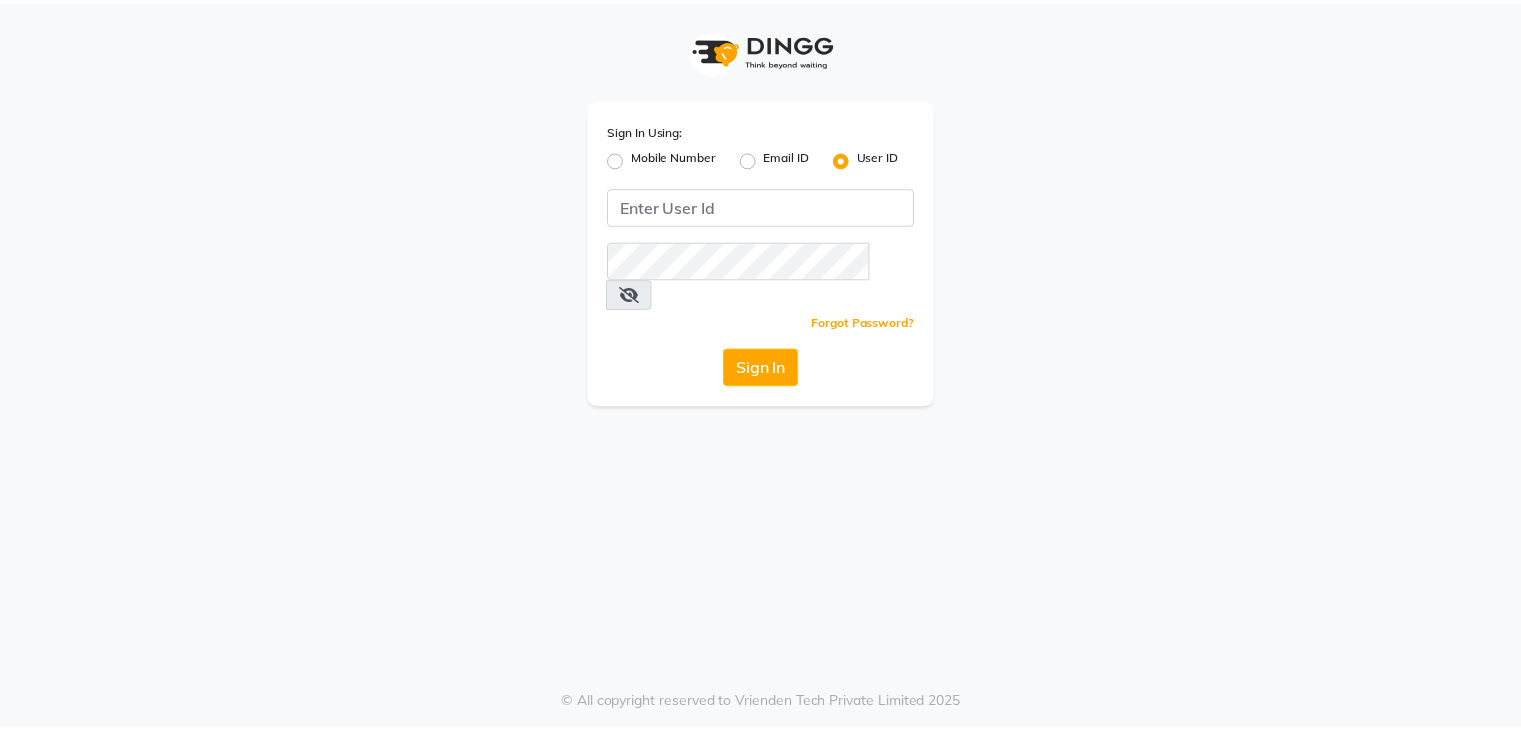 scroll, scrollTop: 0, scrollLeft: 0, axis: both 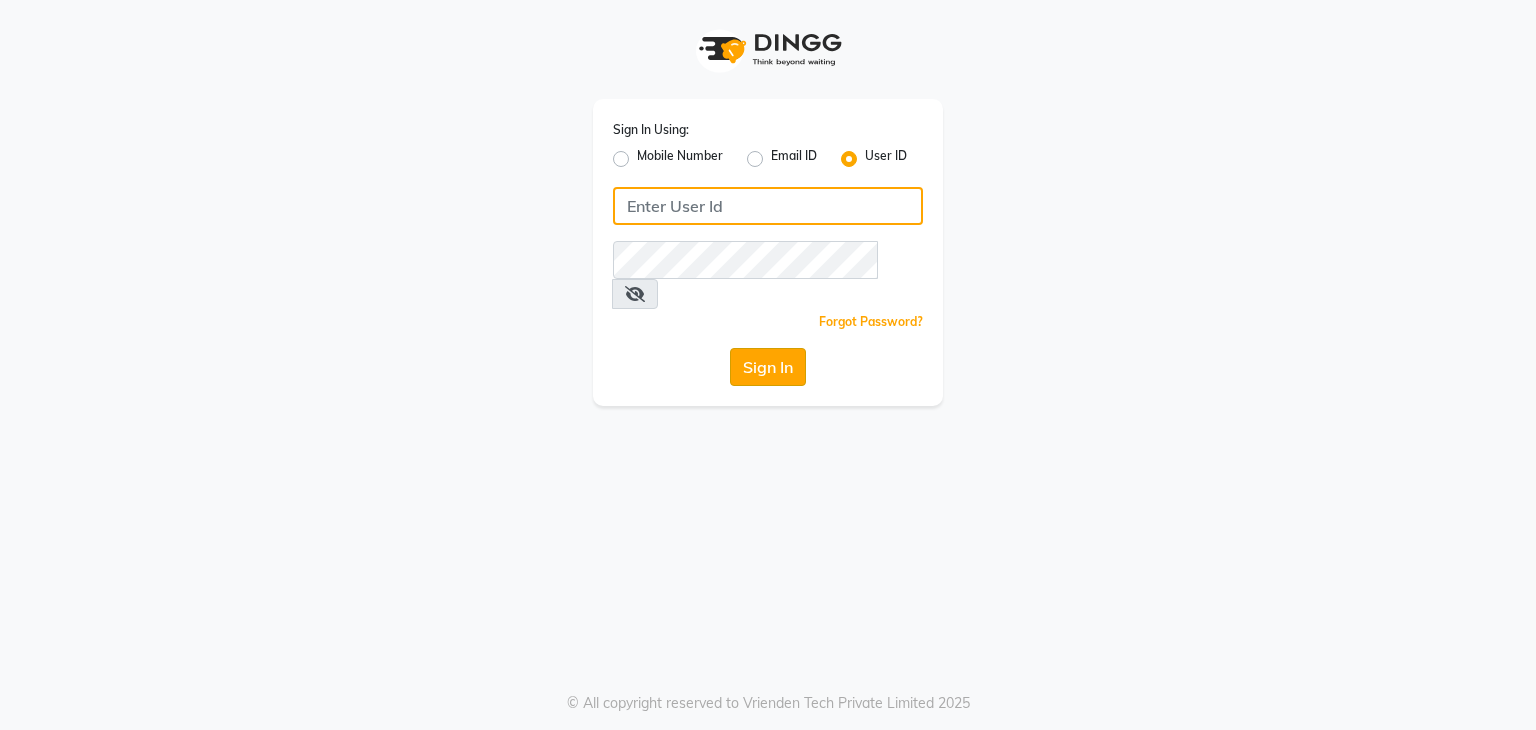 type on "embellishunisexsalon" 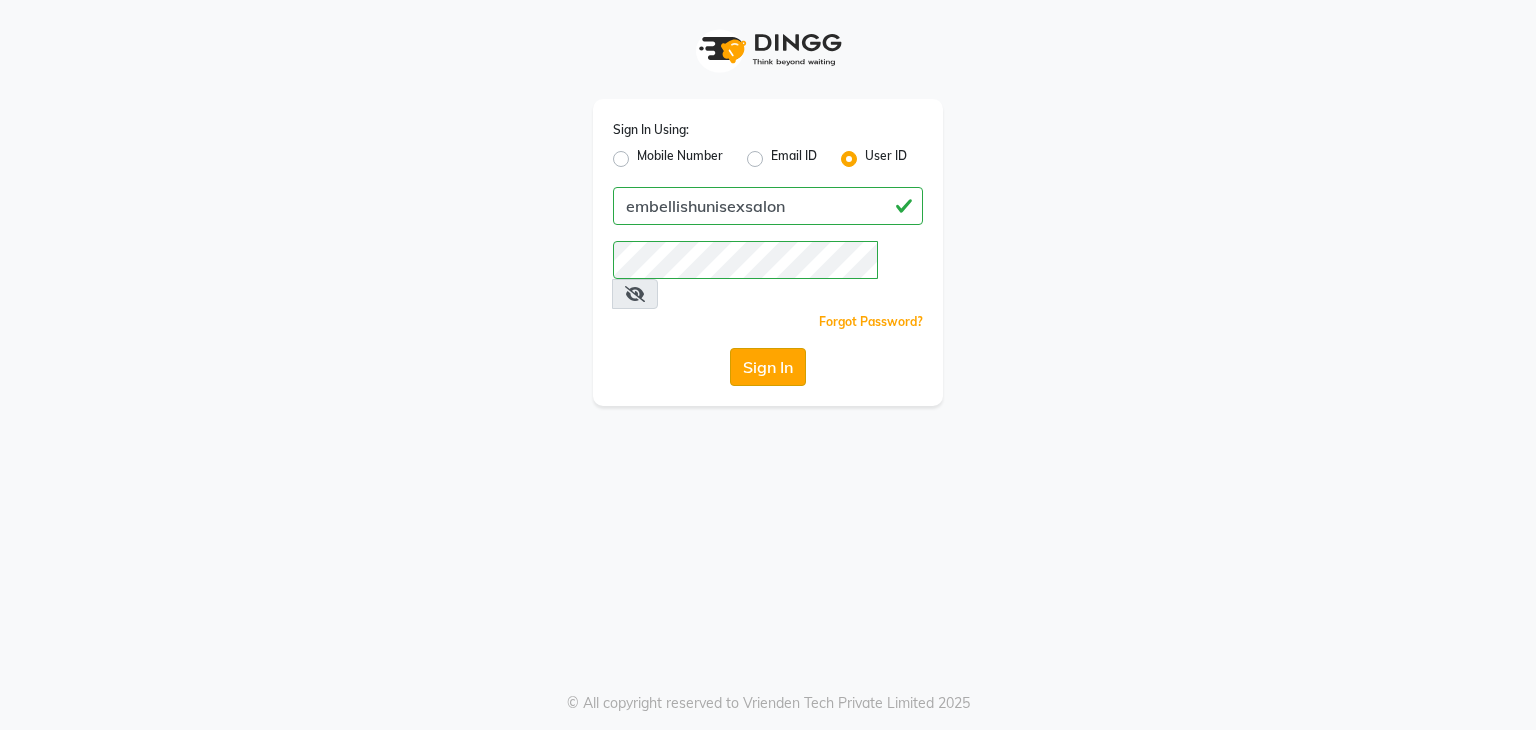 click on "Sign In" 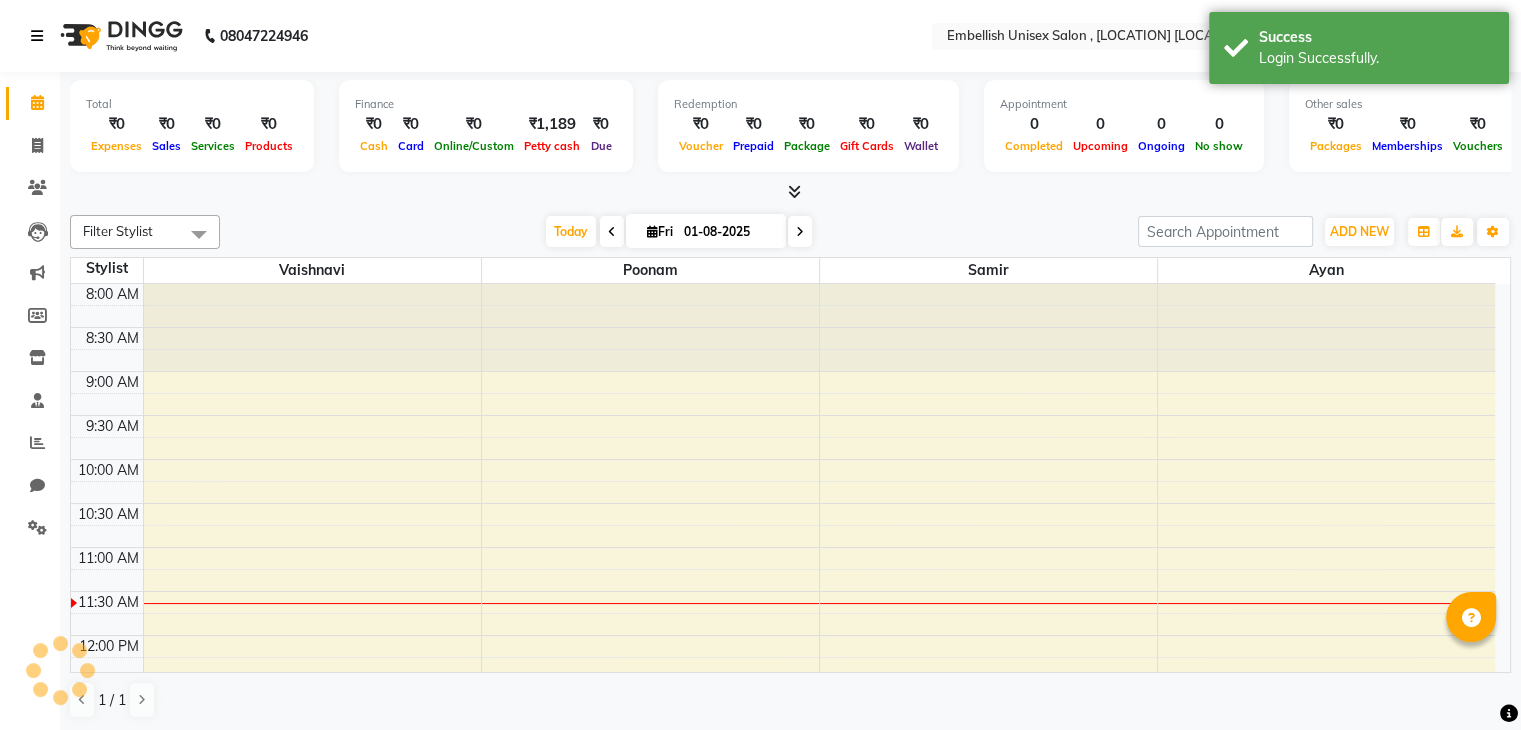 scroll, scrollTop: 0, scrollLeft: 0, axis: both 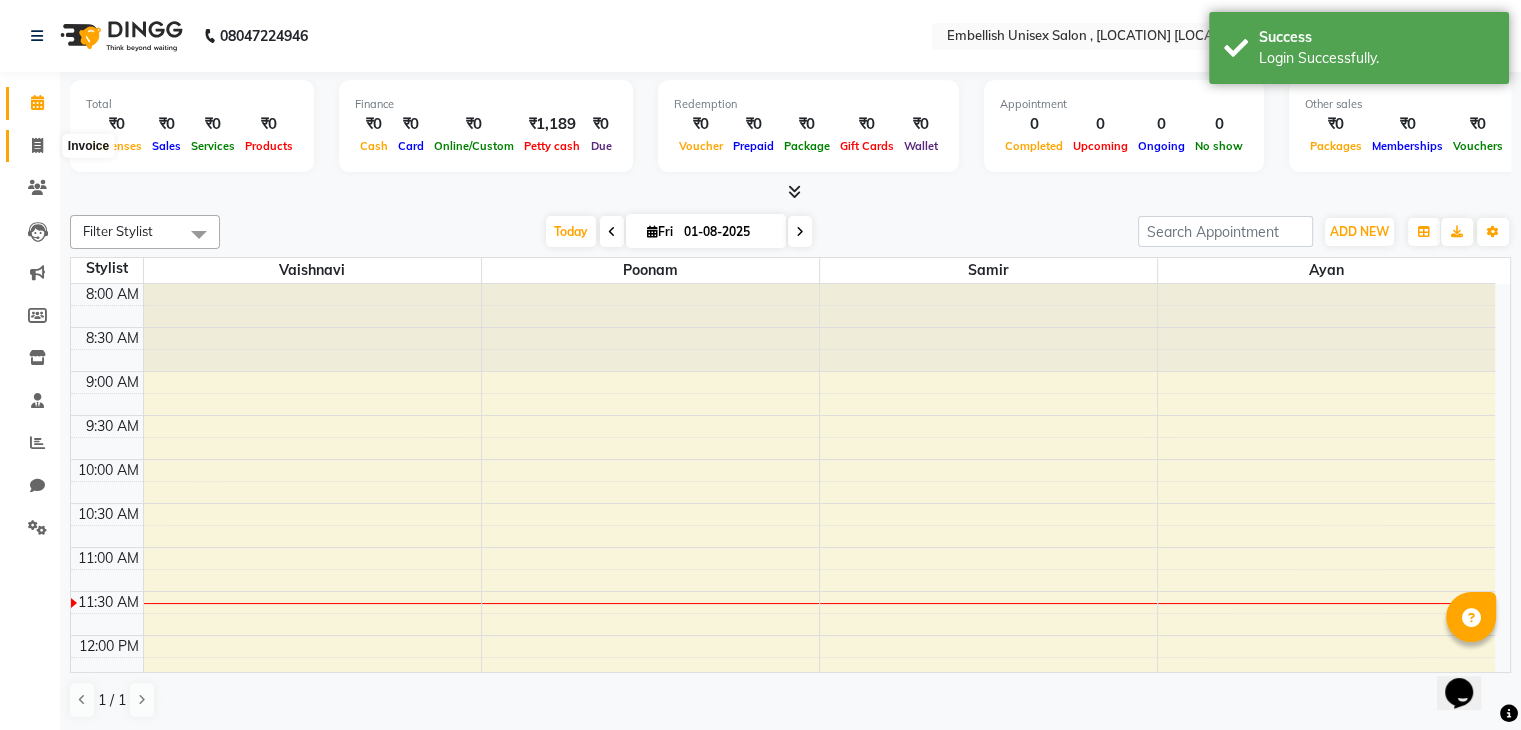 click 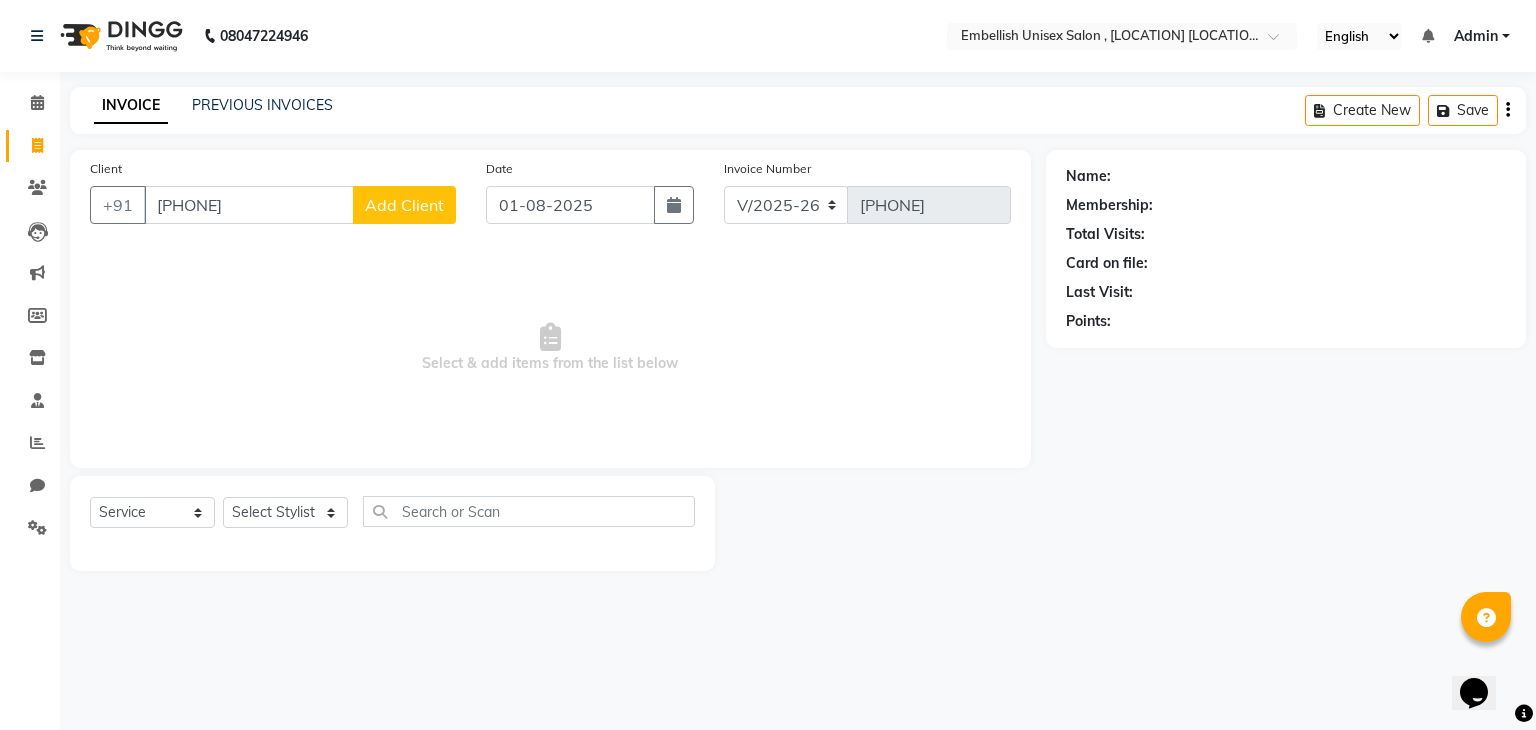 type on "[PHONE]" 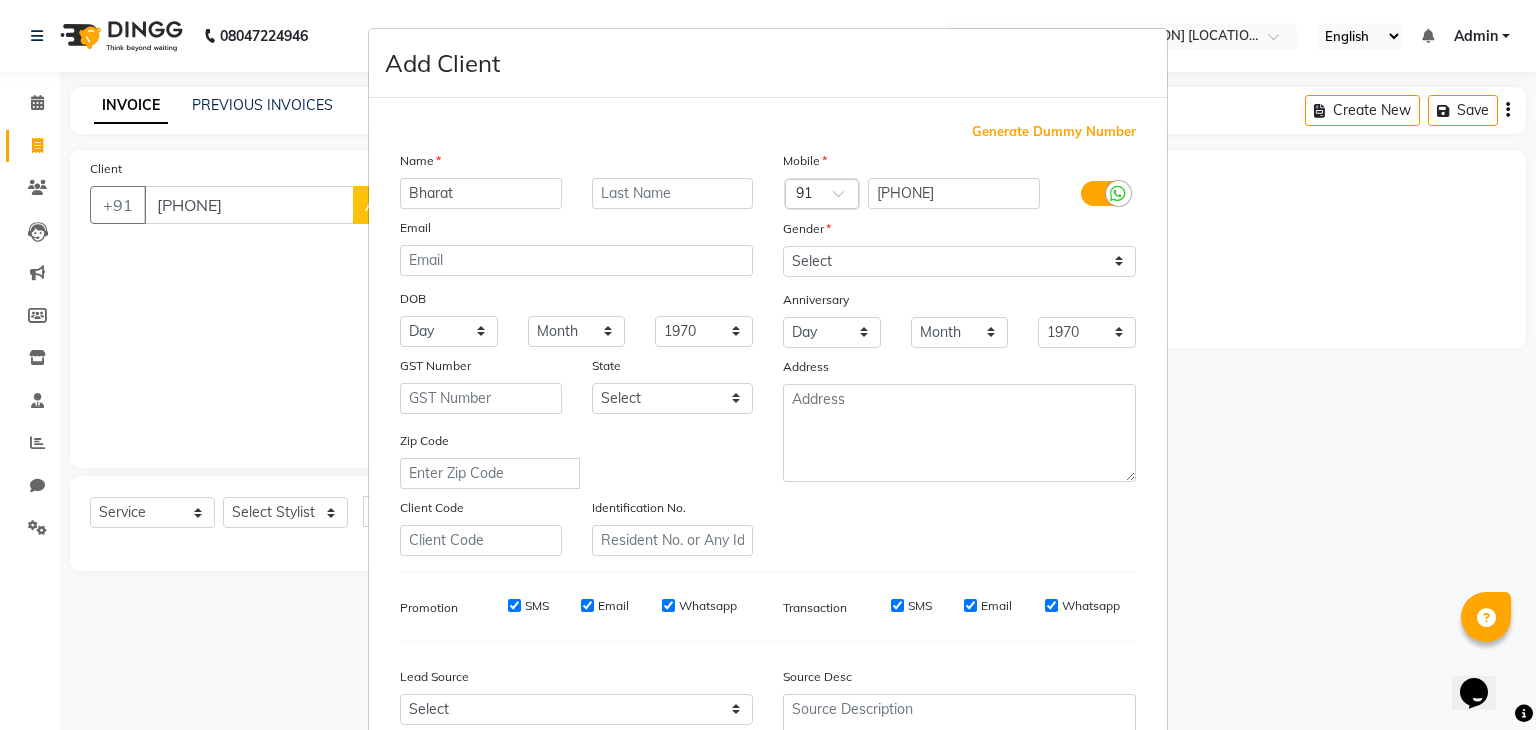 type on "Bharat" 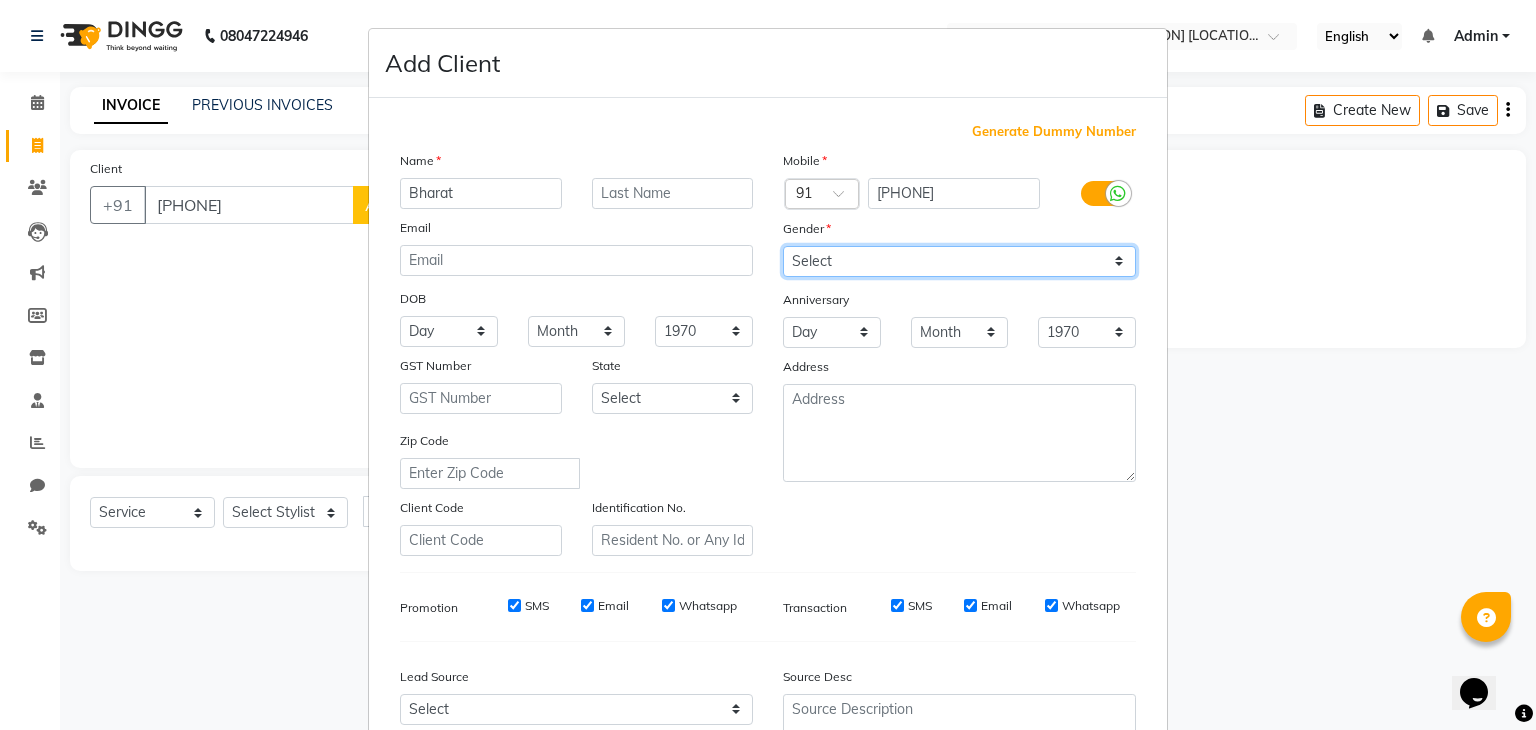 click on "Select Male Female Other Prefer Not To Say" at bounding box center [959, 261] 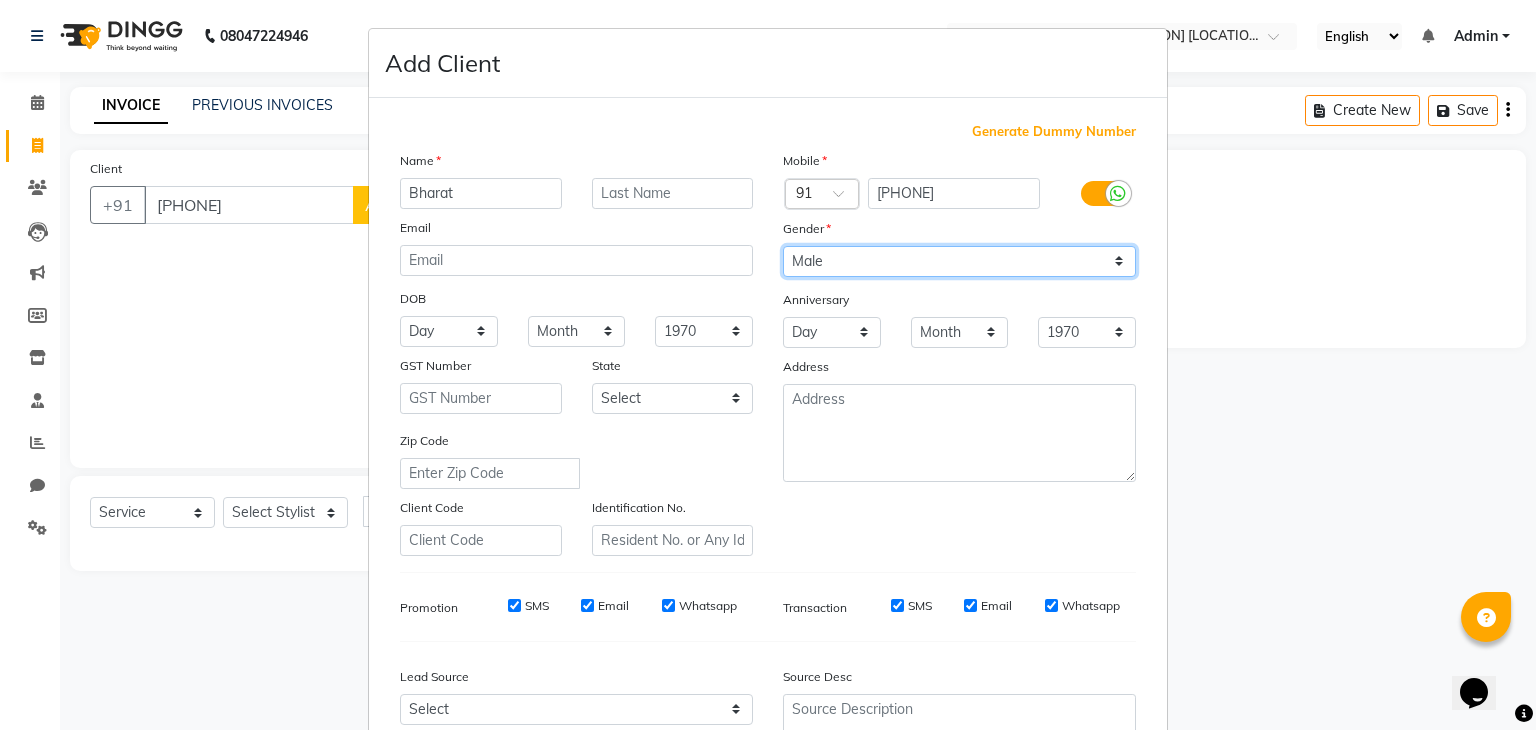 click on "Select Male Female Other Prefer Not To Say" at bounding box center (959, 261) 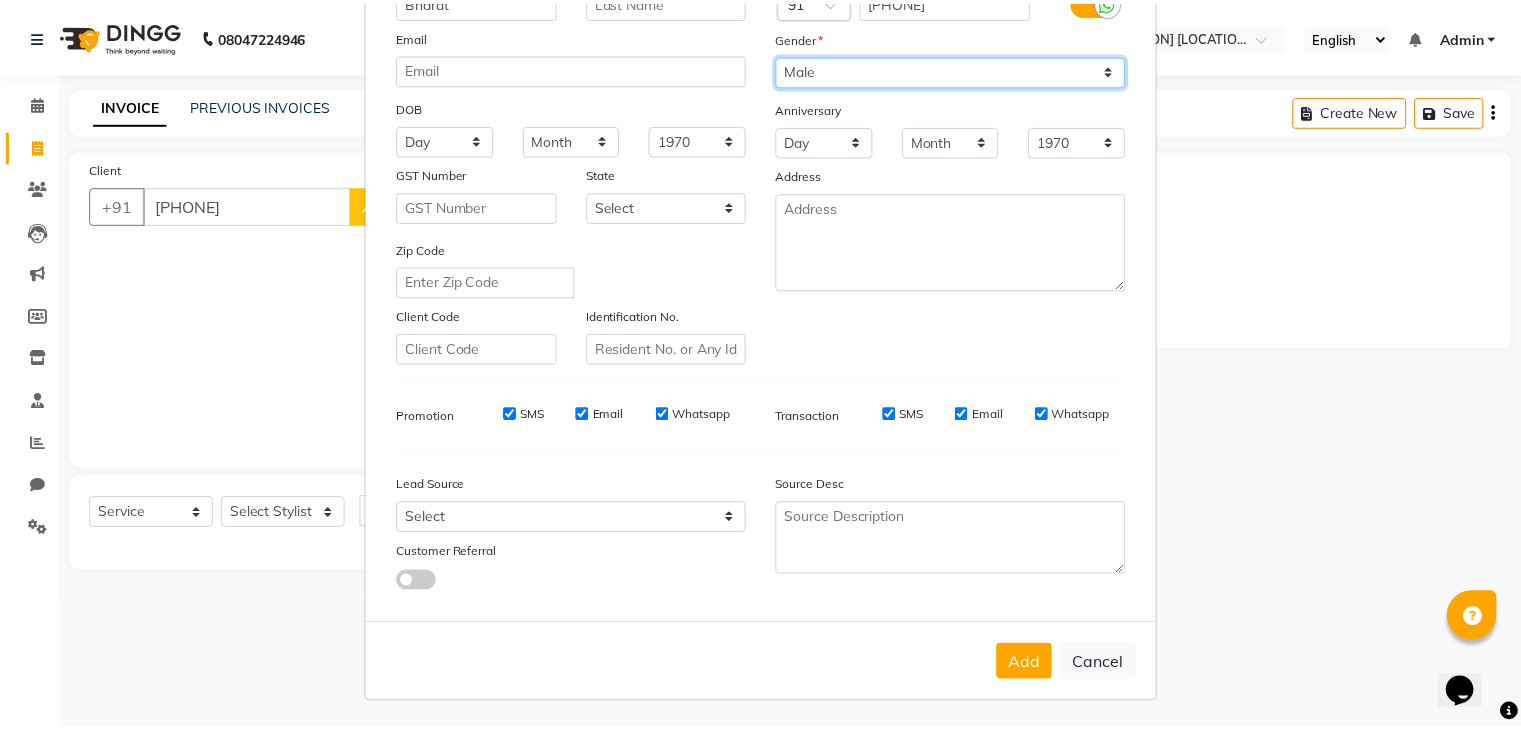 scroll, scrollTop: 203, scrollLeft: 0, axis: vertical 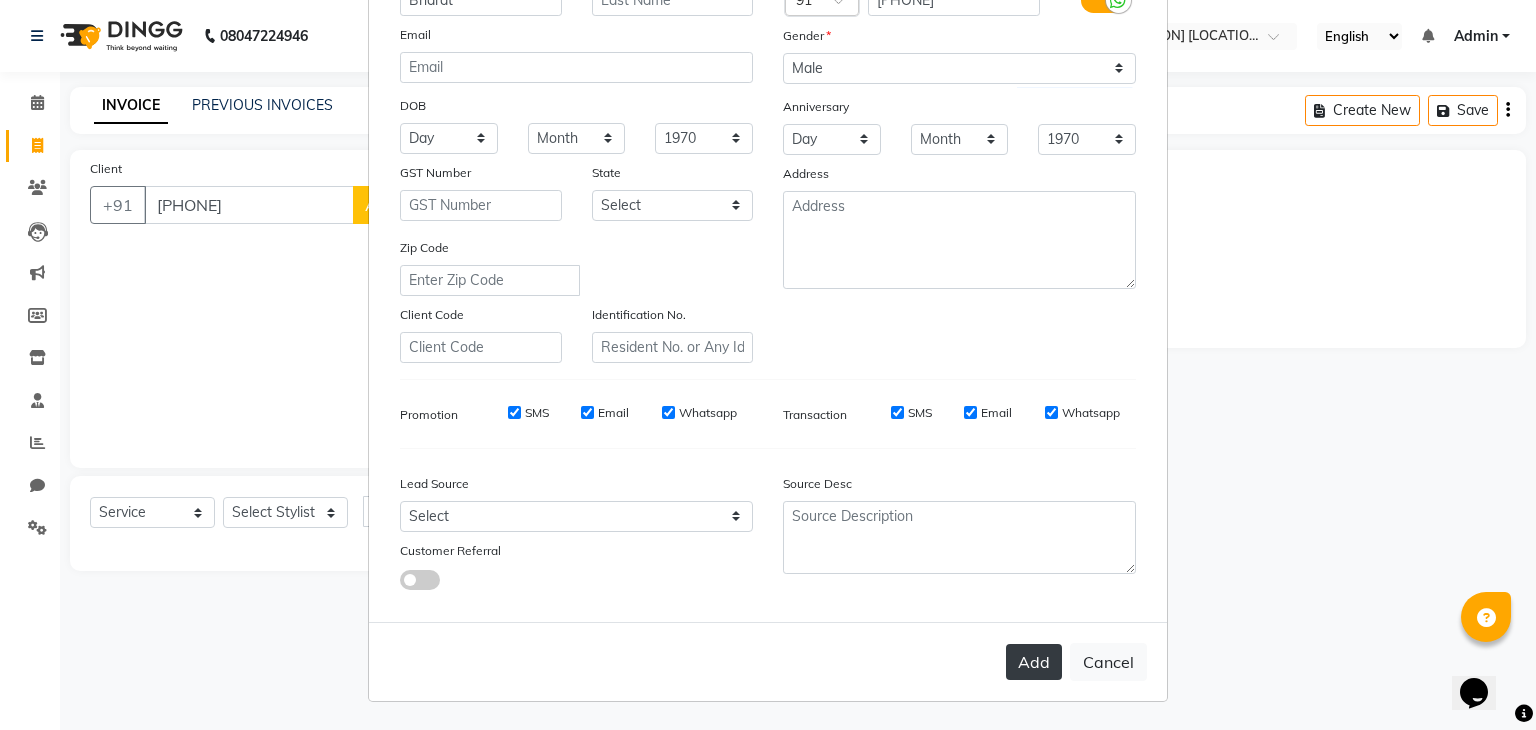 click on "Add" at bounding box center (1034, 662) 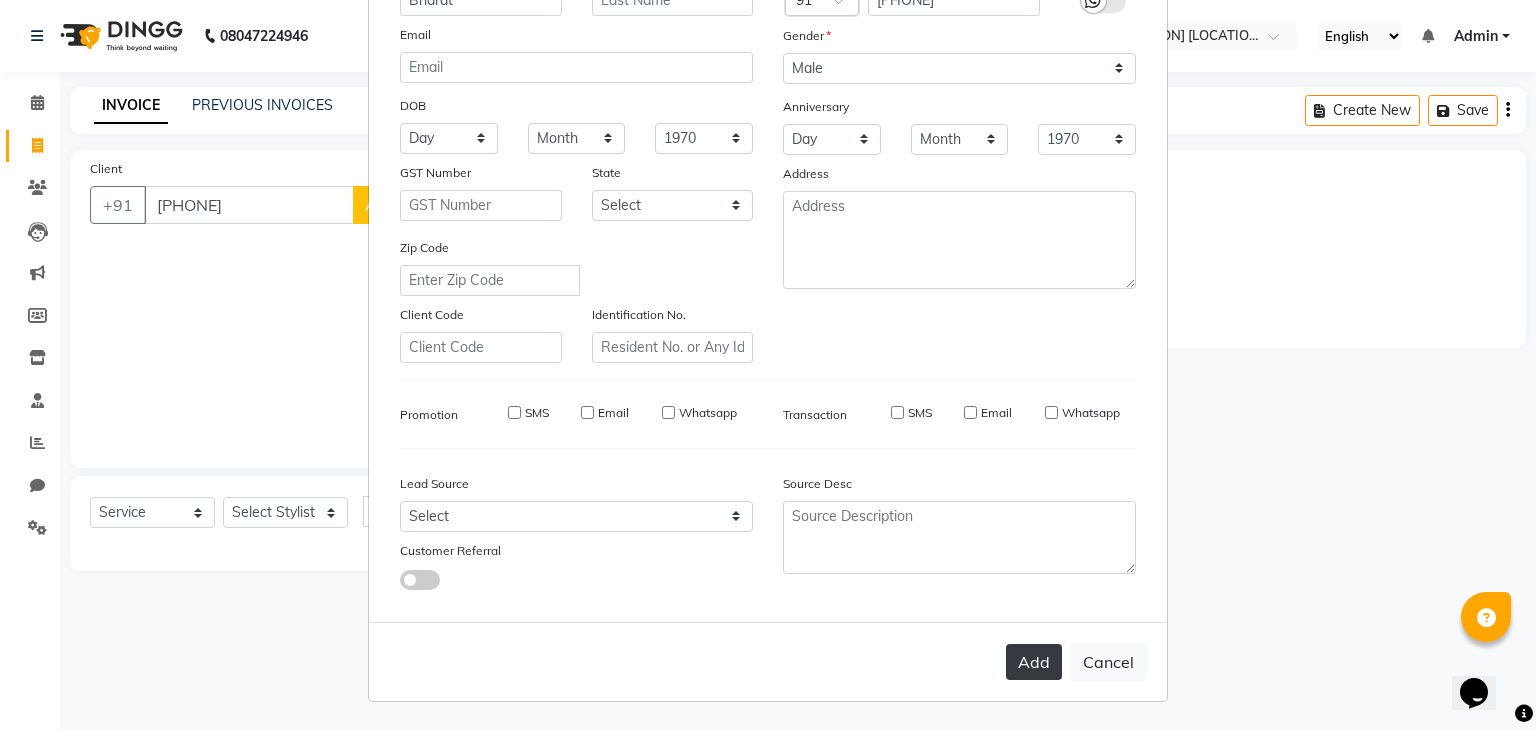 type 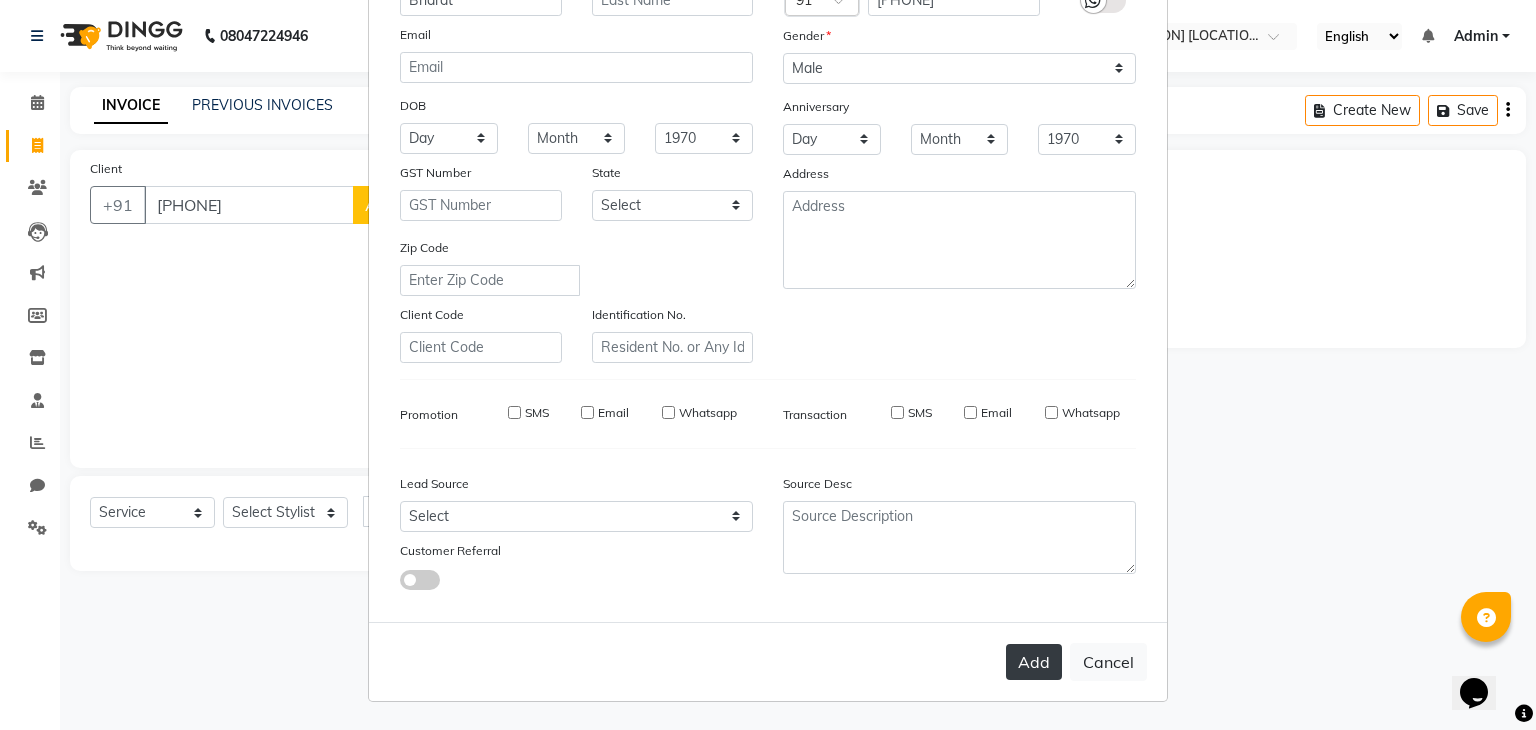 type 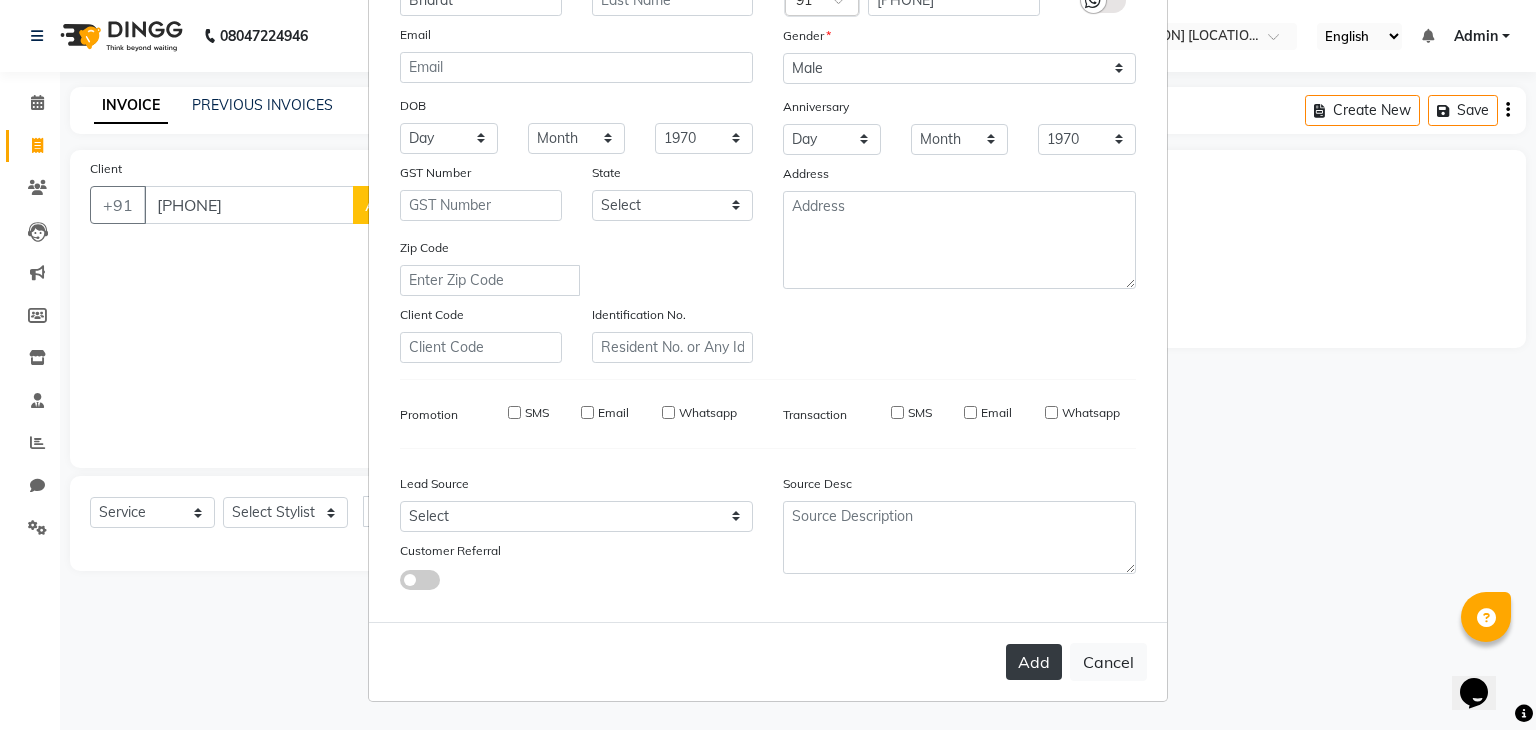 select 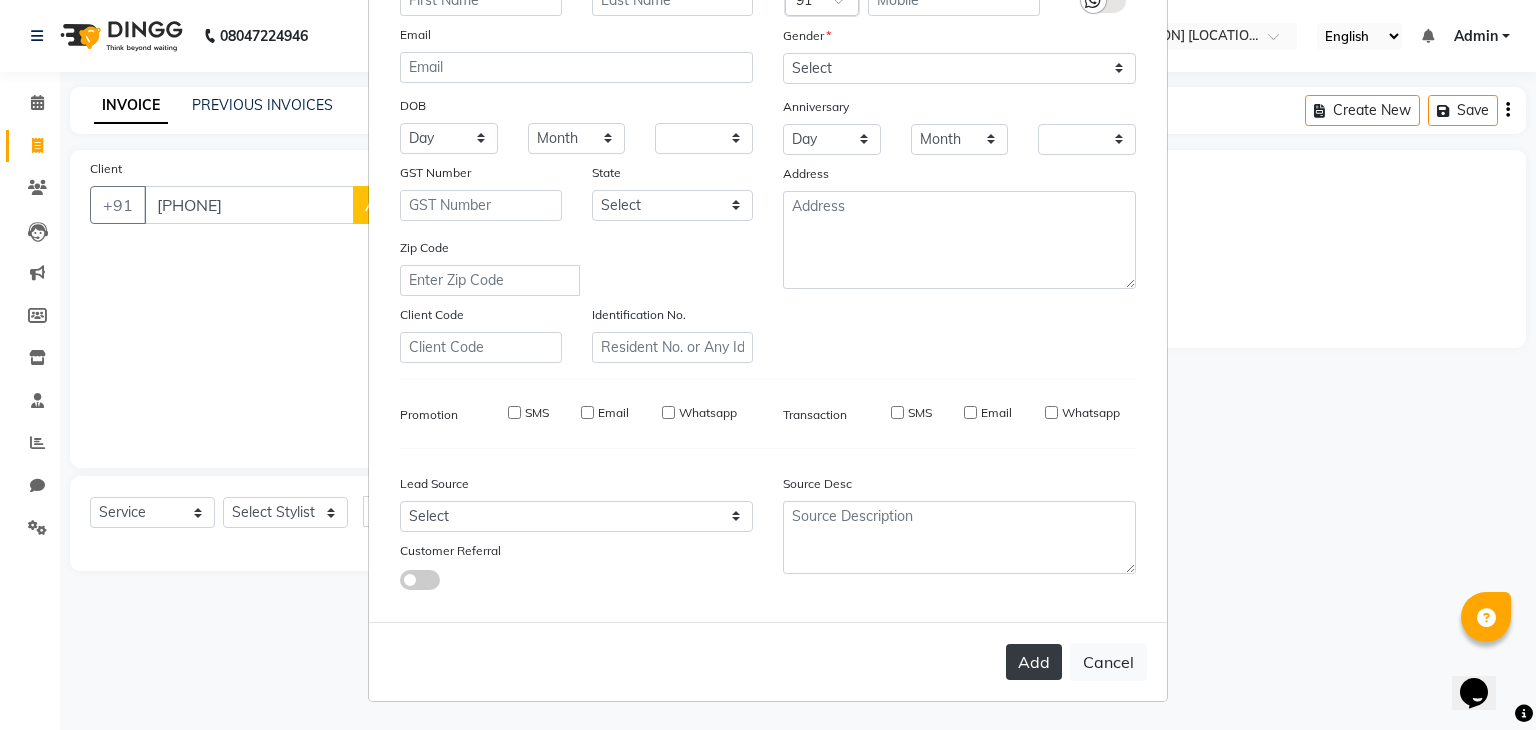 checkbox on "false" 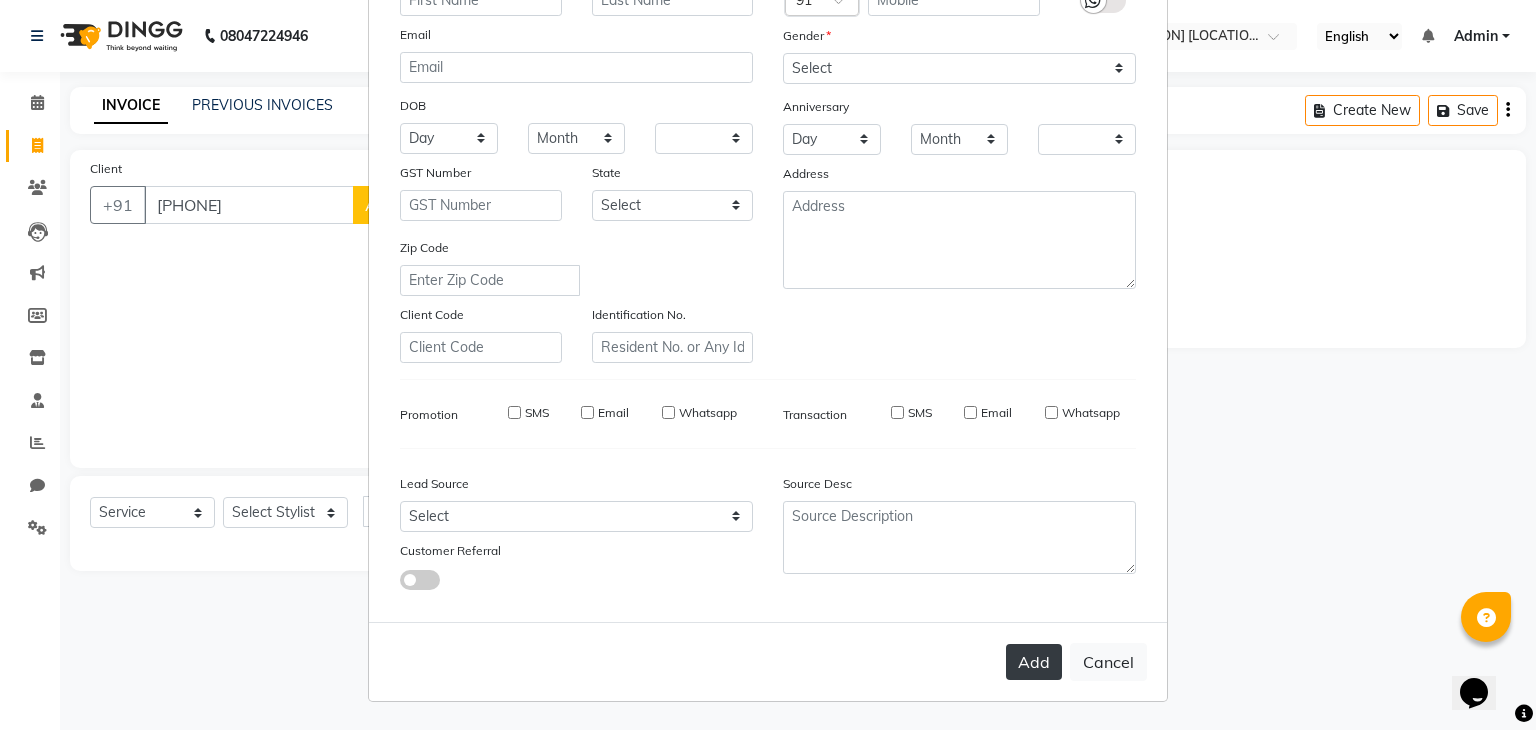 checkbox on "false" 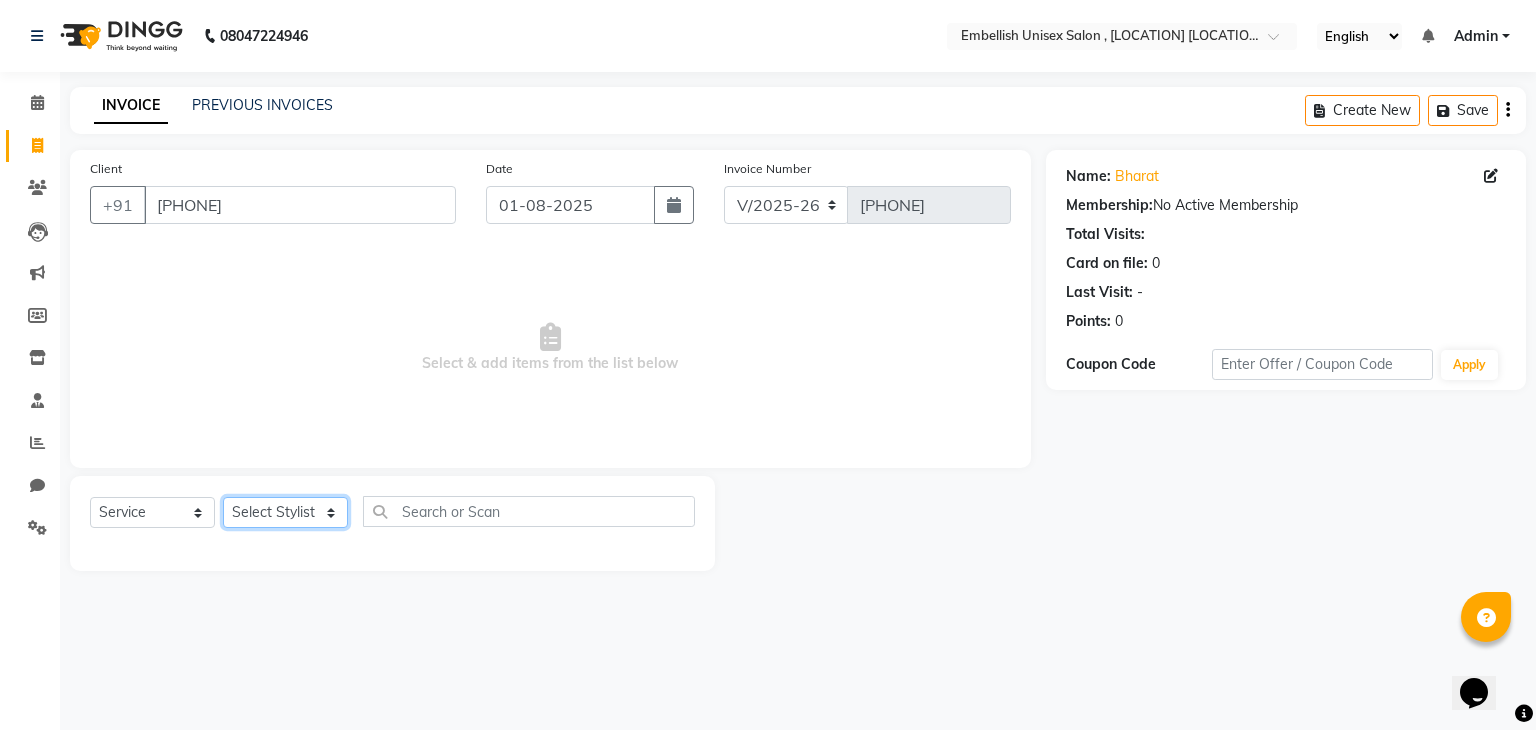 click on "Select Stylist [PERSON] [PERSON] [PERSON] [PERSON]" 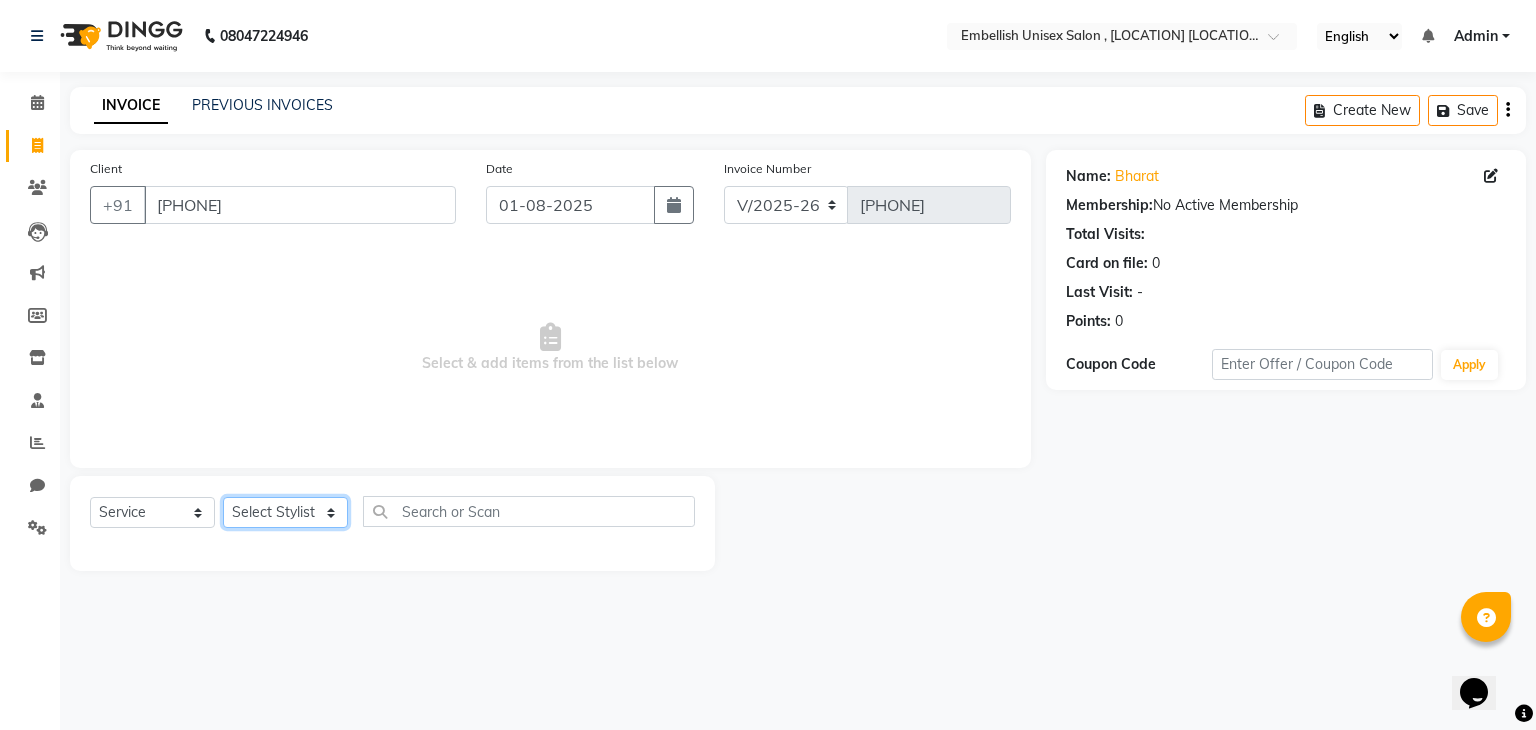 select on "87270" 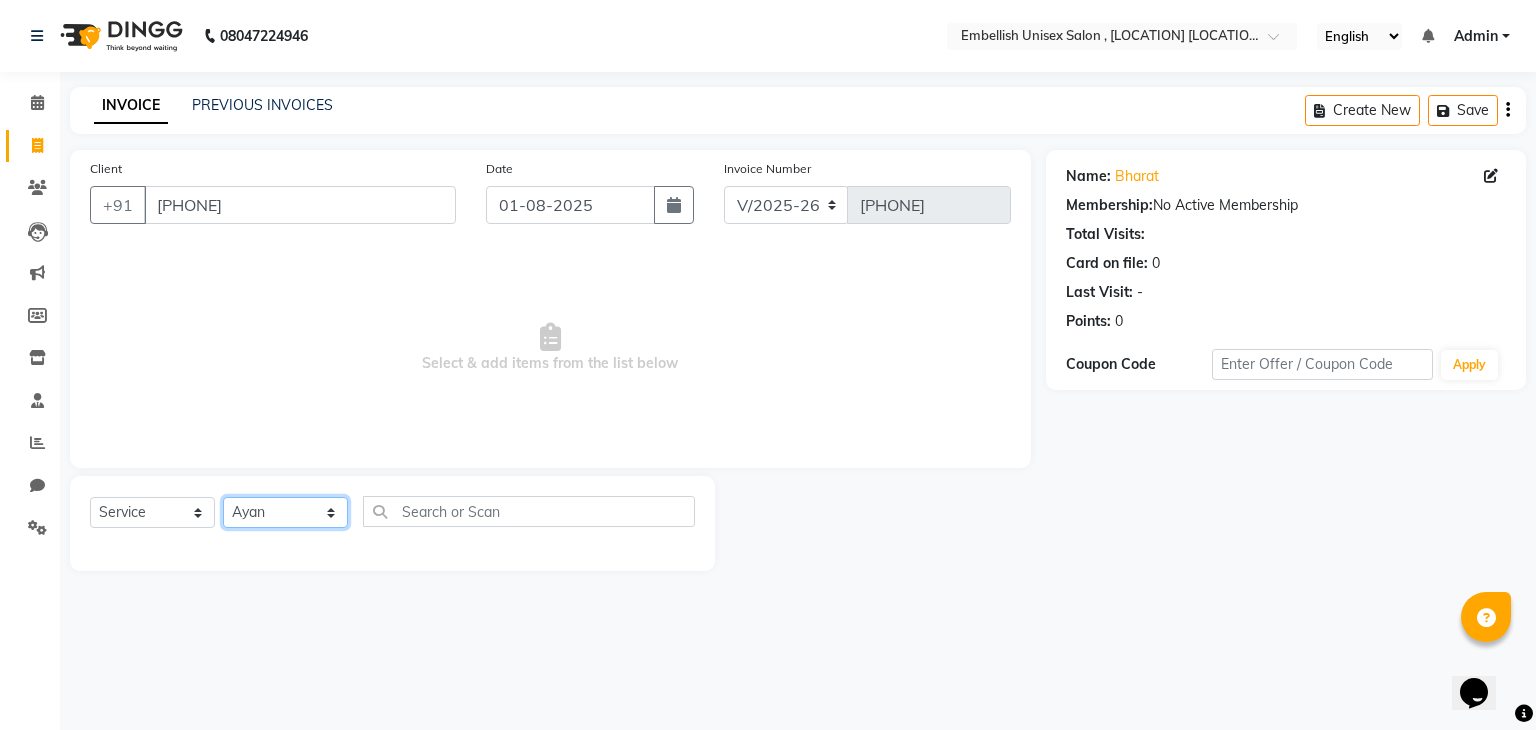 click on "Select Stylist [PERSON] [PERSON] [PERSON] [PERSON]" 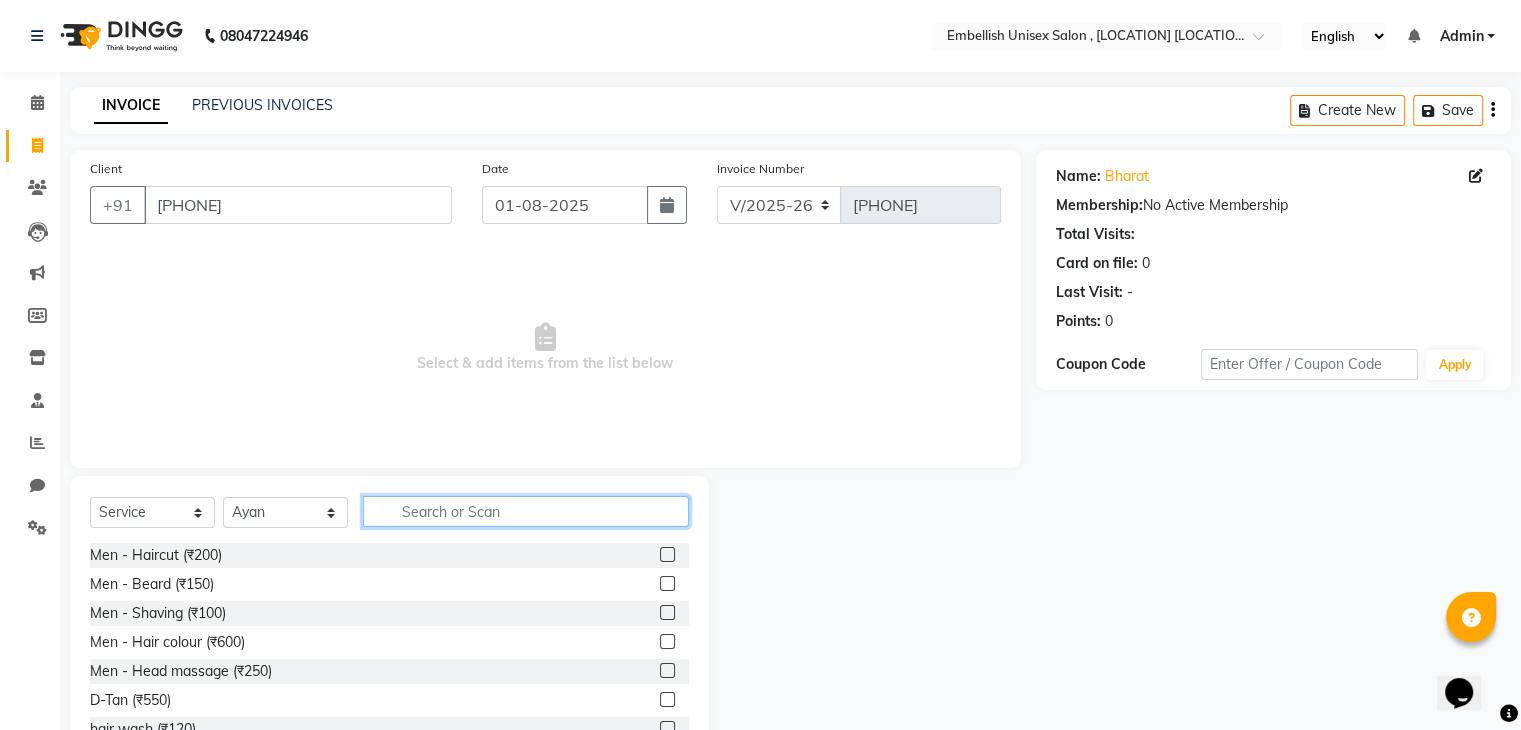 click 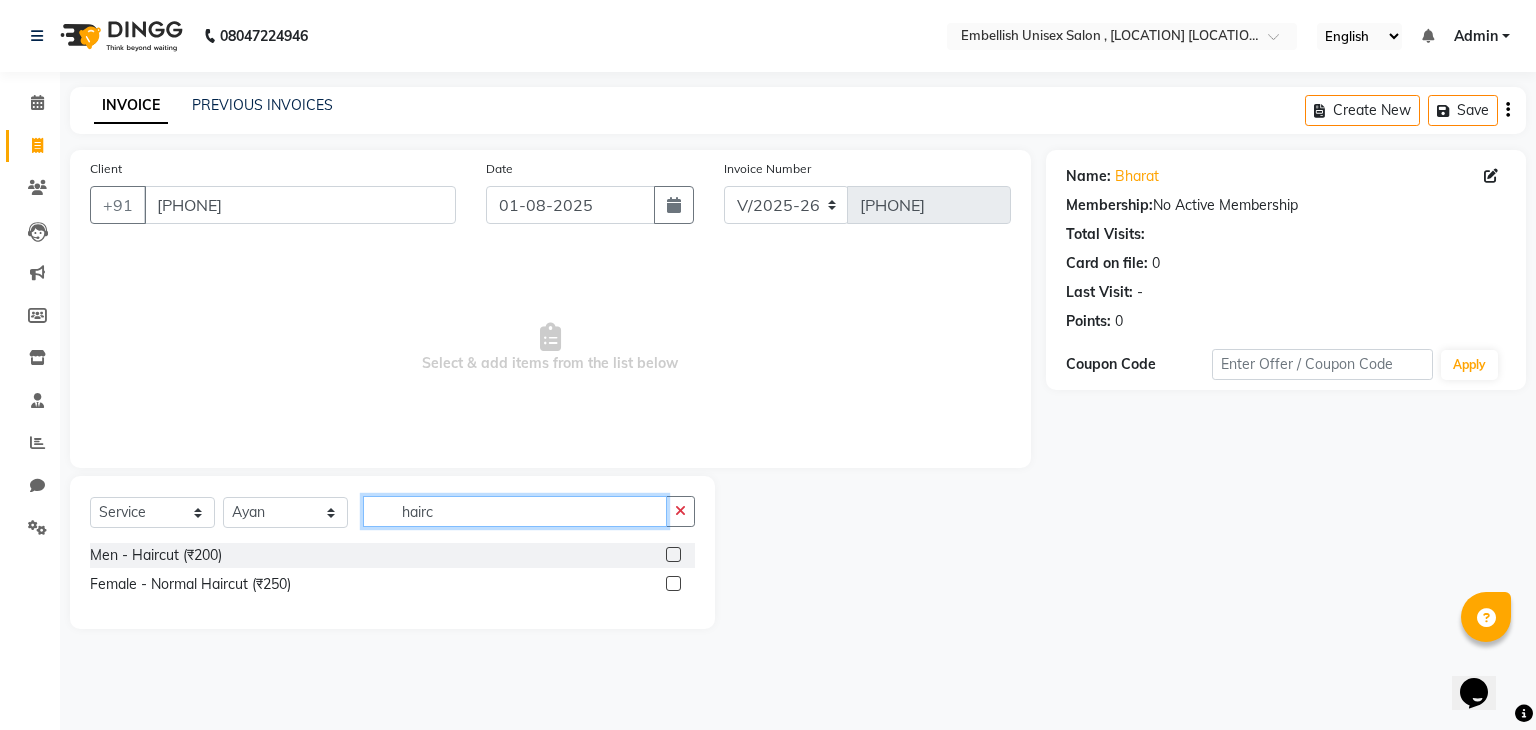 type on "hairc" 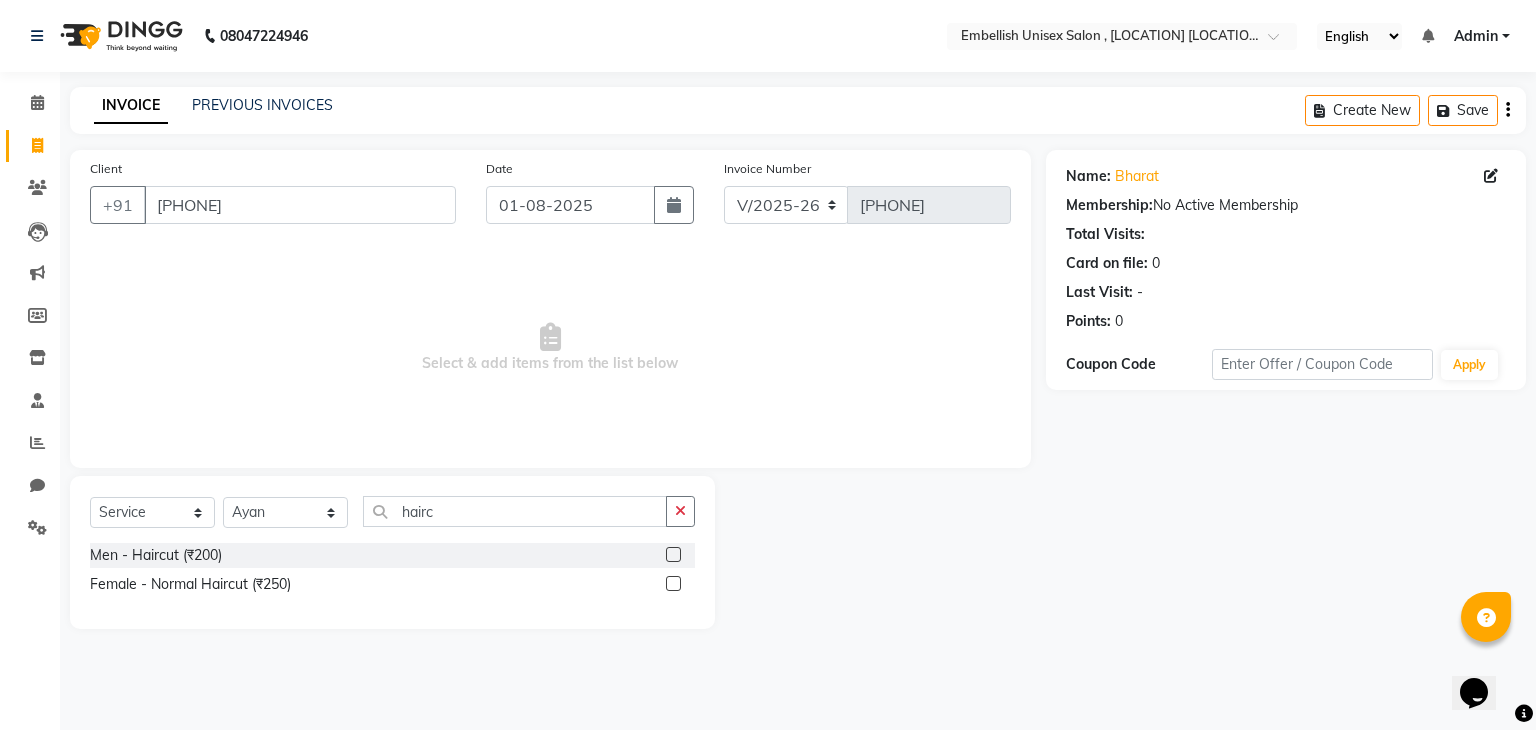 click 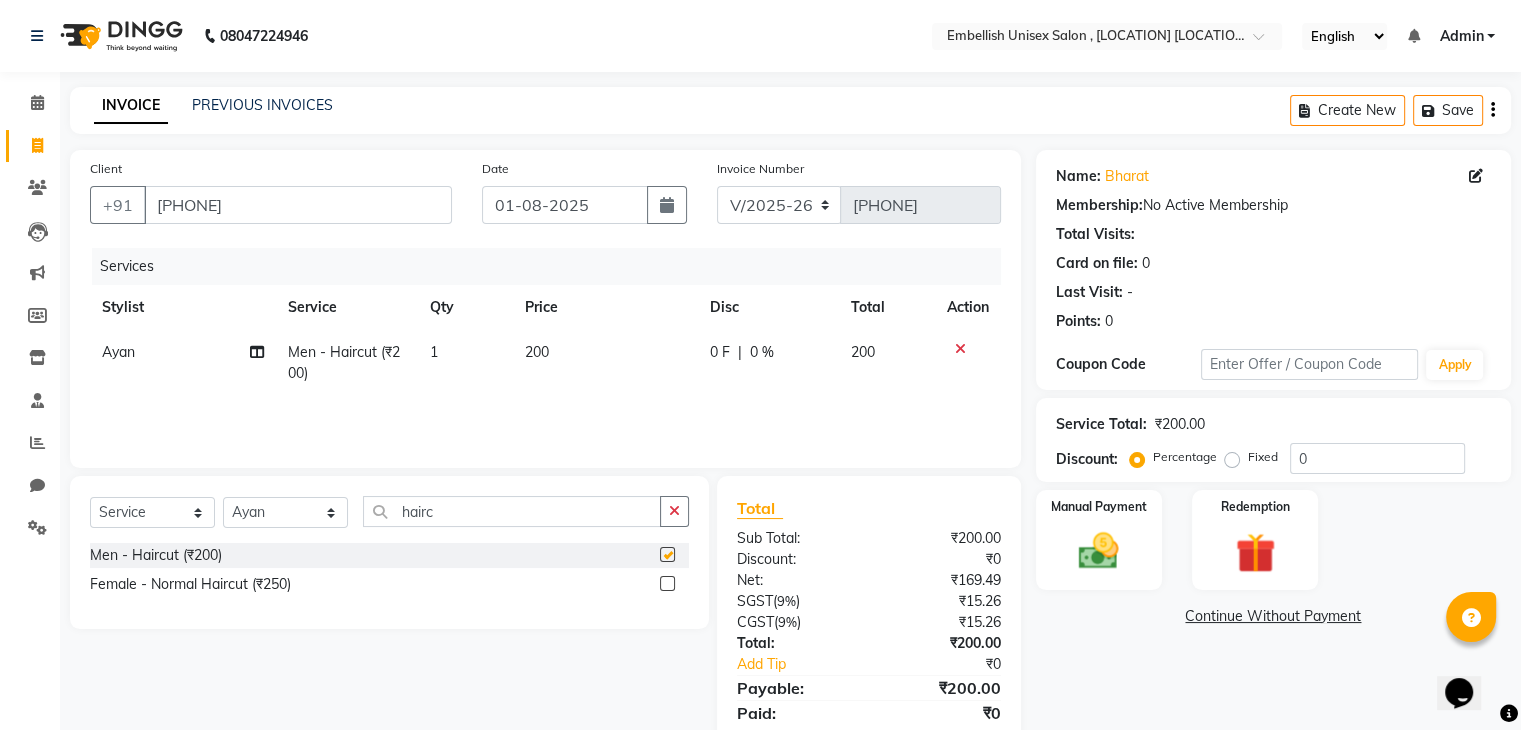 checkbox on "false" 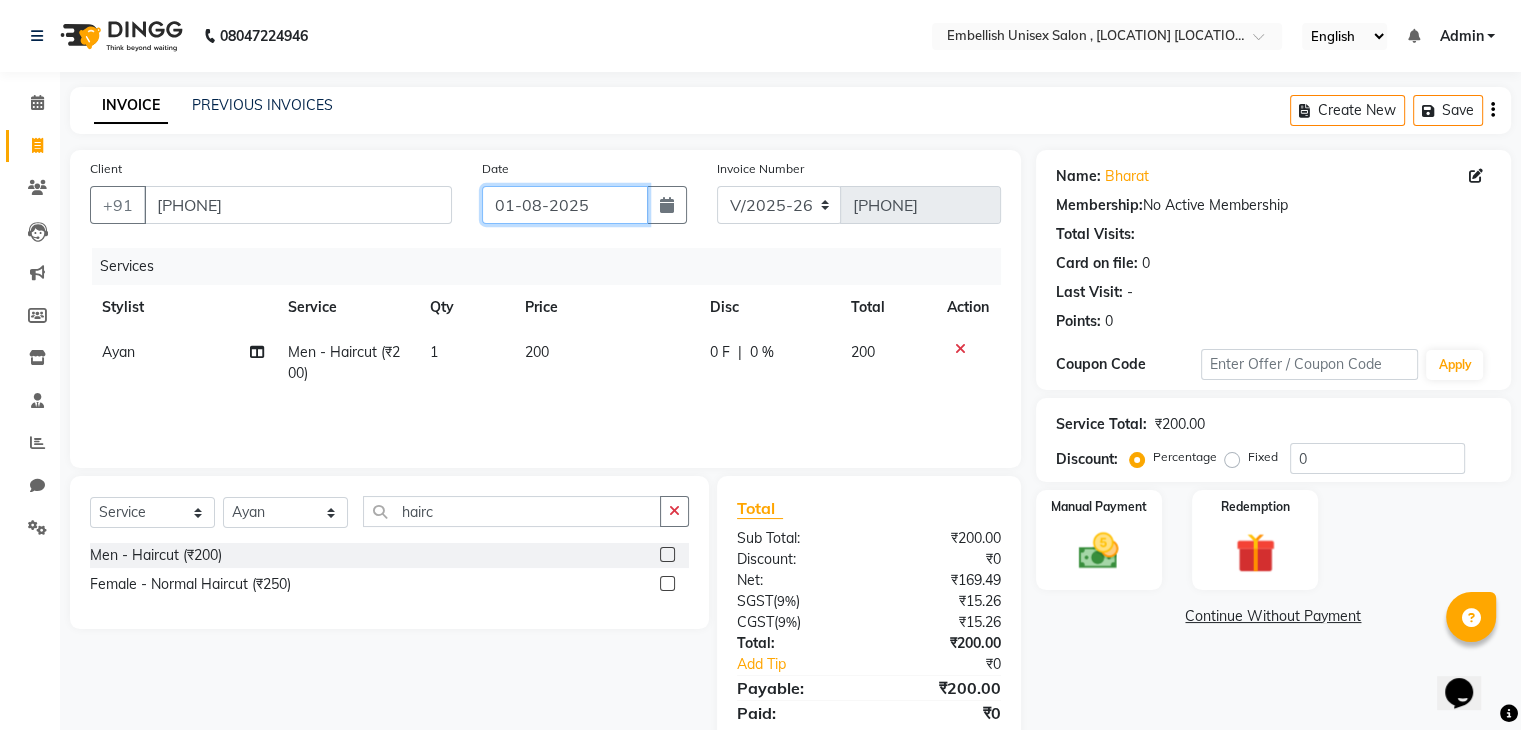 click on "01-08-2025" 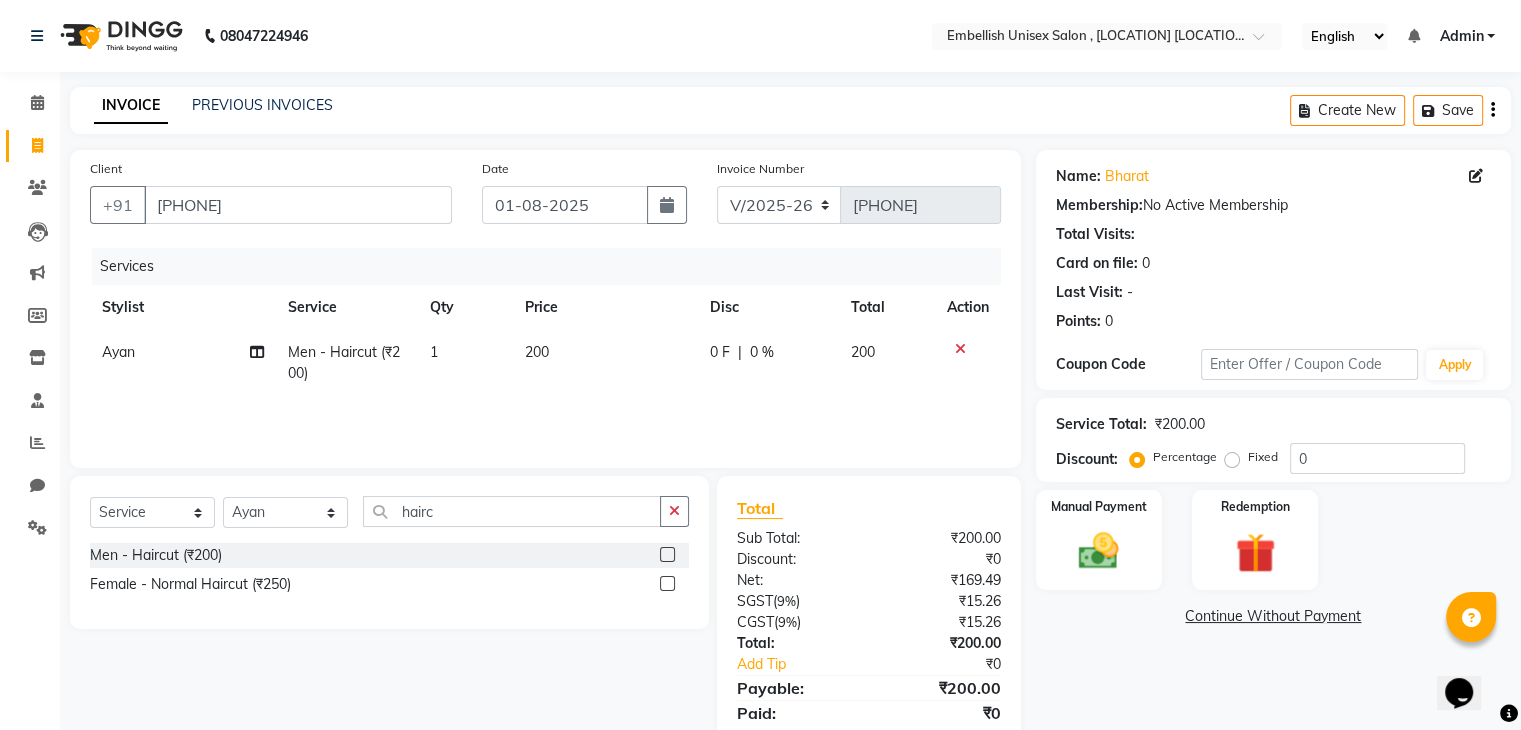 select on "8" 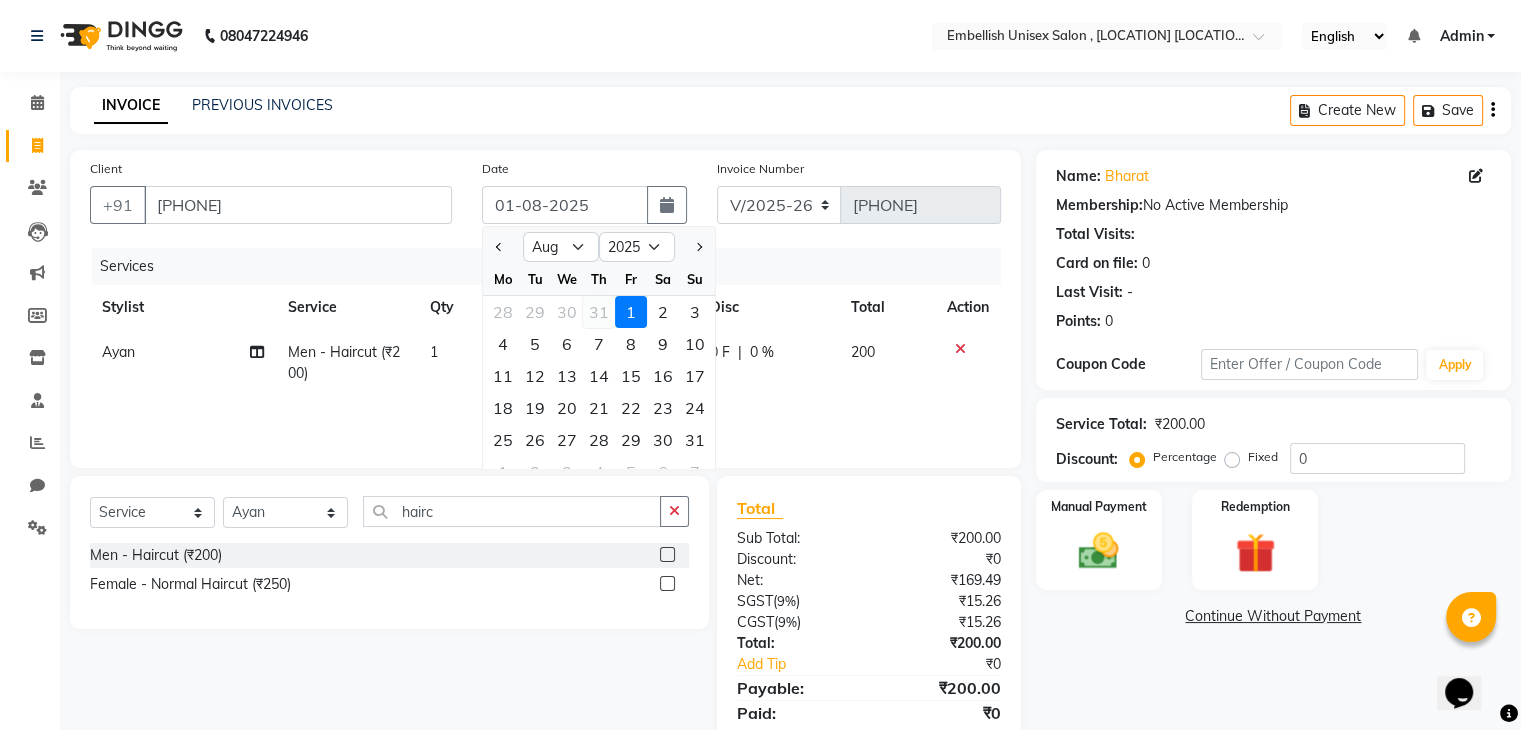 click on "31" 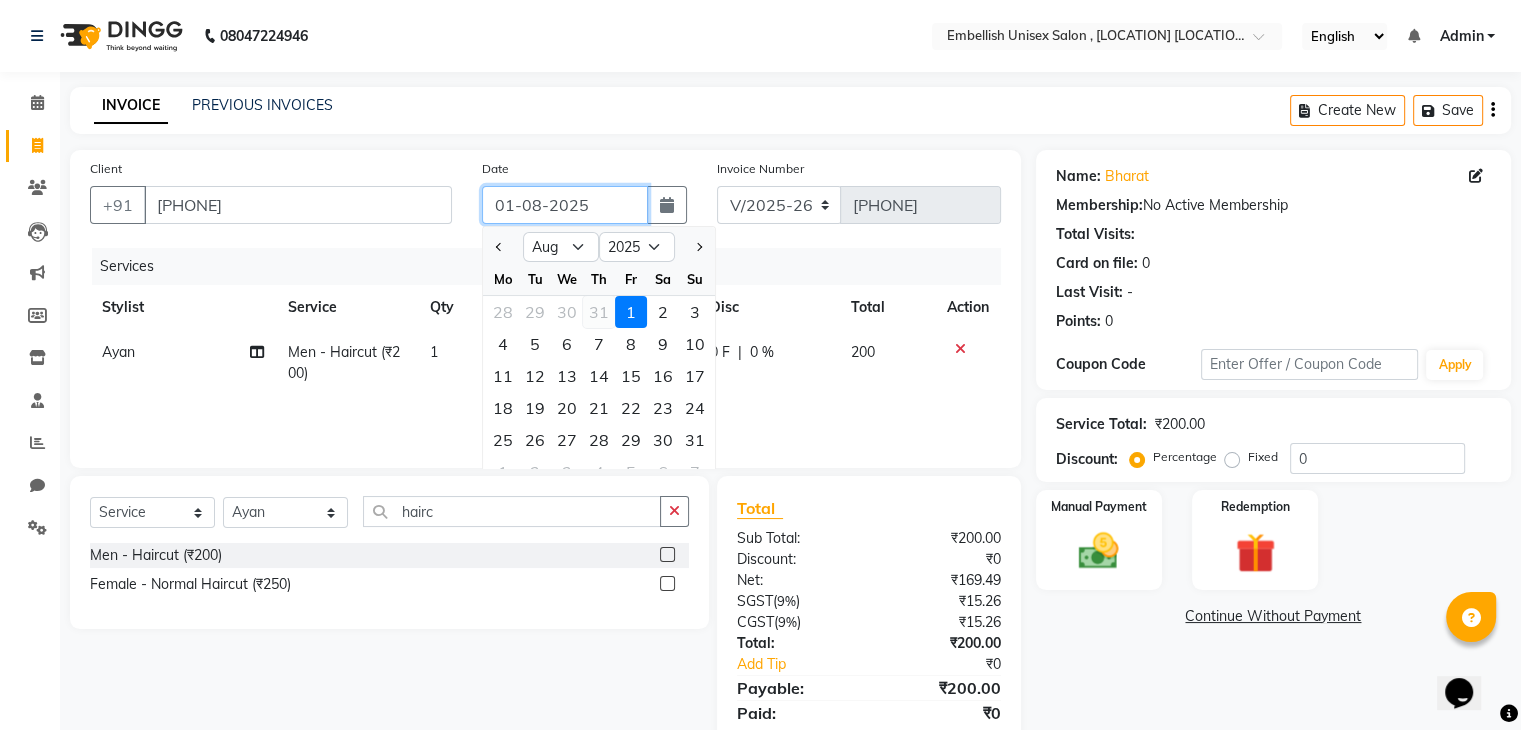 type on "31-07-2025" 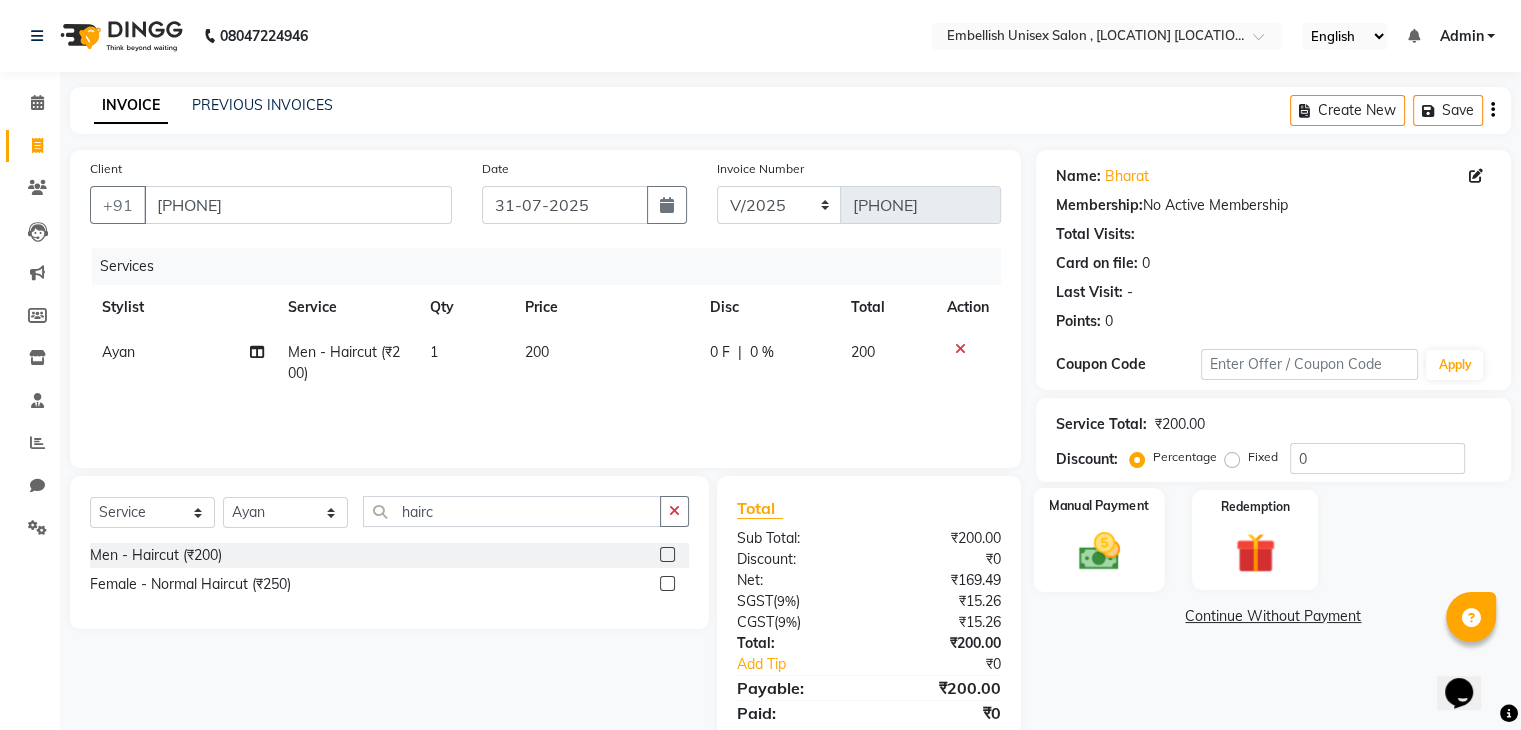 click 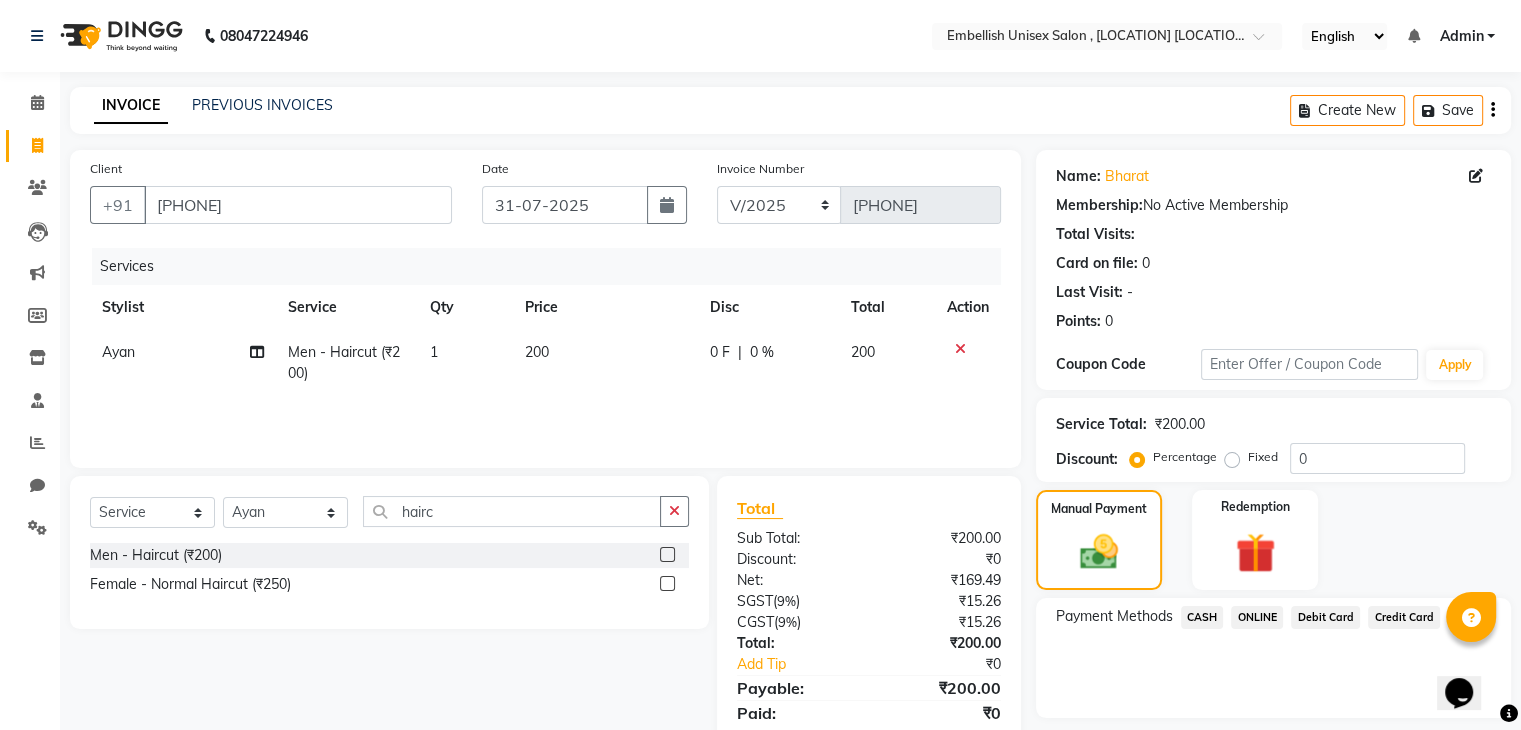 click on "ONLINE" 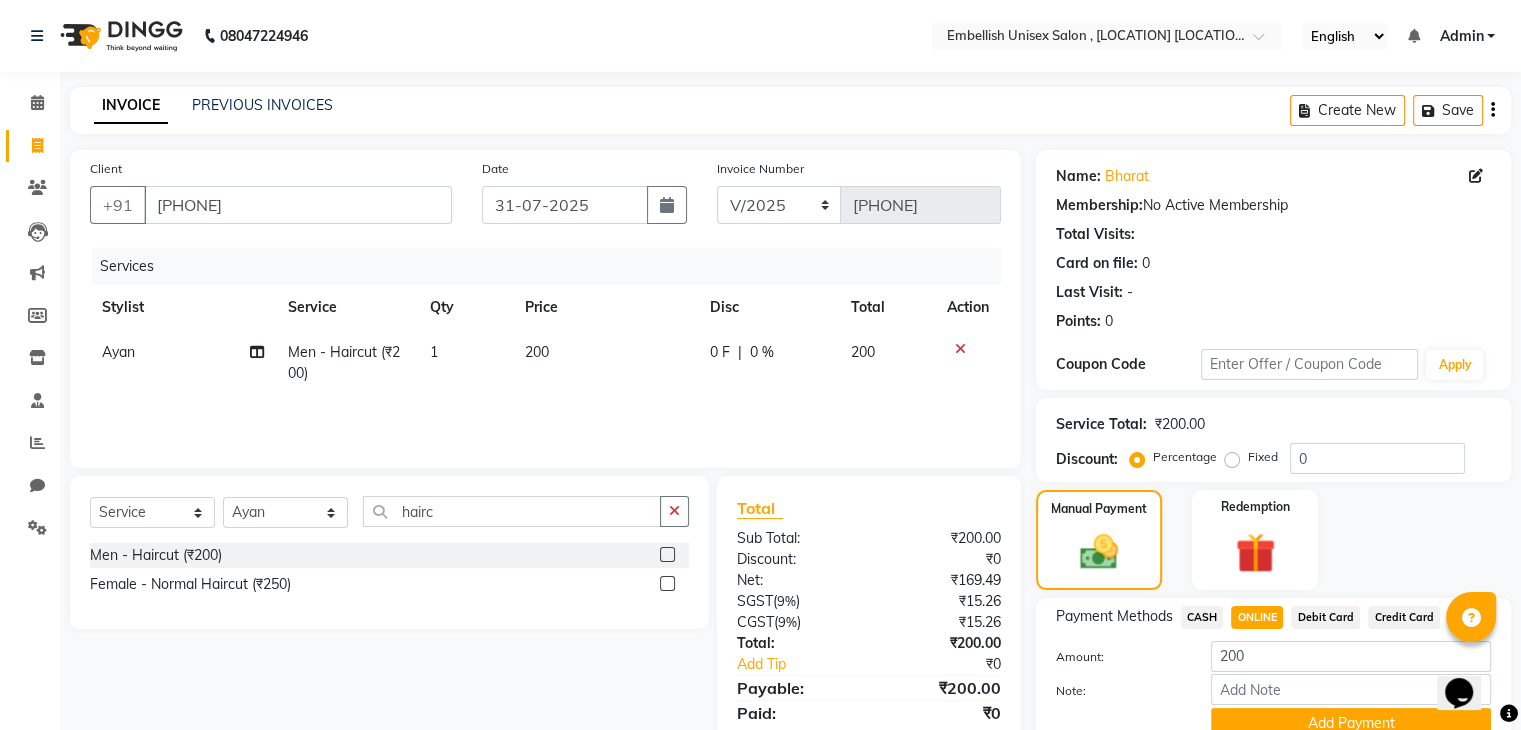 scroll, scrollTop: 89, scrollLeft: 0, axis: vertical 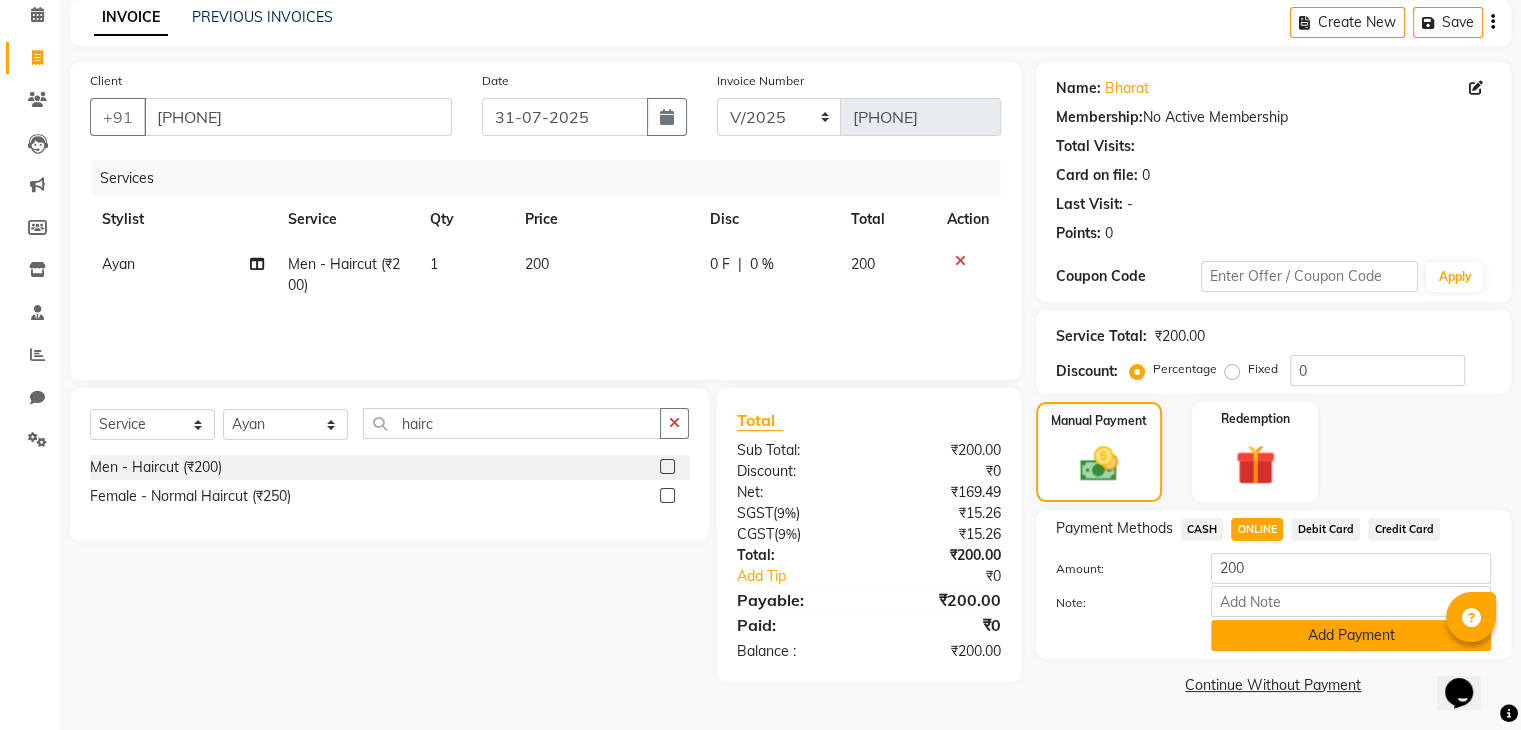 click on "Add Payment" 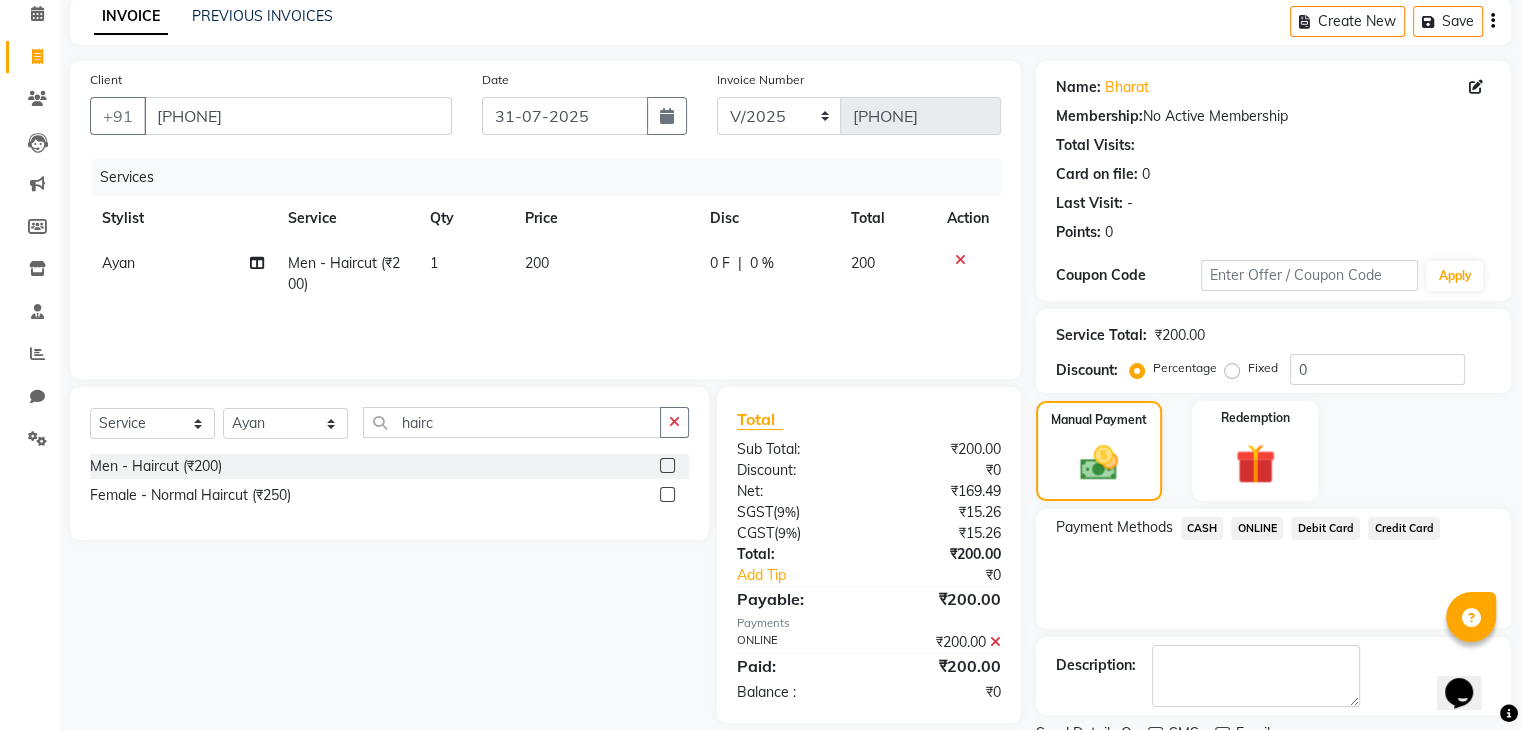 scroll, scrollTop: 171, scrollLeft: 0, axis: vertical 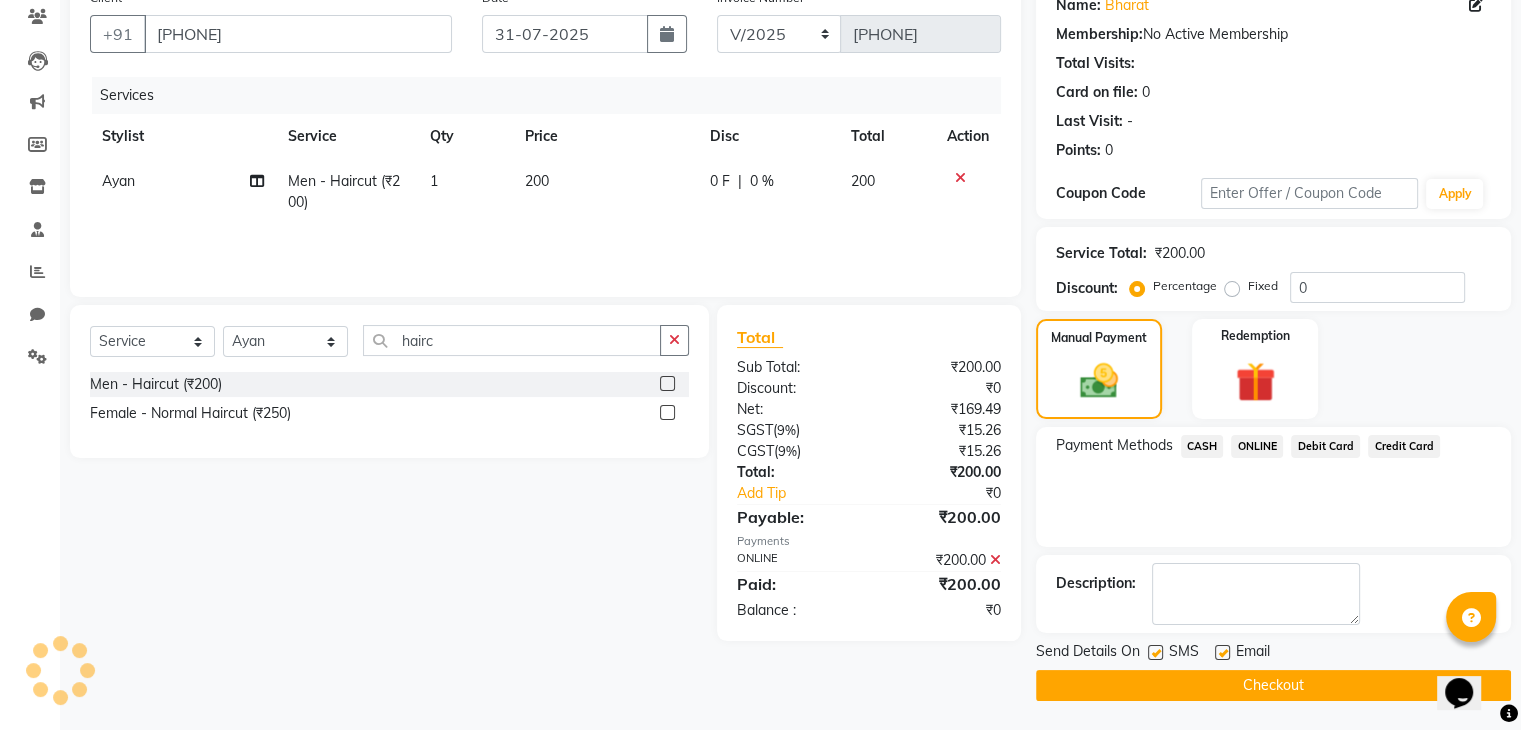 click on "Checkout" 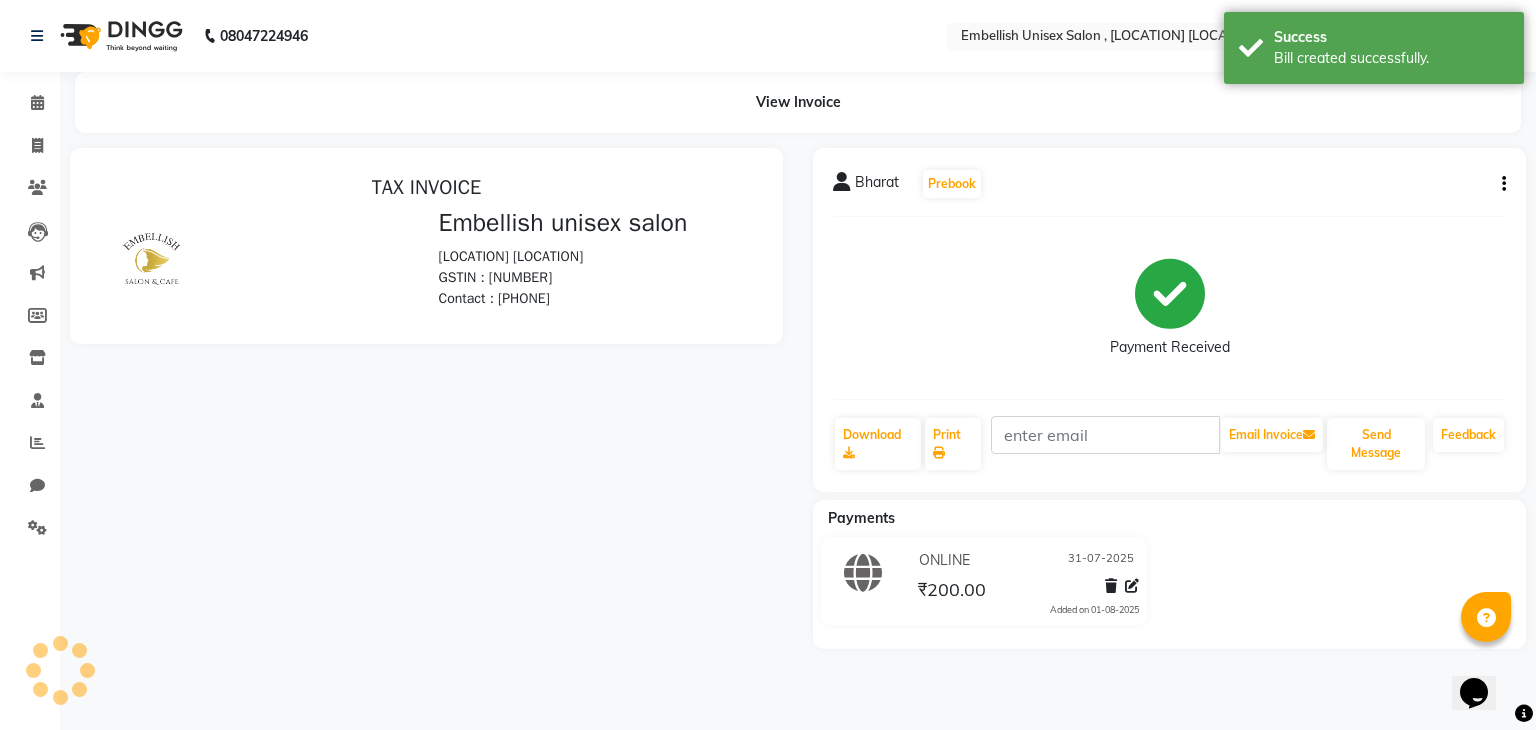 scroll, scrollTop: 0, scrollLeft: 0, axis: both 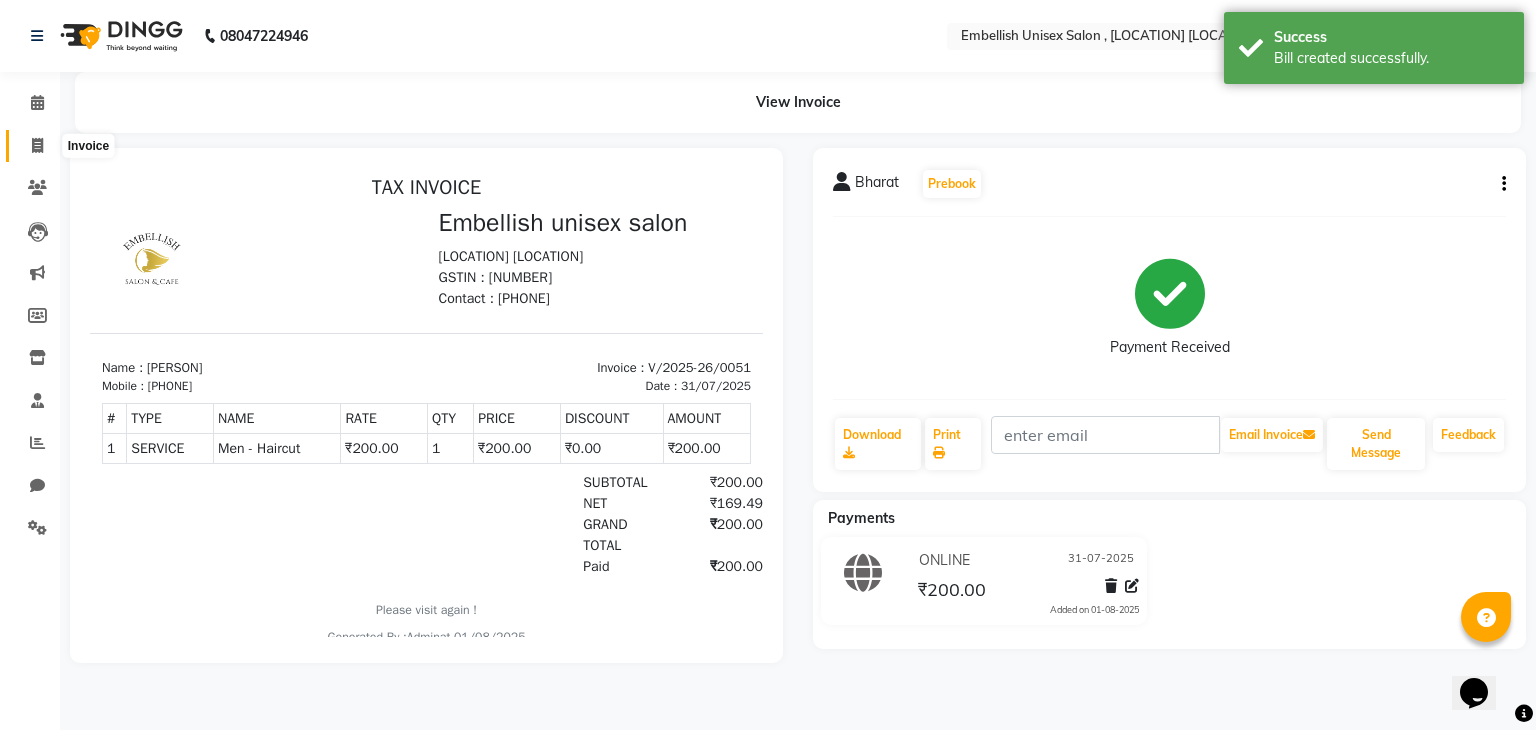 click 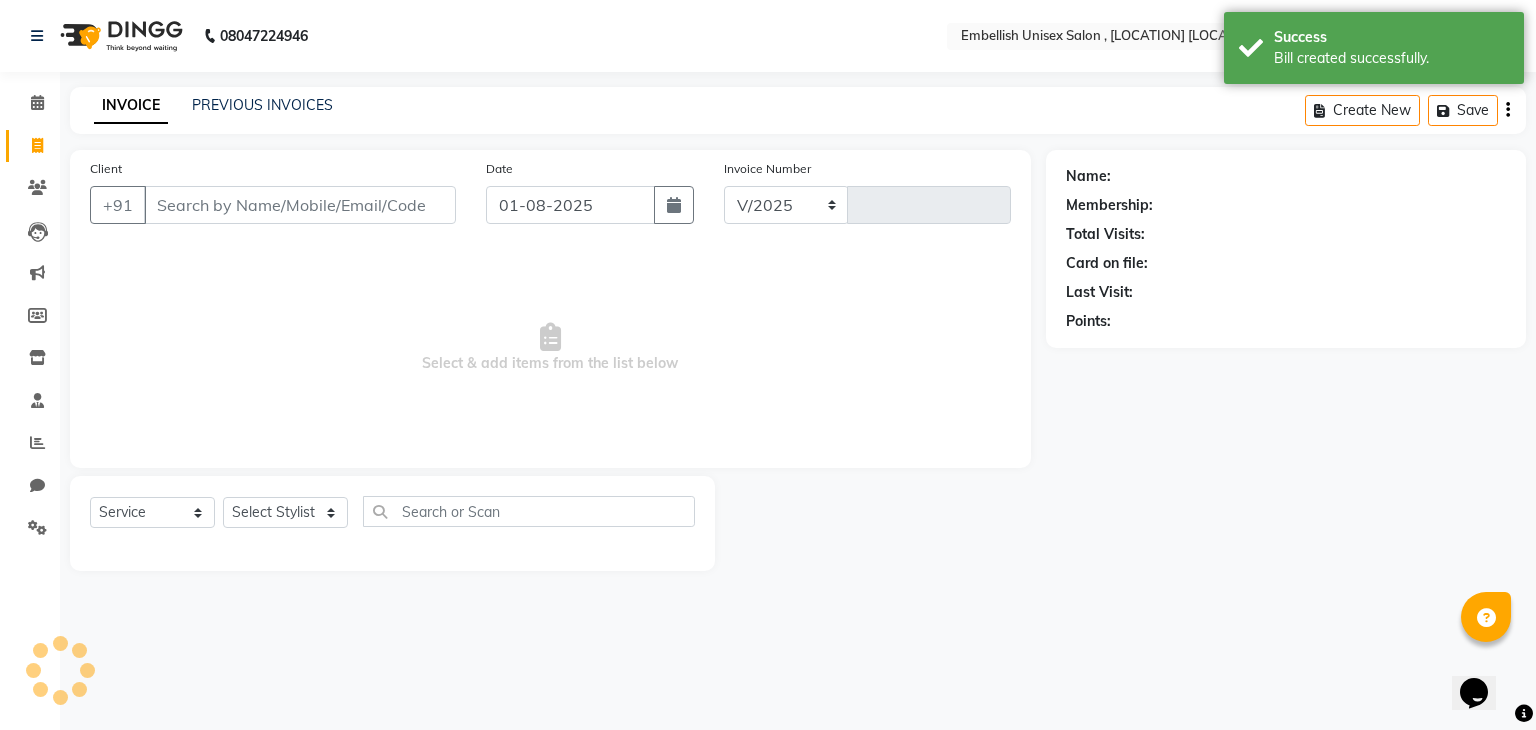 select on "8665" 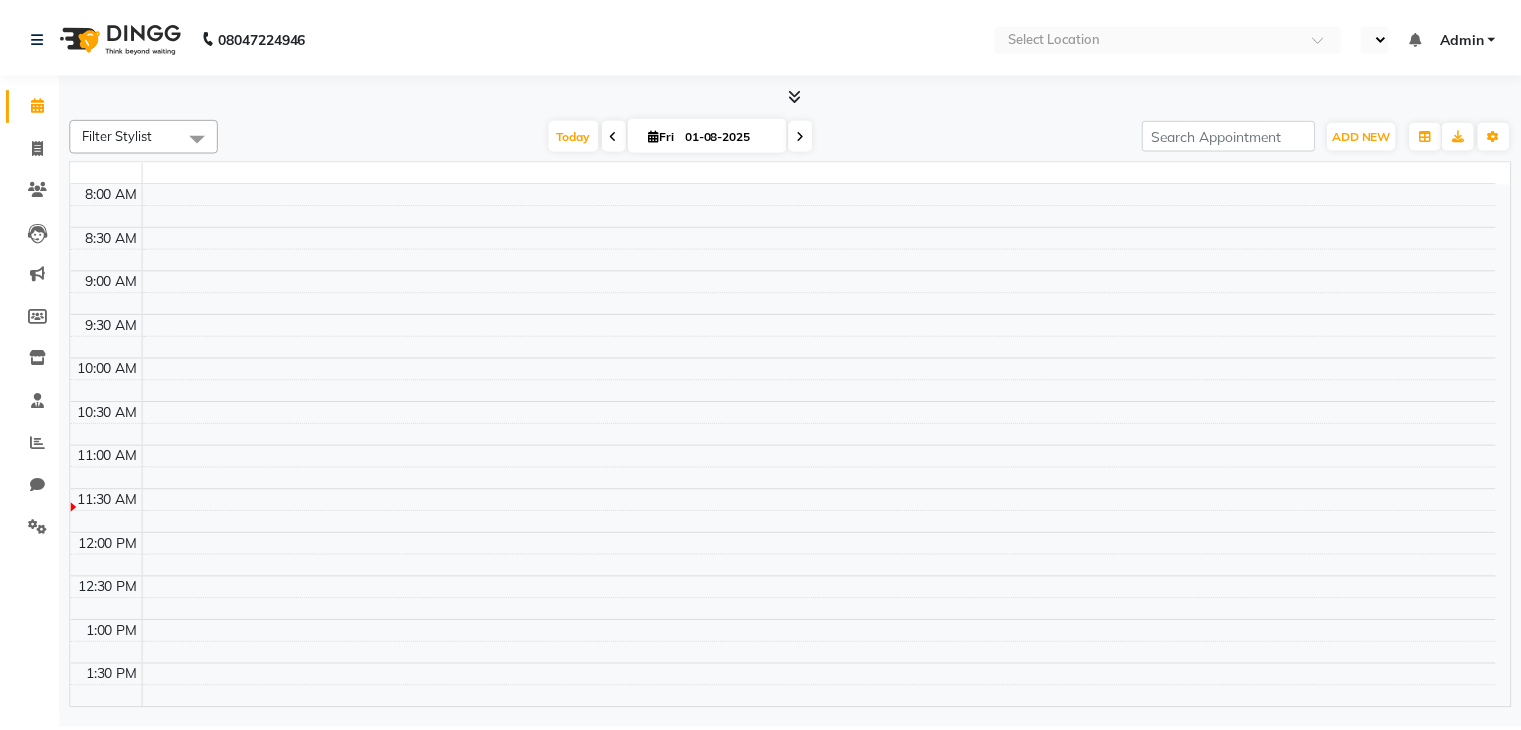 scroll, scrollTop: 0, scrollLeft: 0, axis: both 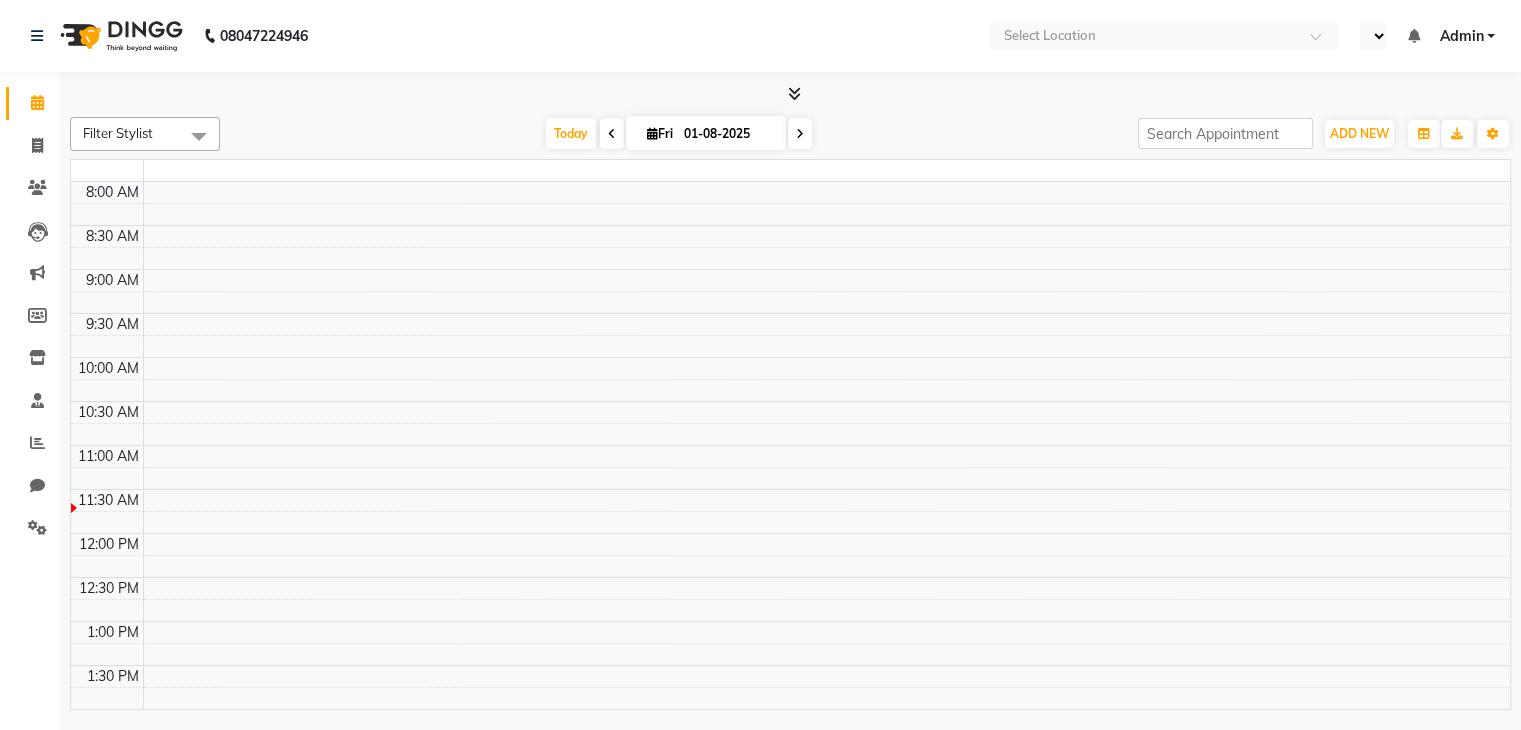 select on "en" 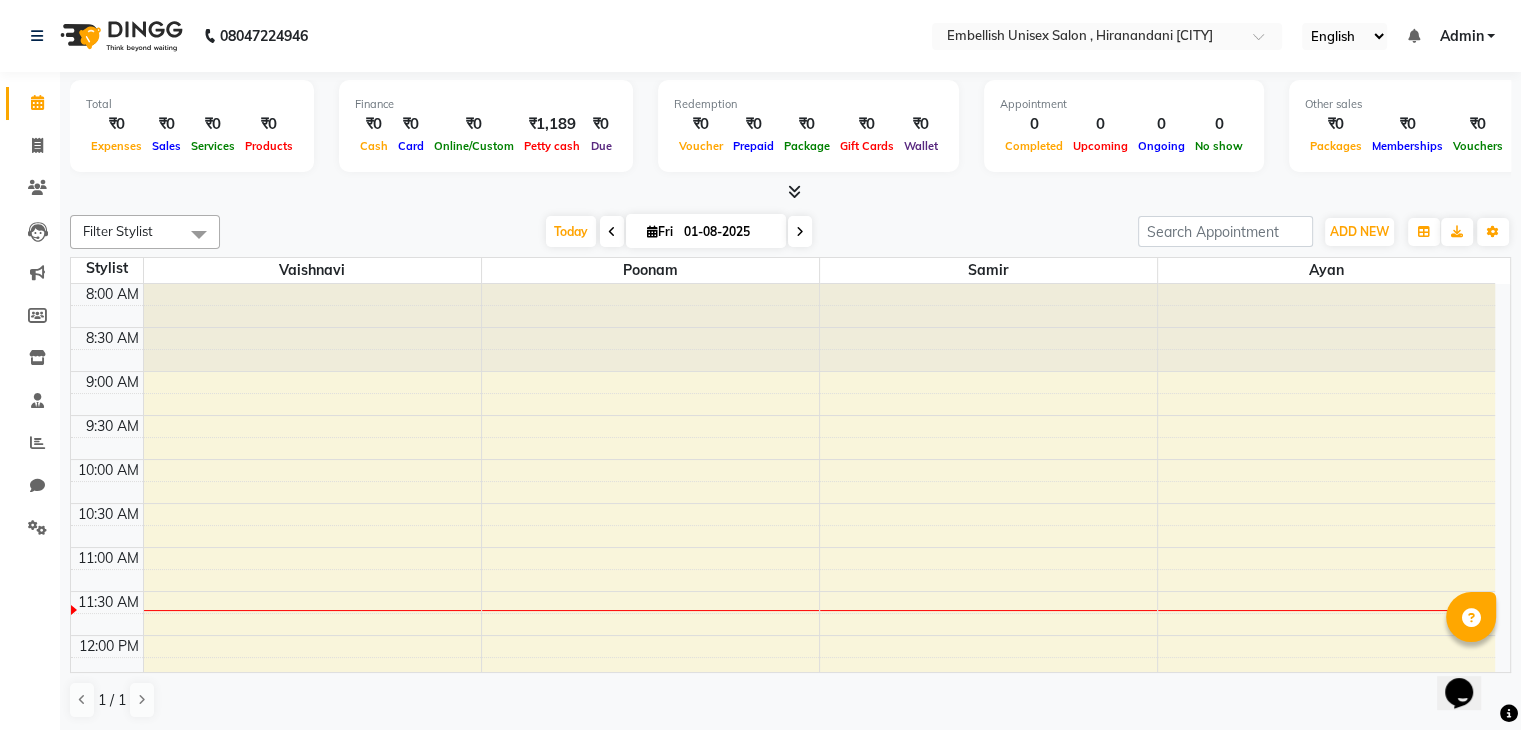 scroll, scrollTop: 0, scrollLeft: 0, axis: both 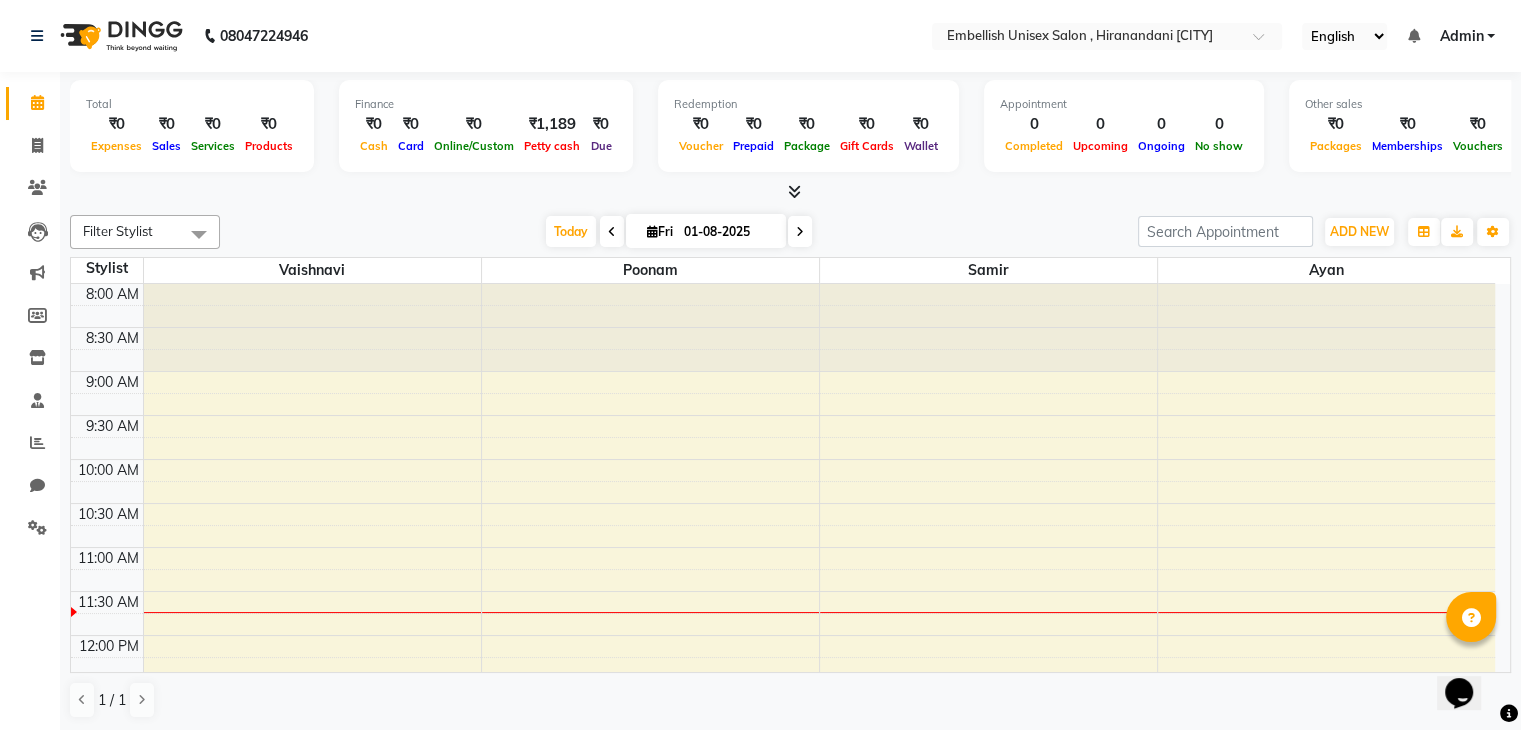 click at bounding box center (612, 232) 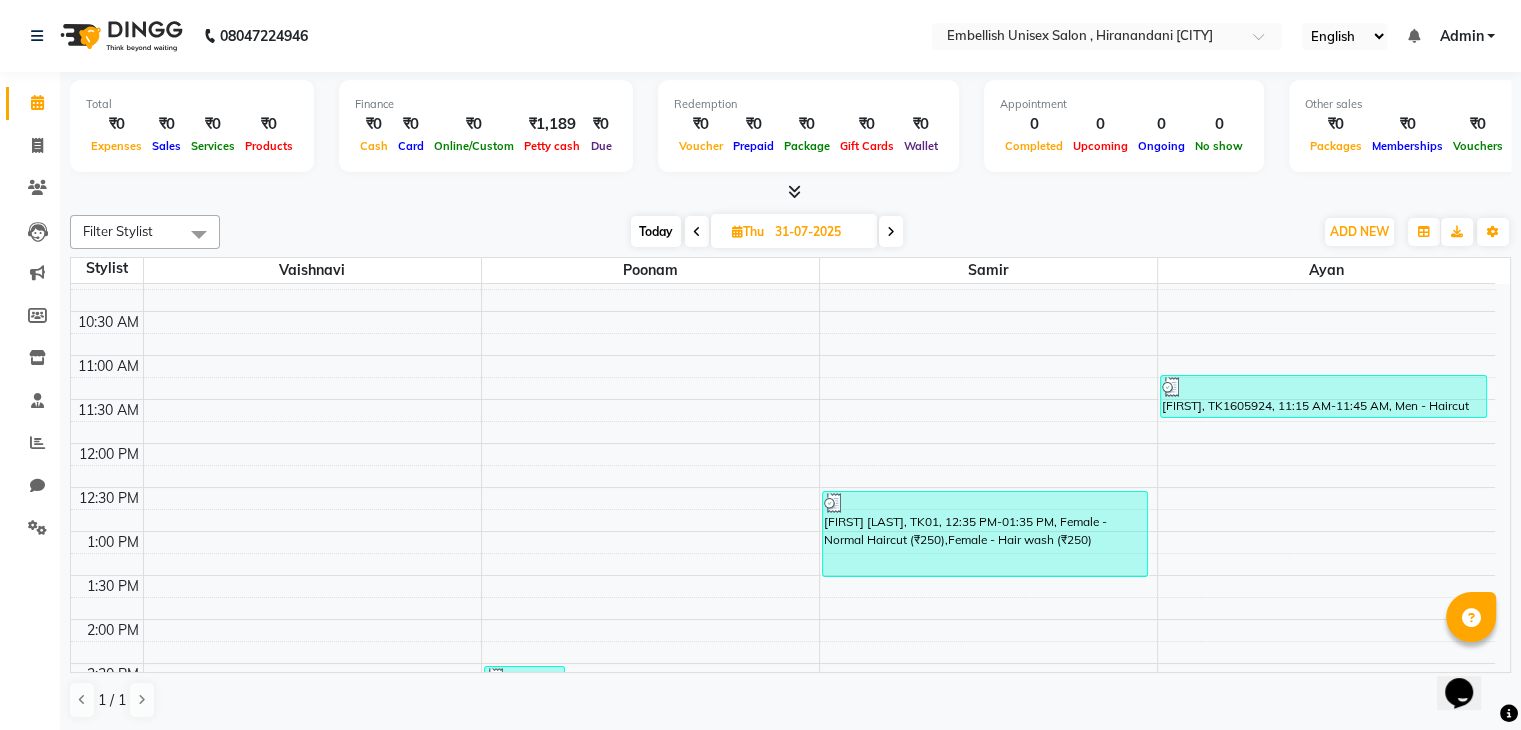 scroll, scrollTop: 191, scrollLeft: 0, axis: vertical 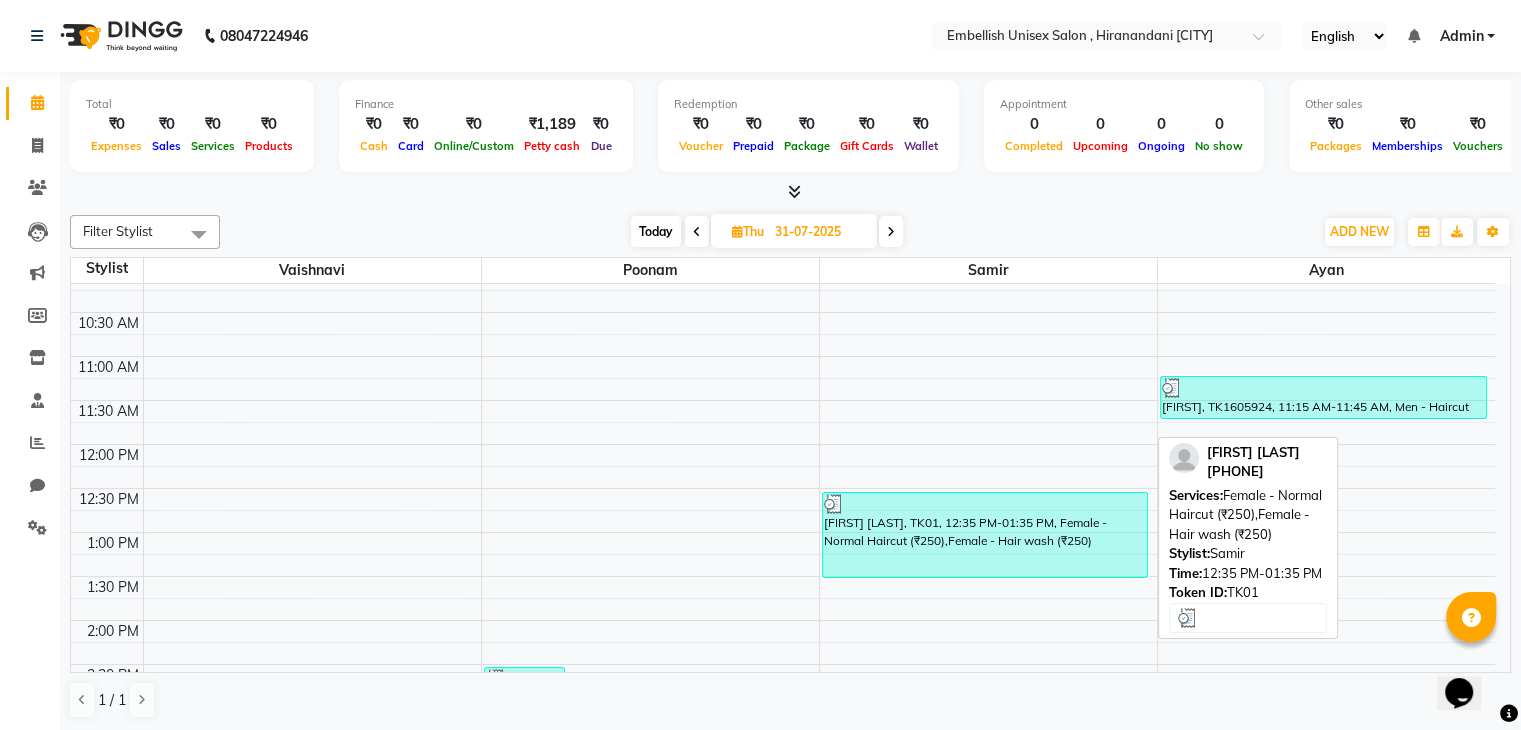 click on "Deepali Dhawale, TK01, 12:35 PM-01:35 PM, Female  - Normal Haircut (₹250),Female  - Hair wash (₹250)" at bounding box center [985, 535] 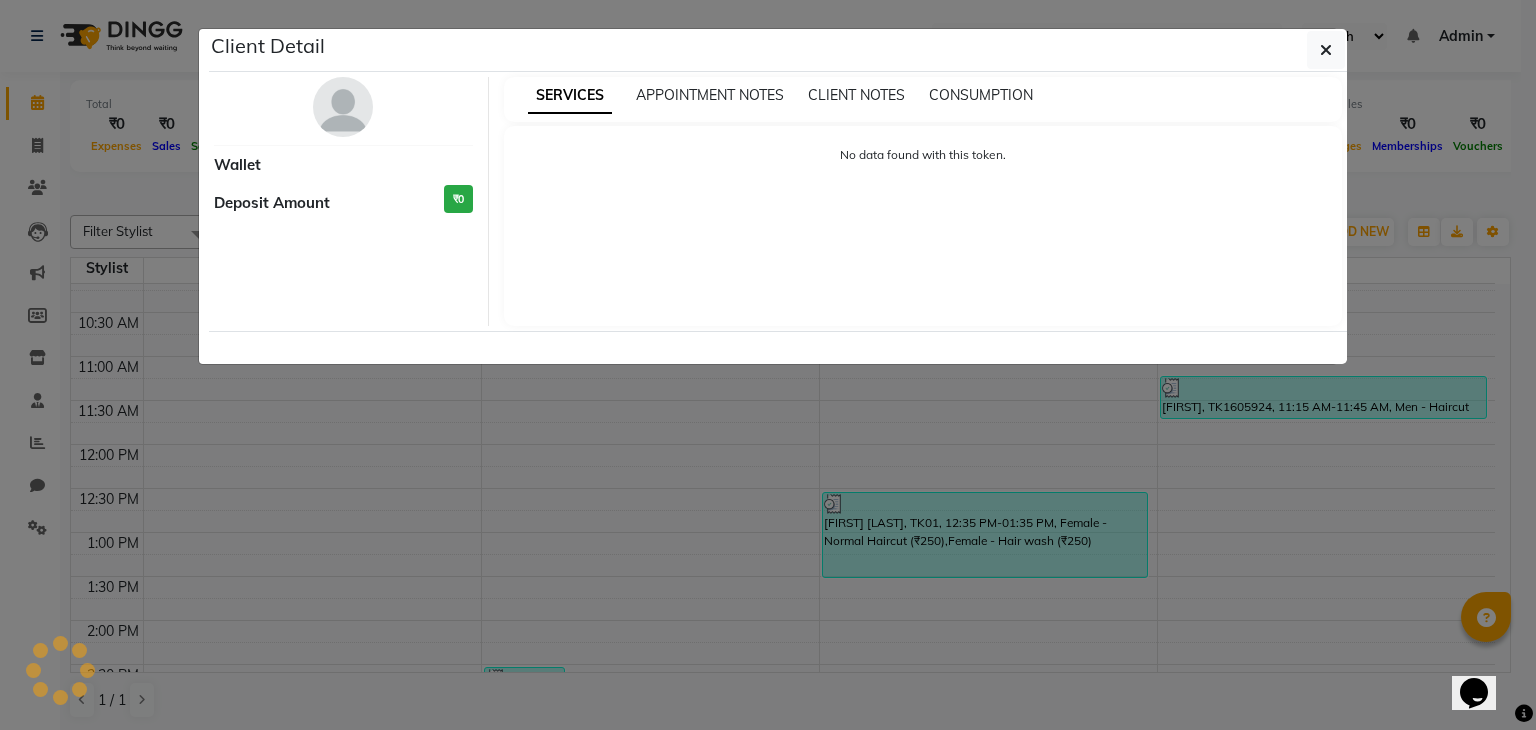 select on "3" 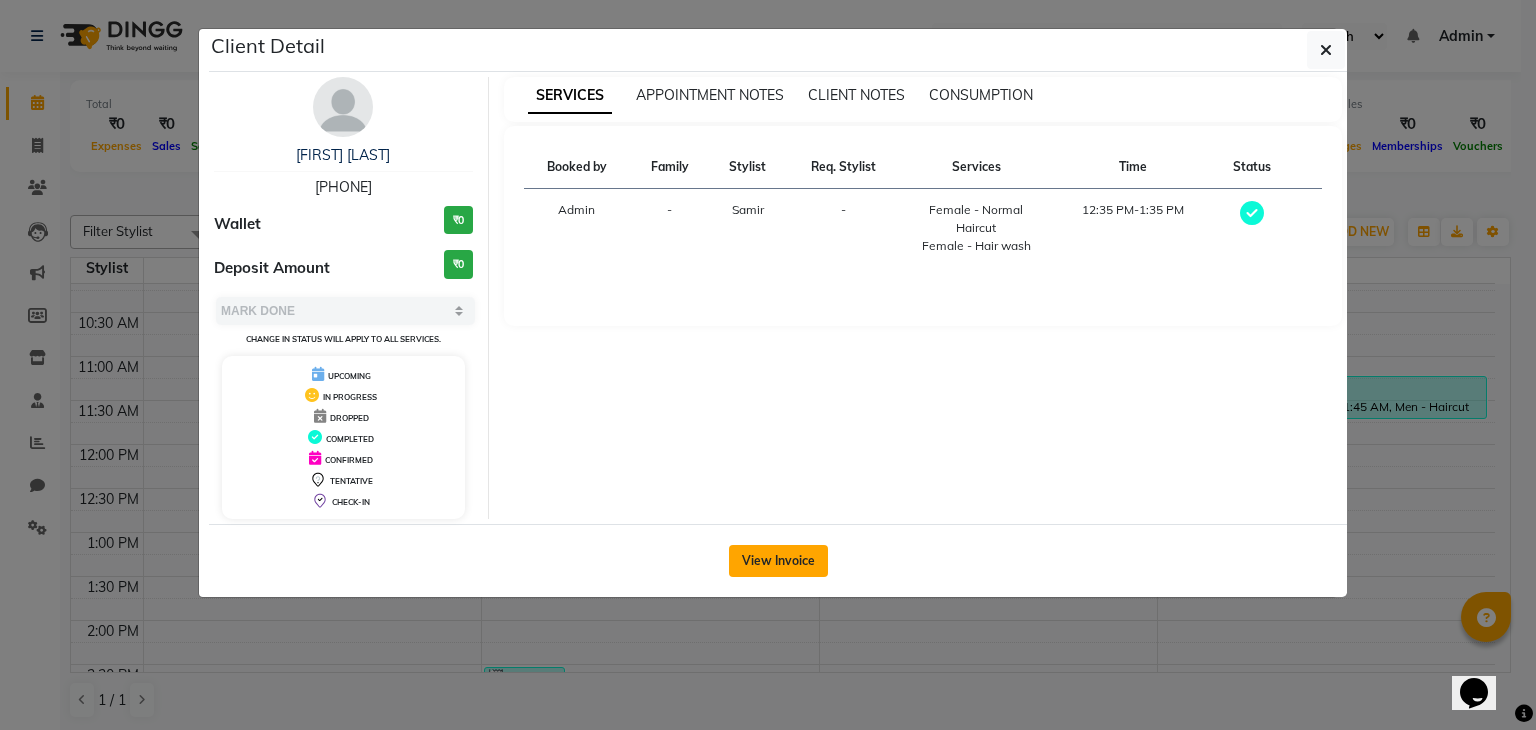 click on "View Invoice" 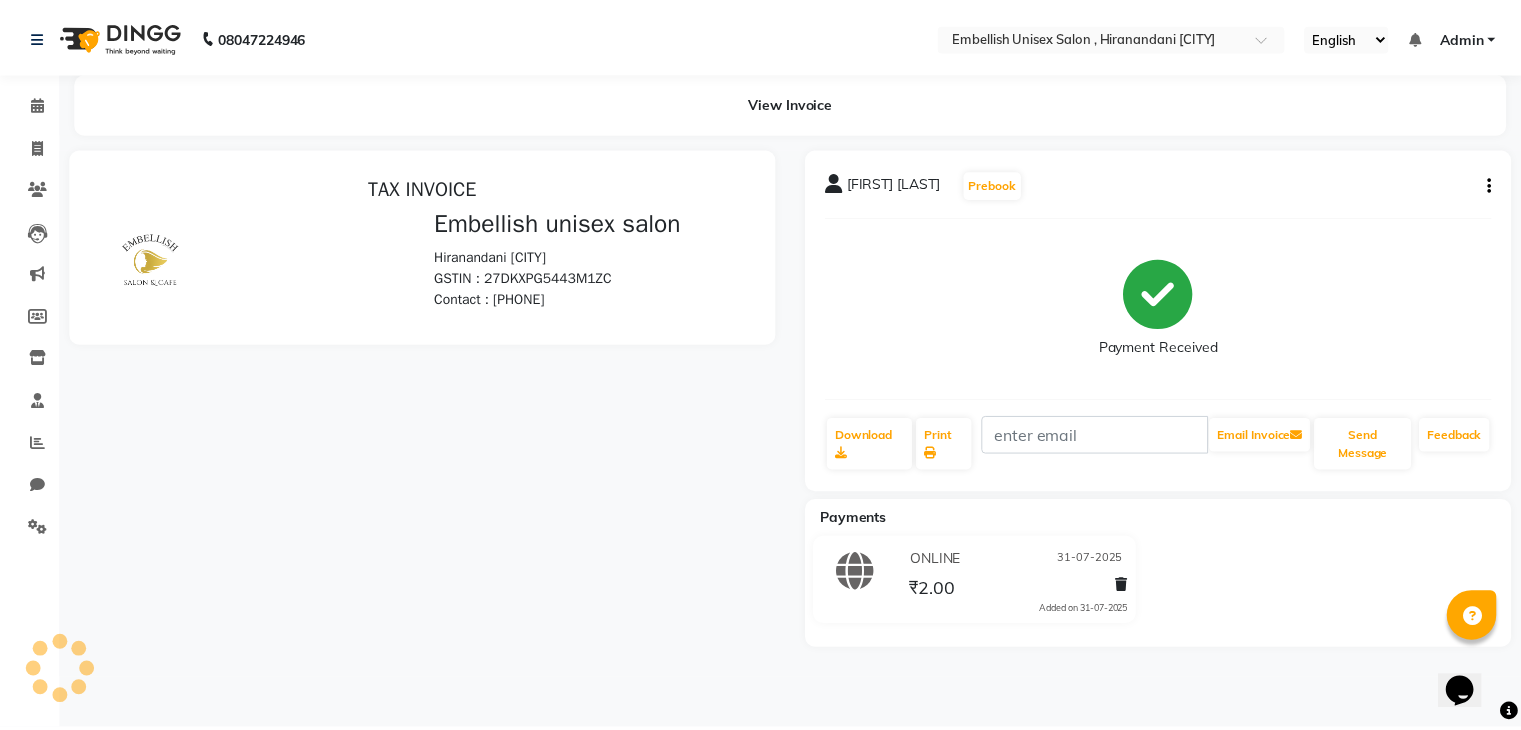 scroll, scrollTop: 0, scrollLeft: 0, axis: both 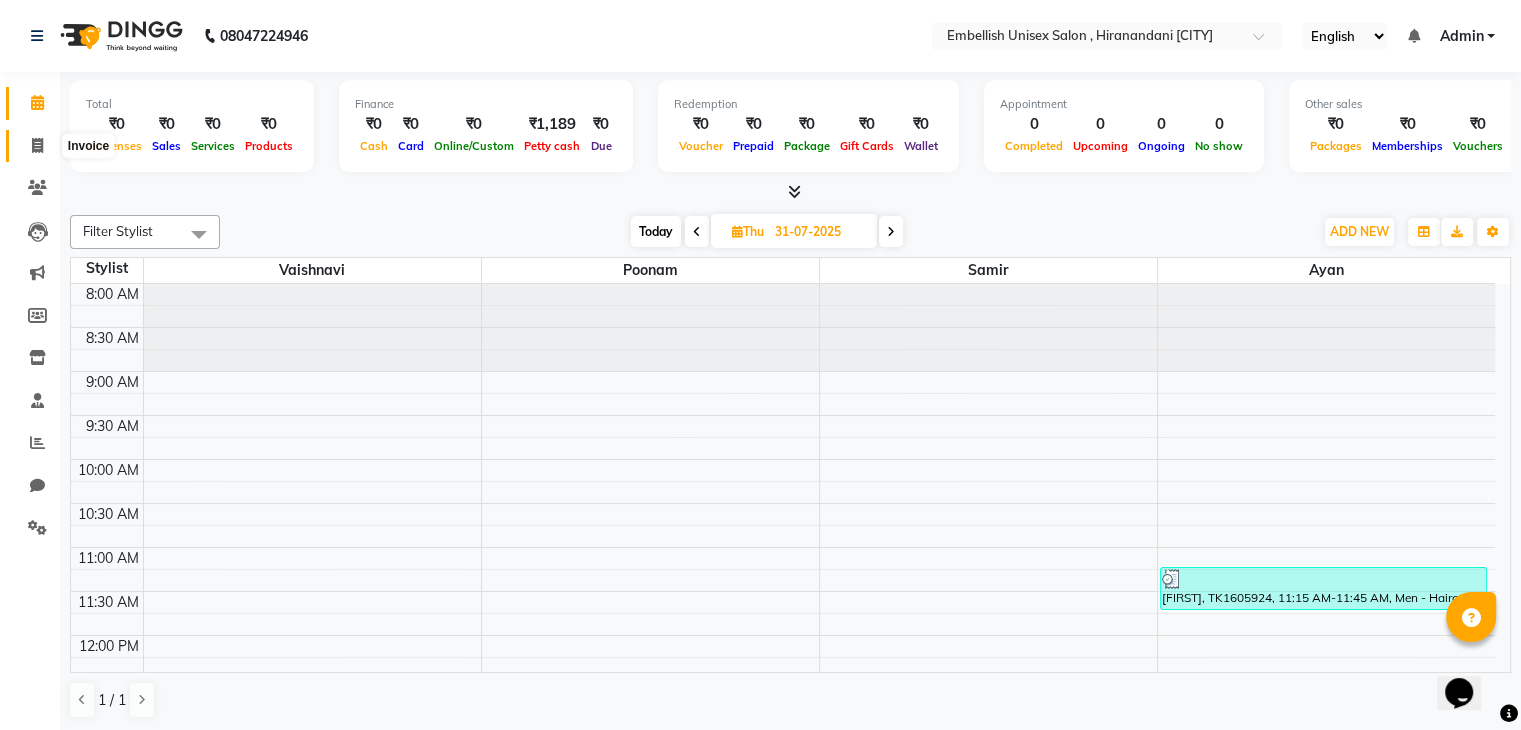 click 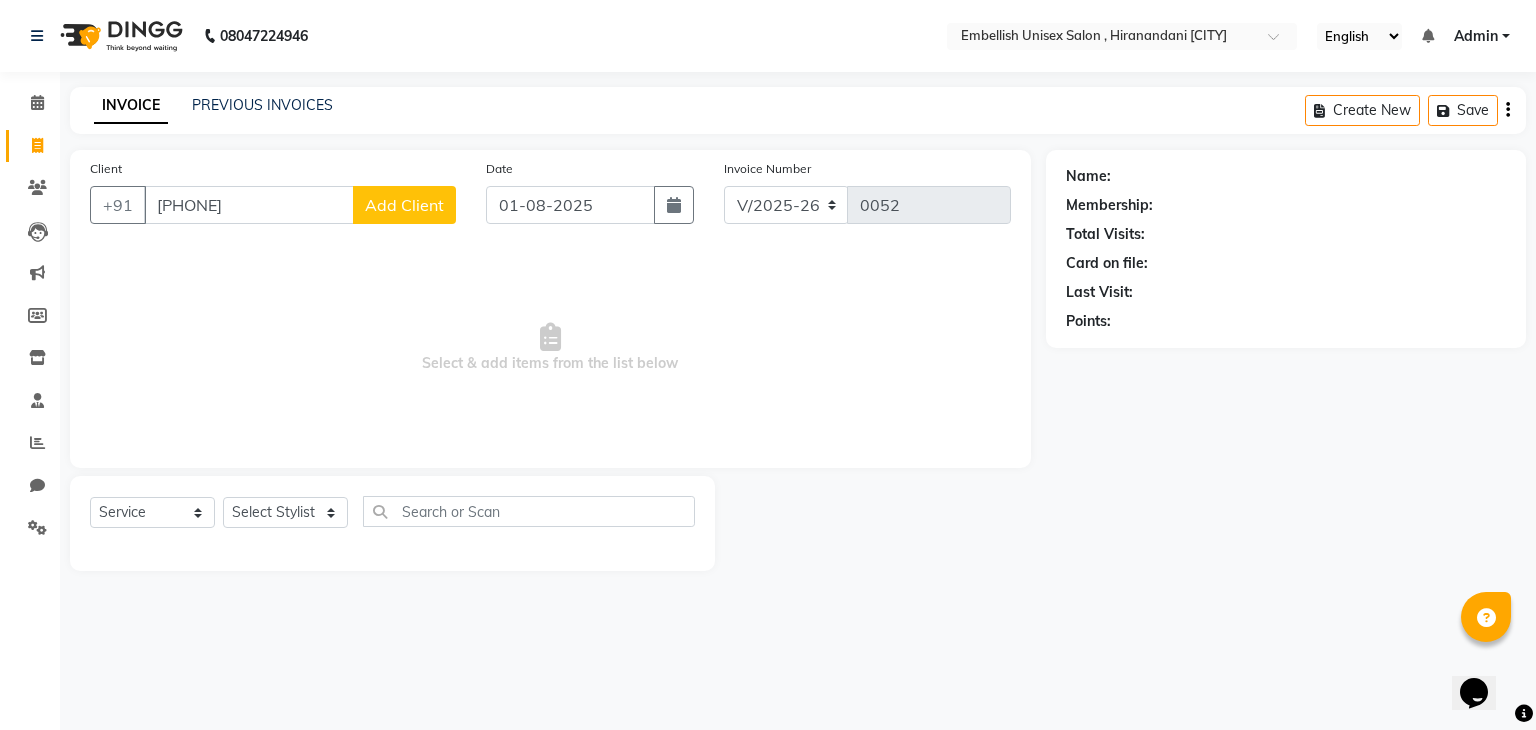 type on "7718975131" 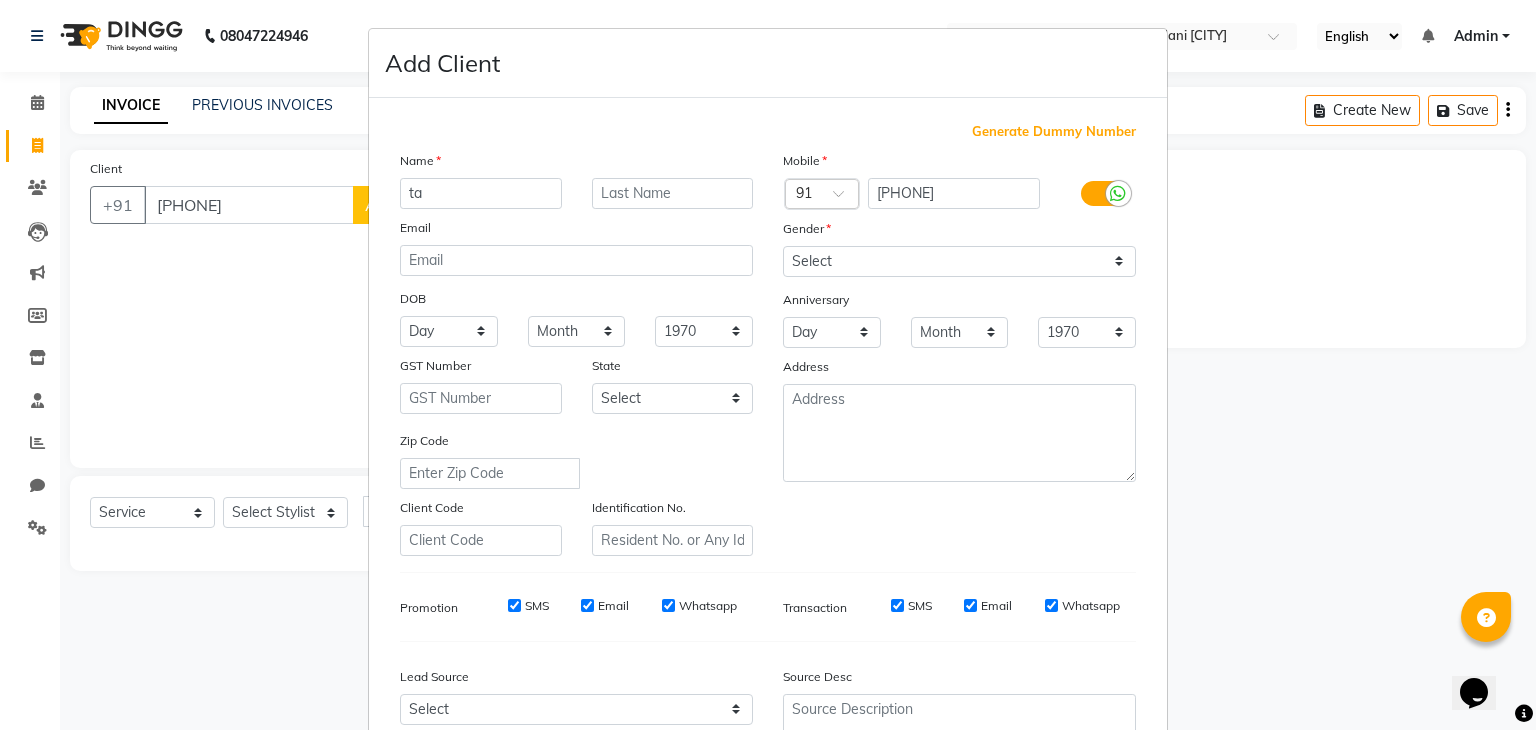 type on "t" 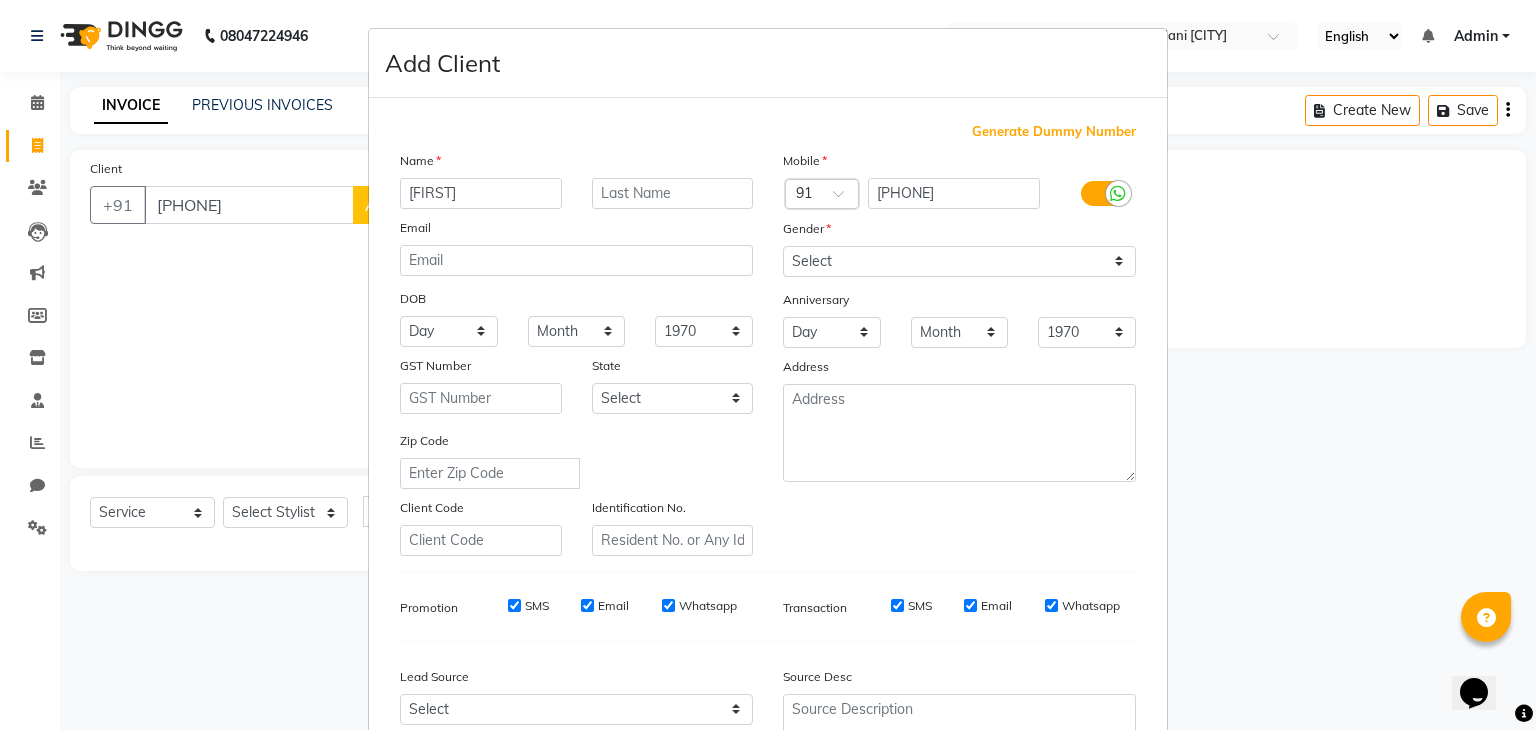 type on "Tappu" 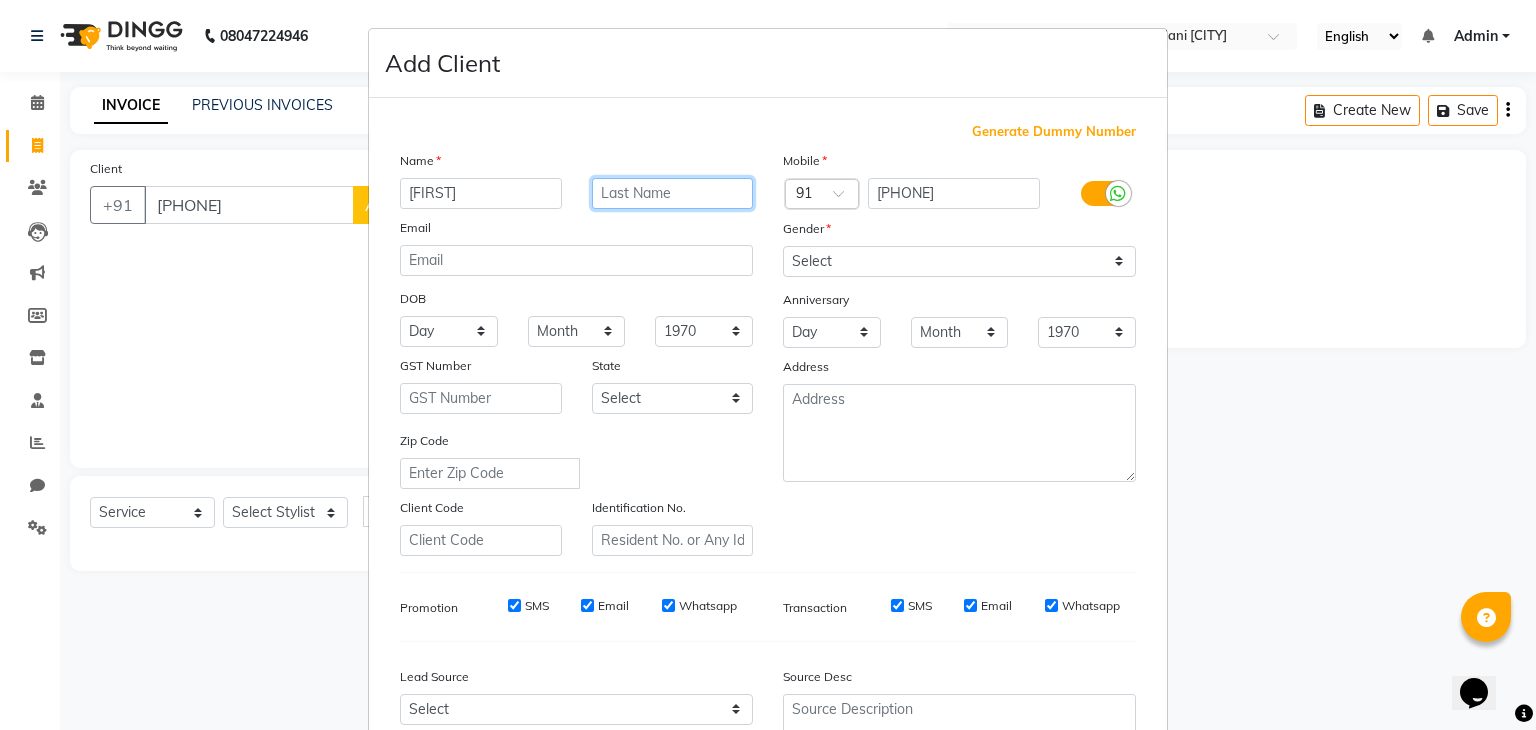click at bounding box center [673, 193] 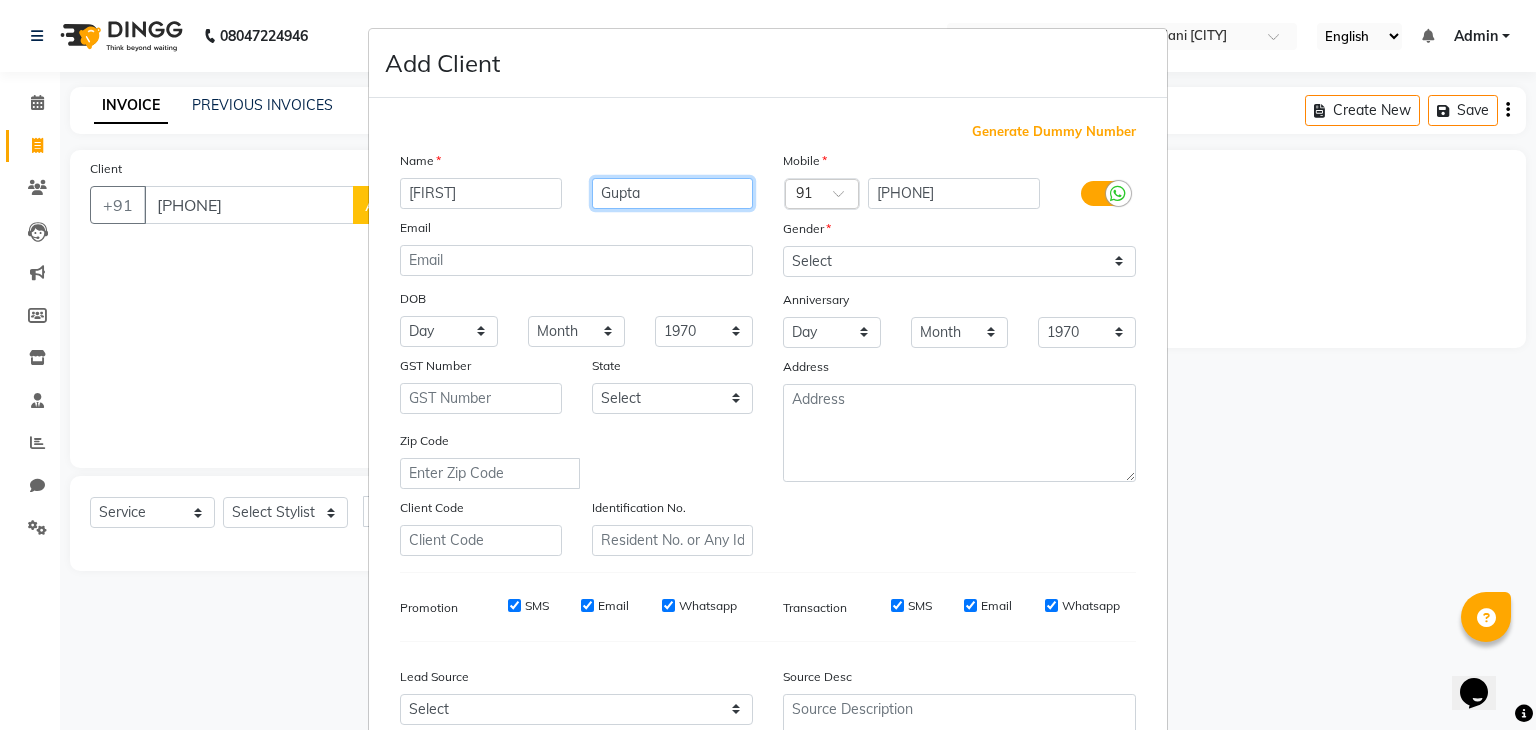 type on "Gupta" 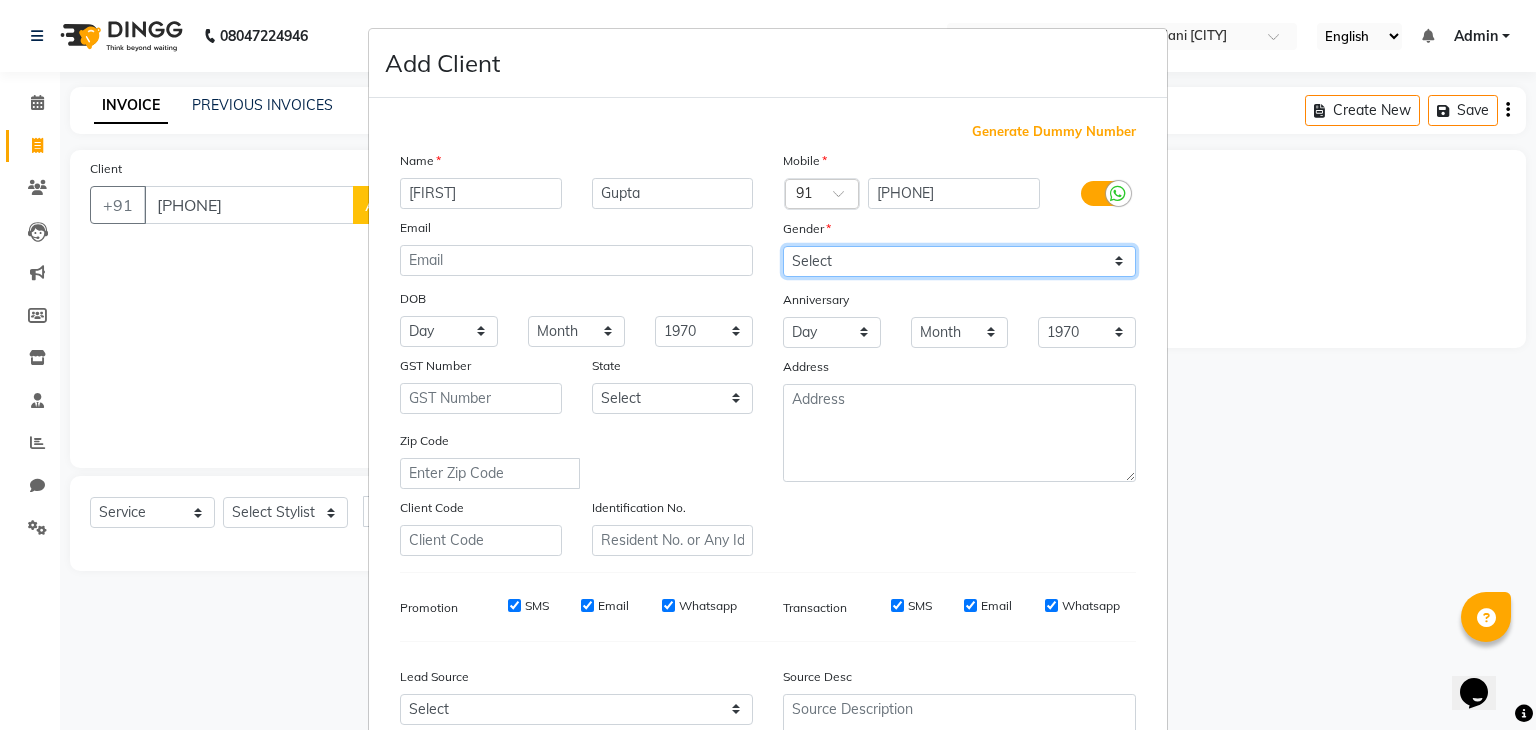click on "Select Male Female Other Prefer Not To Say" at bounding box center [959, 261] 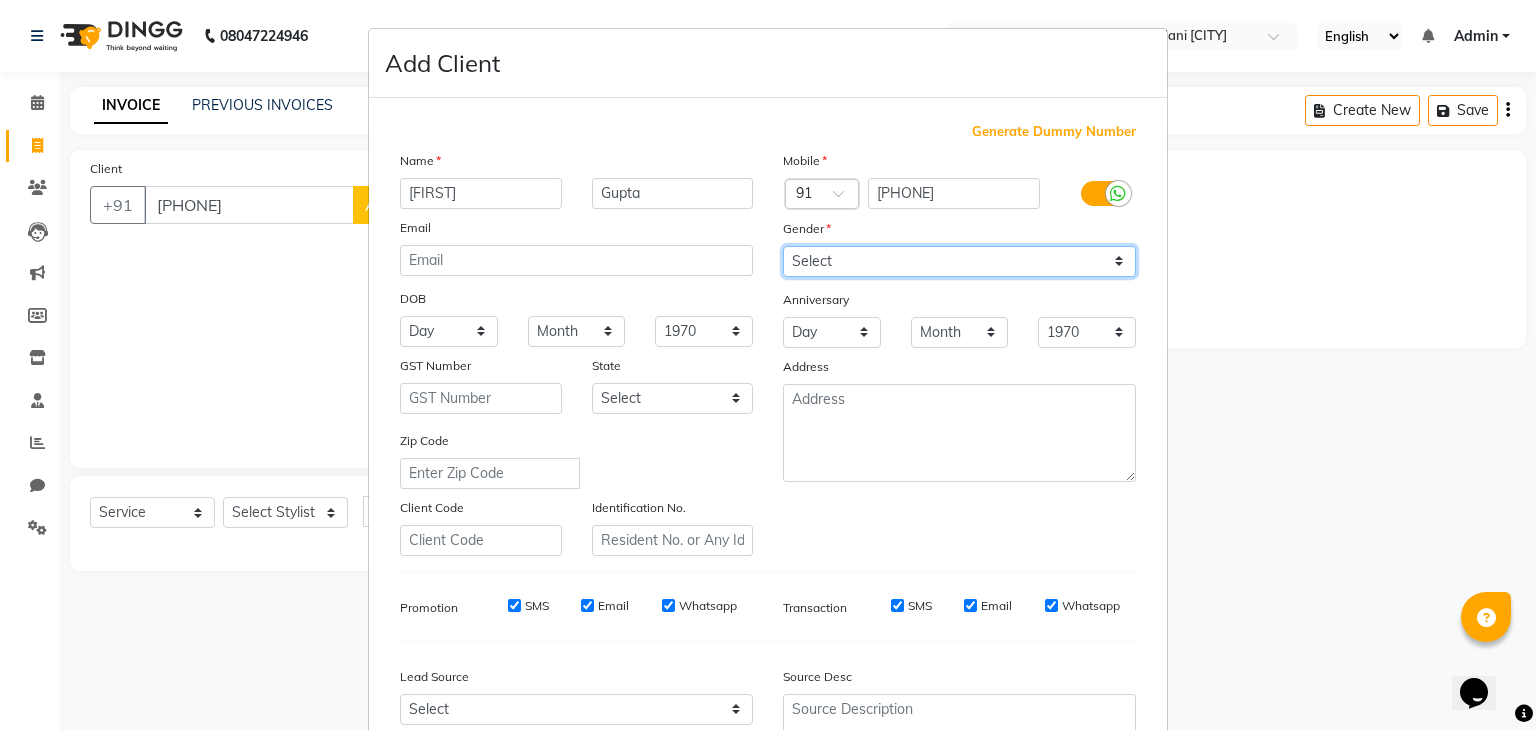 select on "female" 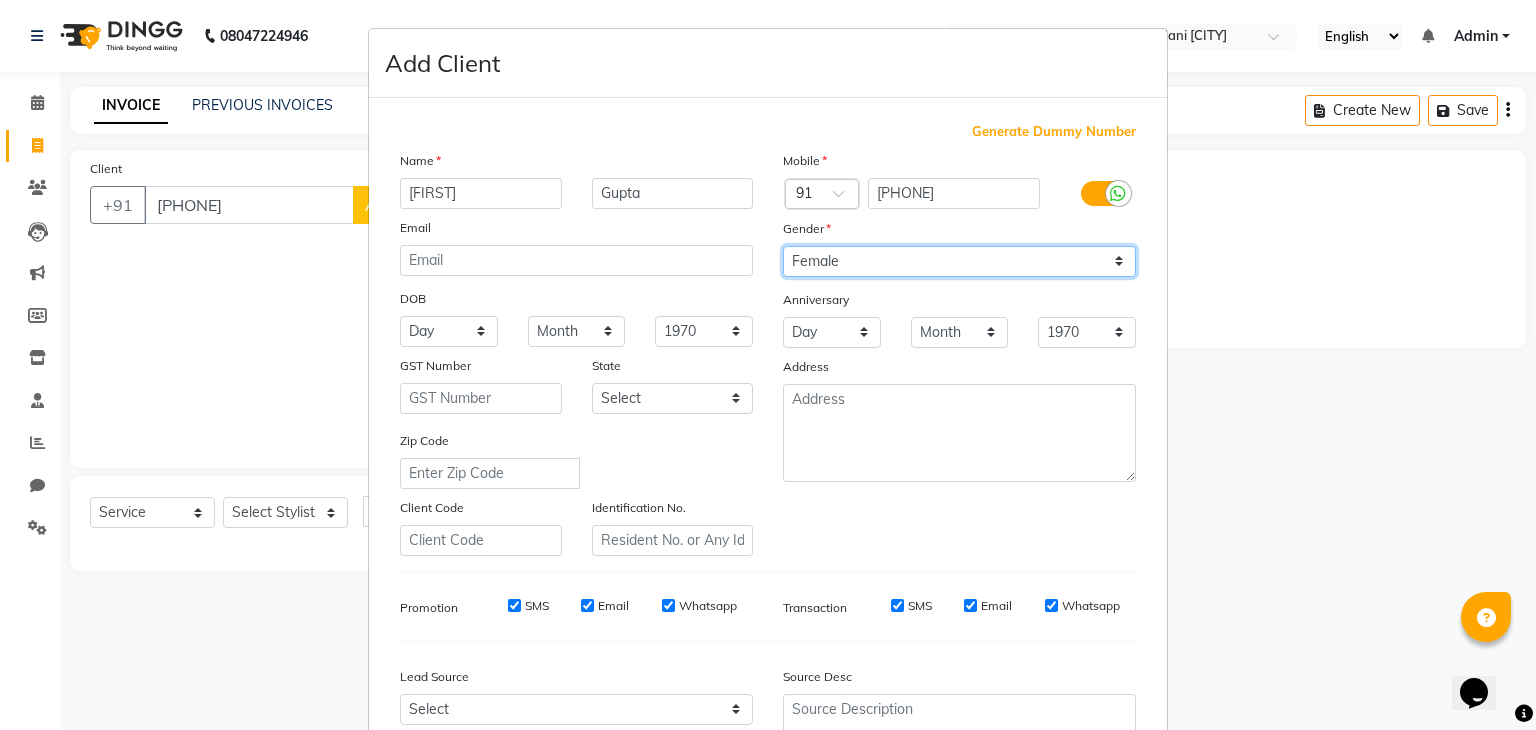 click on "Select Male Female Other Prefer Not To Say" at bounding box center (959, 261) 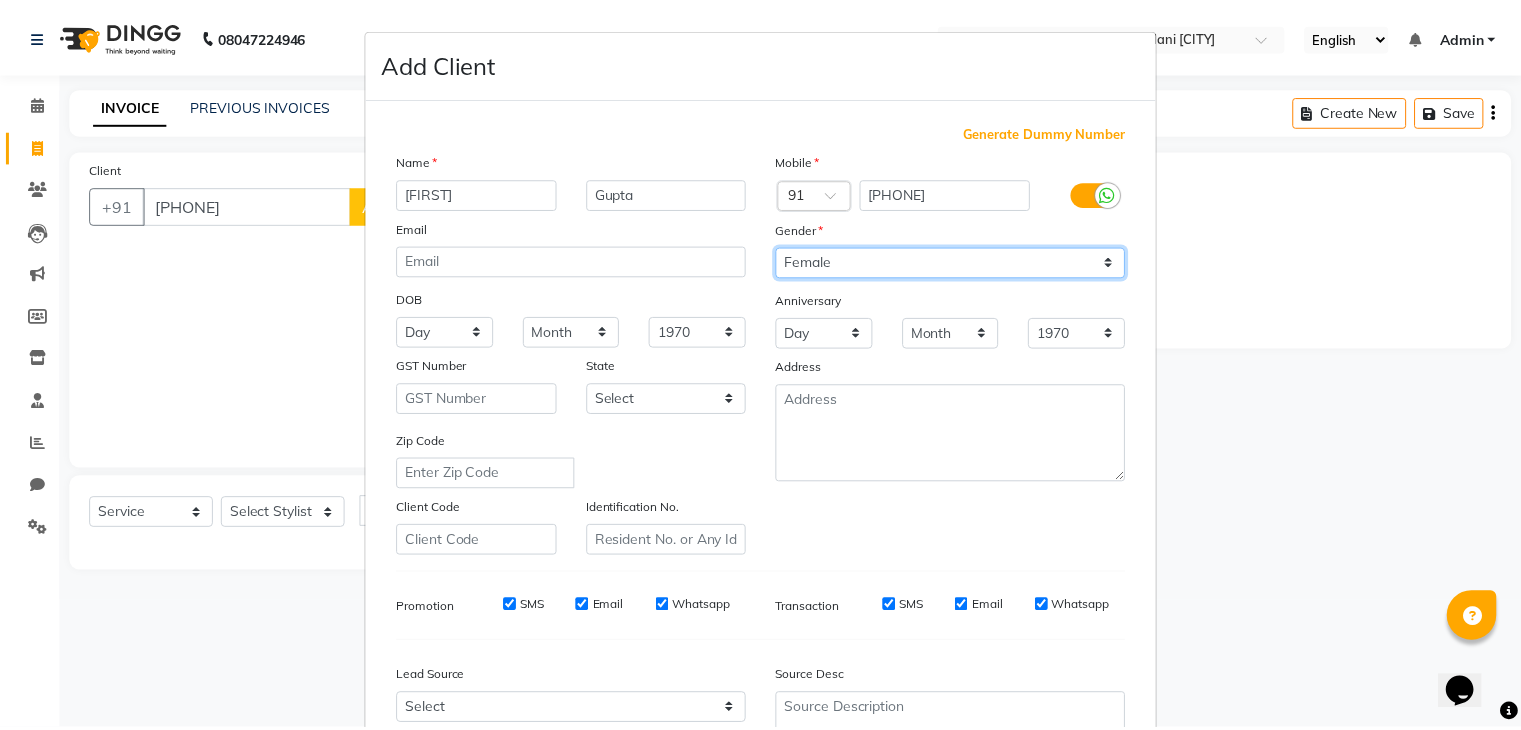 scroll, scrollTop: 203, scrollLeft: 0, axis: vertical 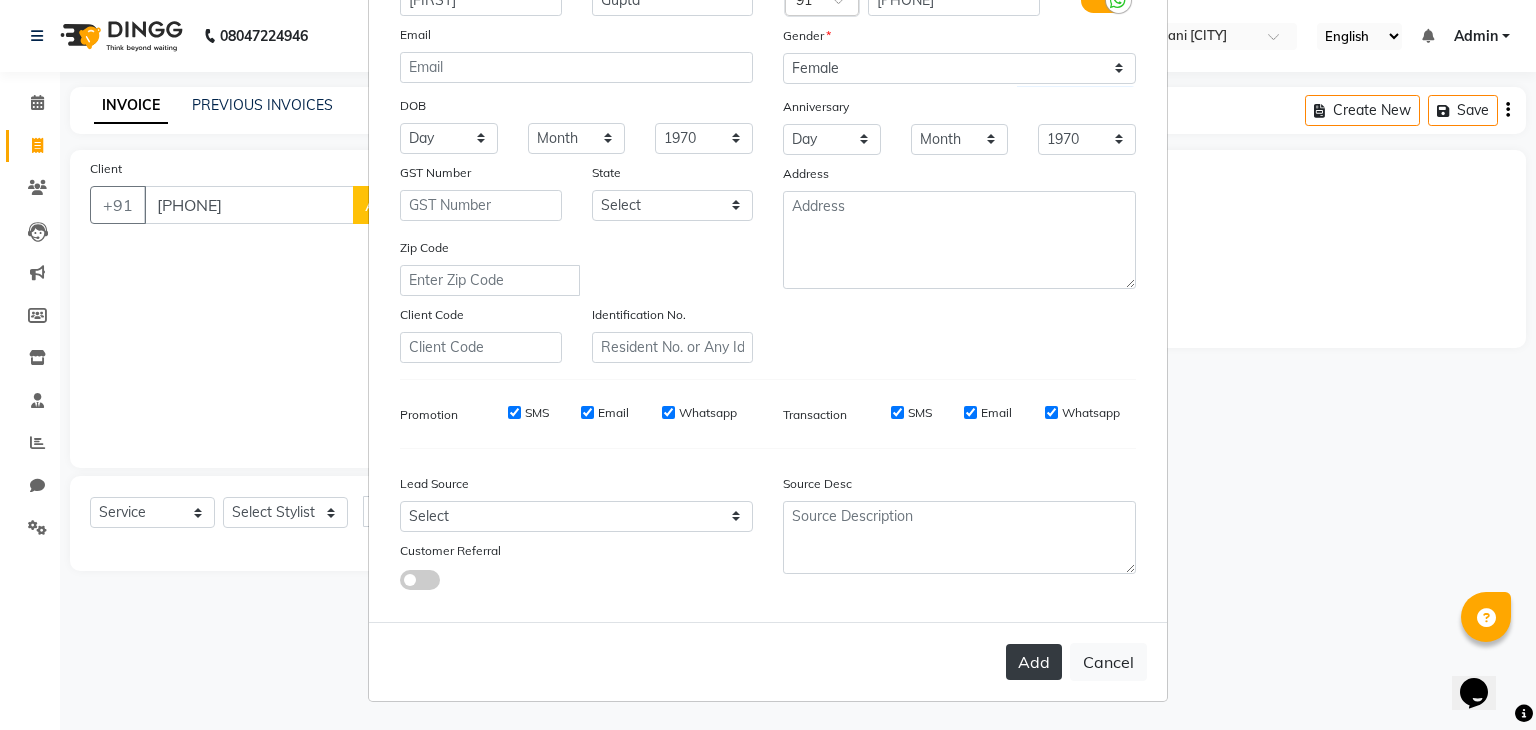 click on "Add" at bounding box center (1034, 662) 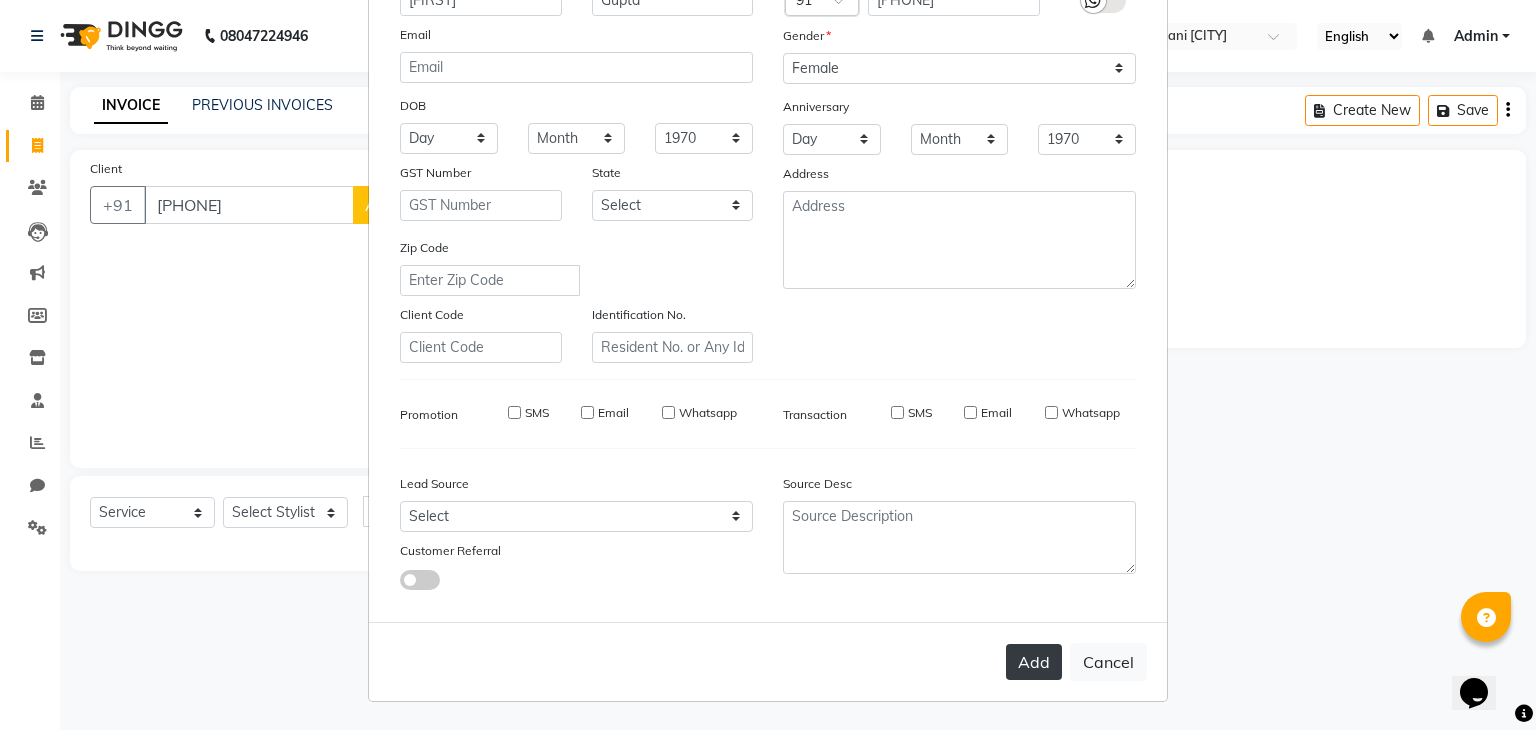 type 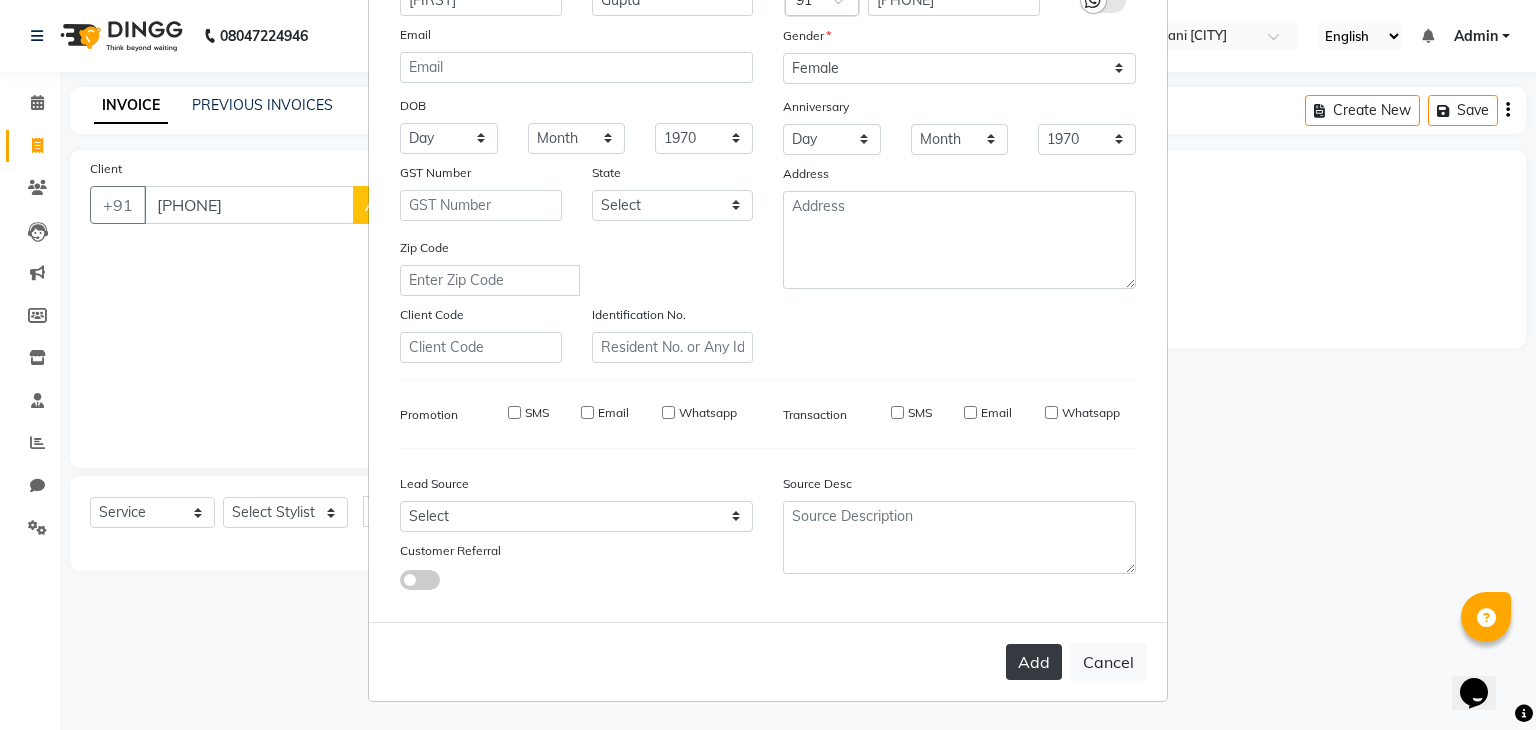 type 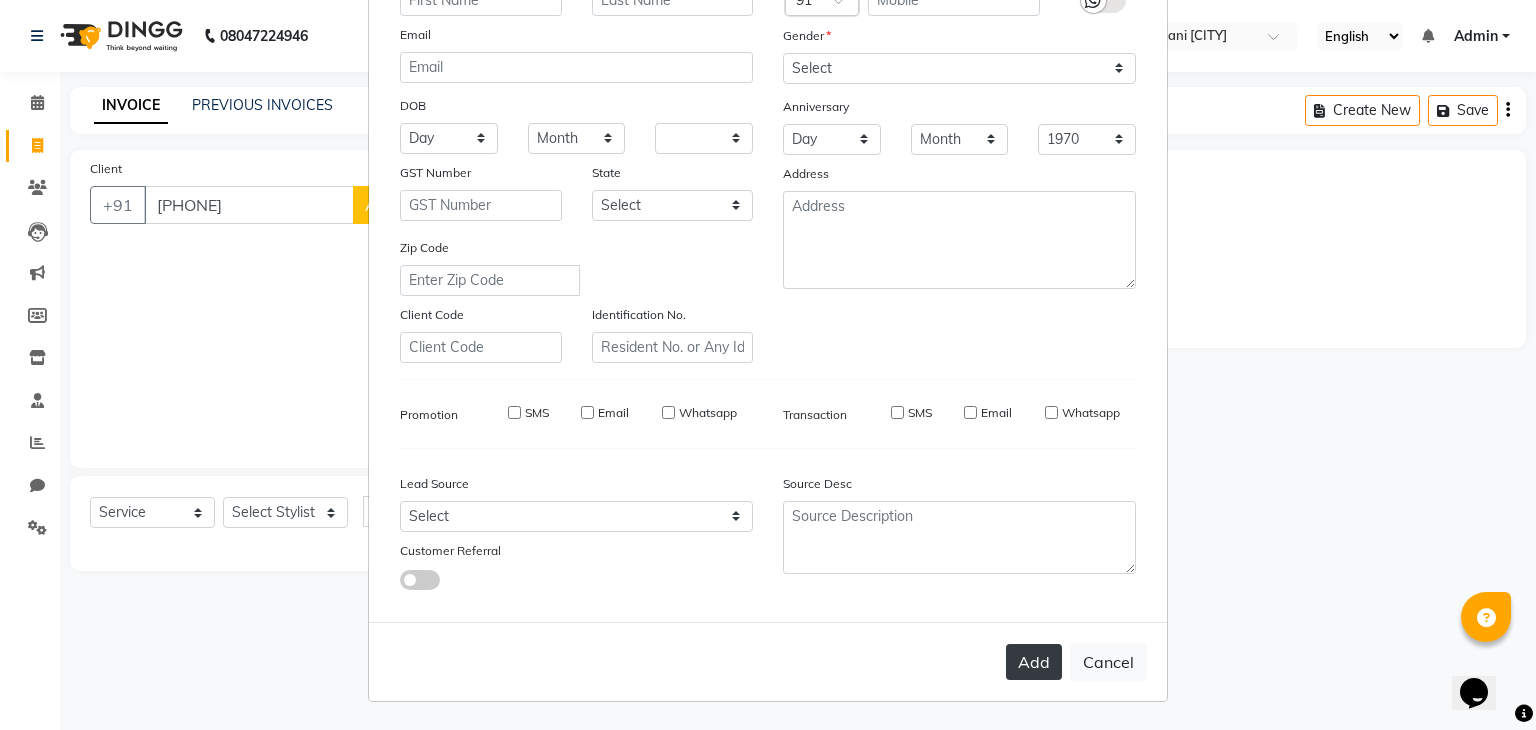 select 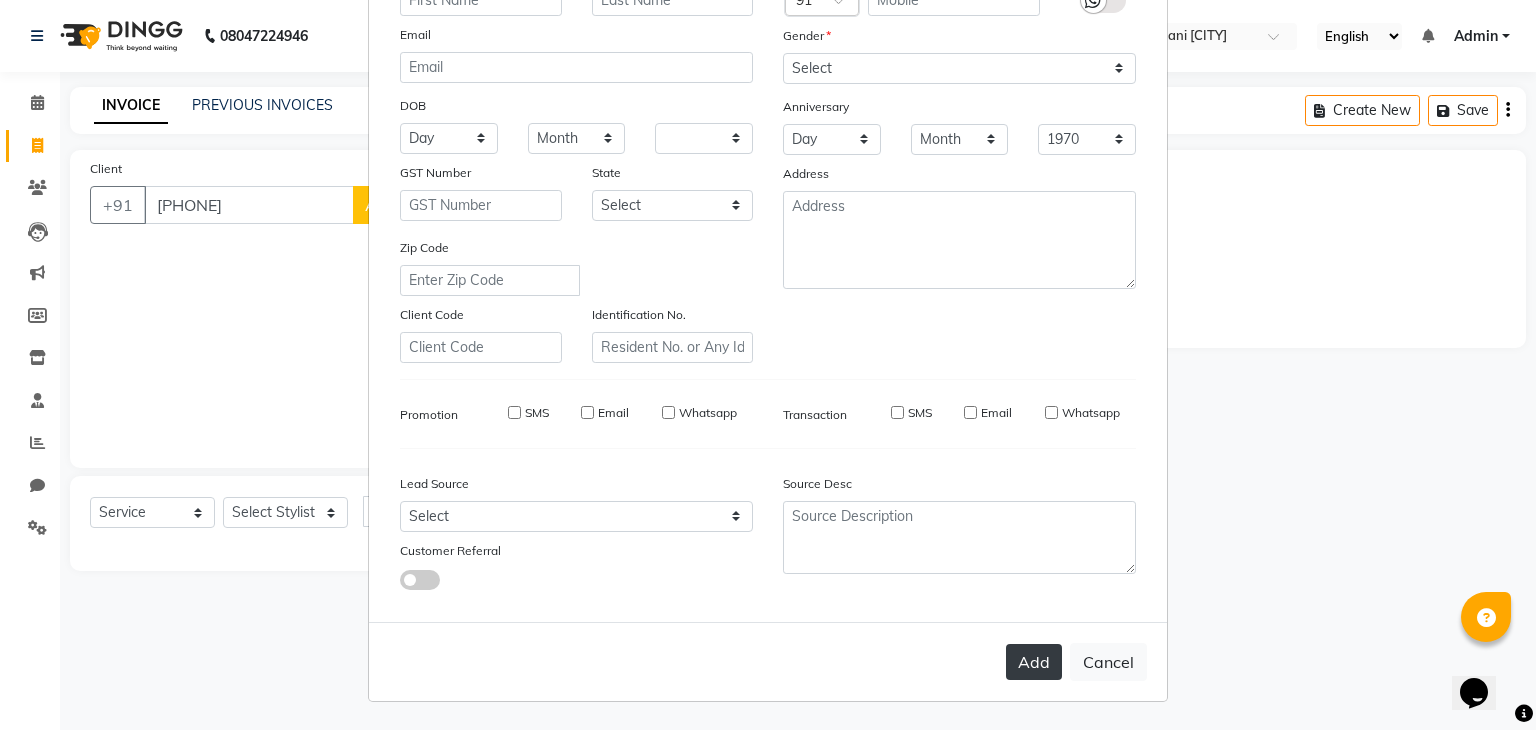 select 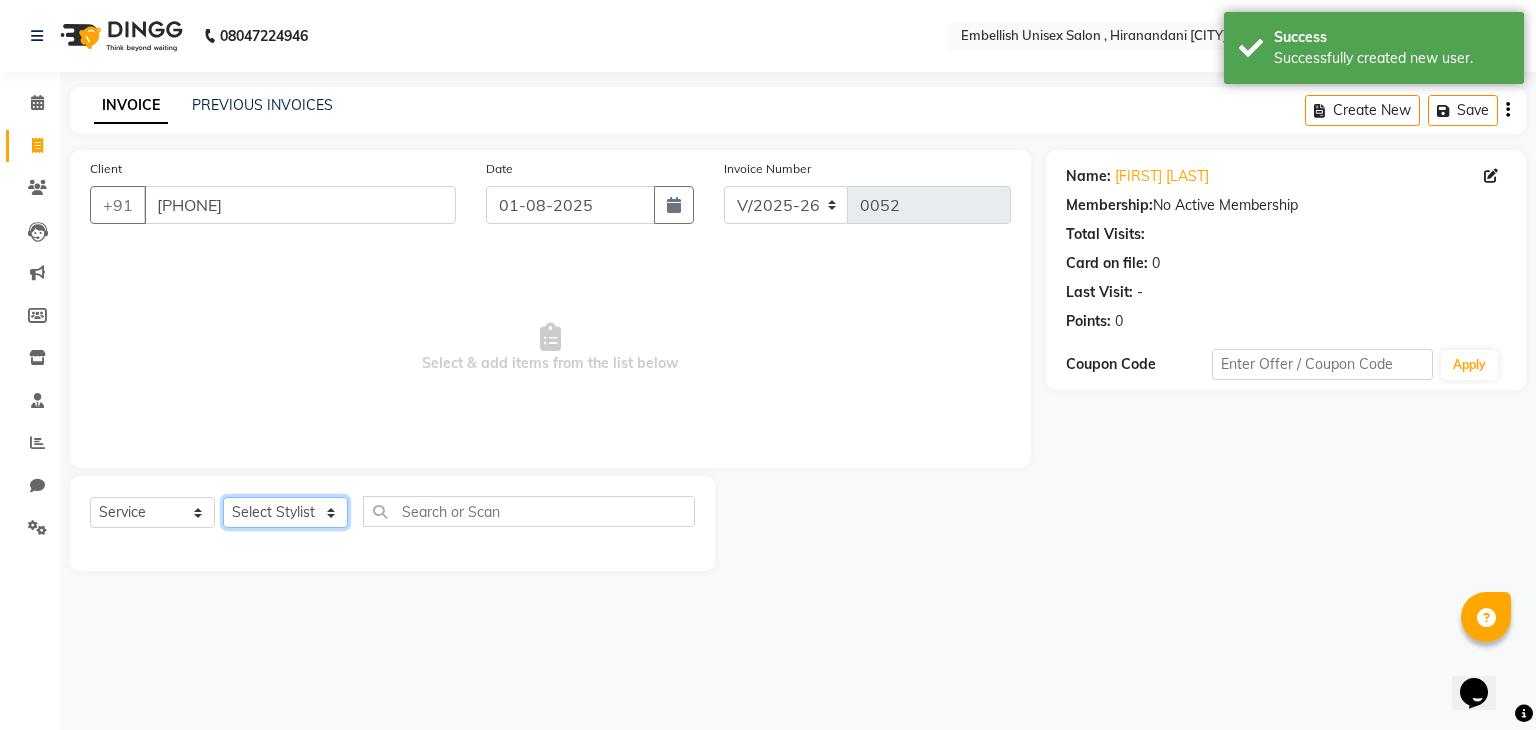 click on "Select Stylist [PERSON] [PERSON] [PERSON] [PERSON]" 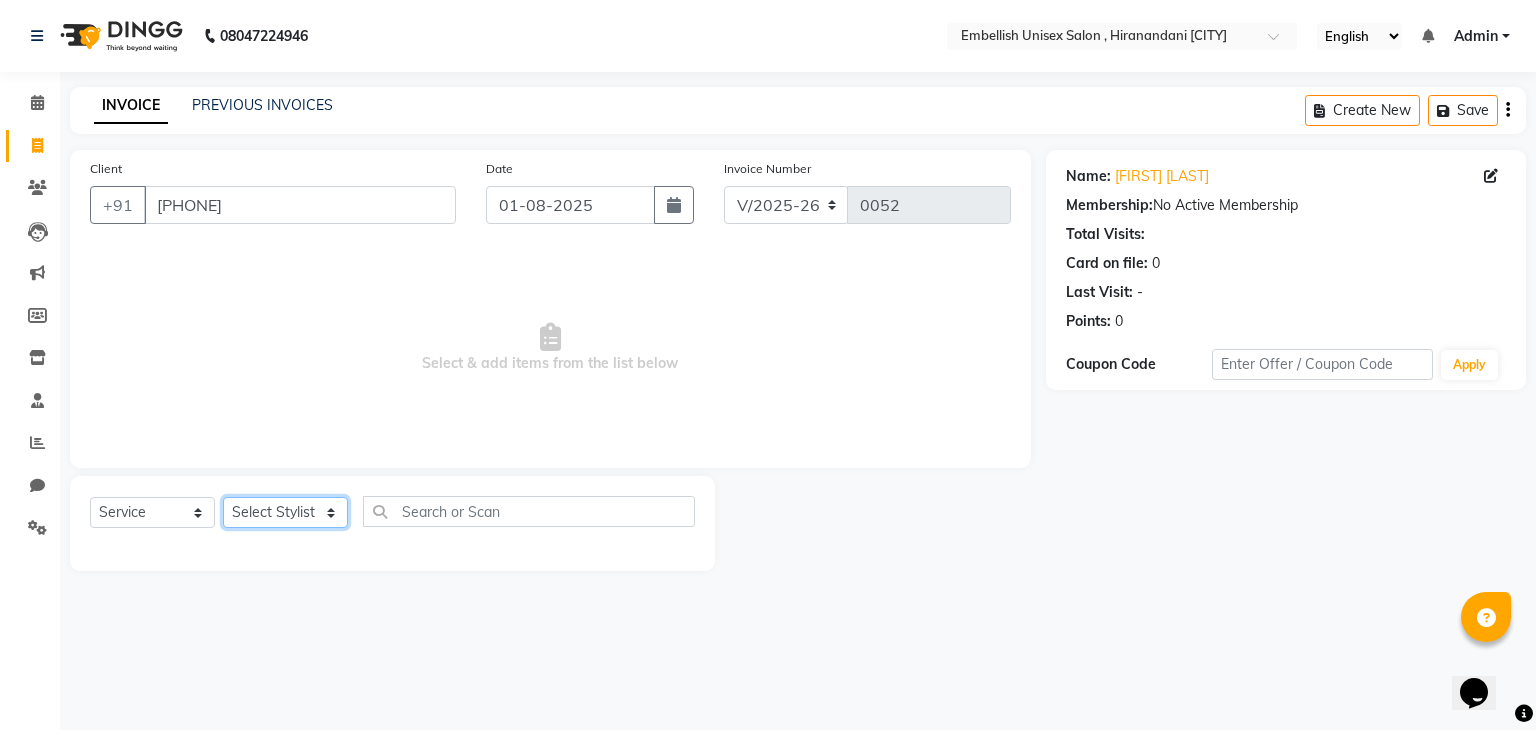 select on "87267" 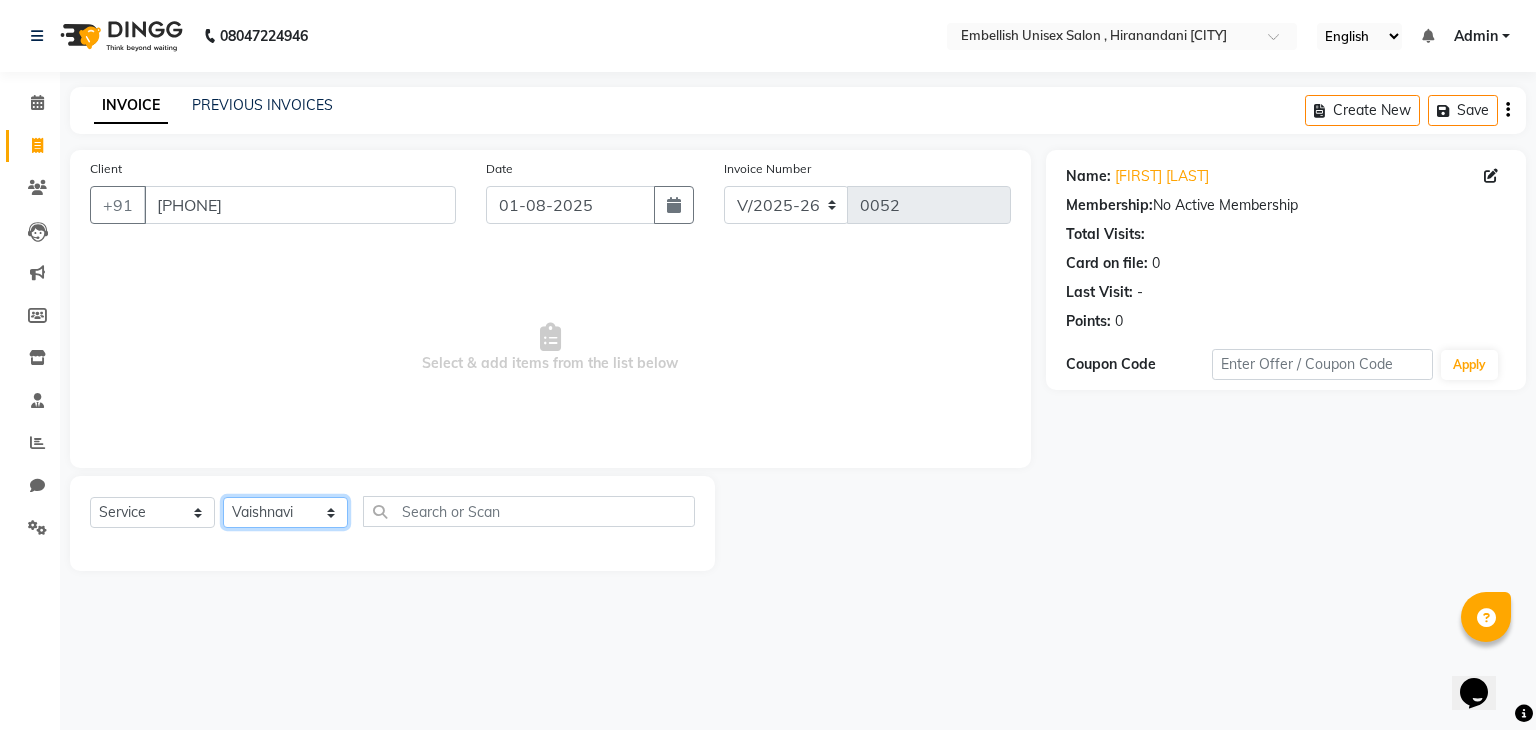 click on "Select Stylist [PERSON] [PERSON] [PERSON] [PERSON]" 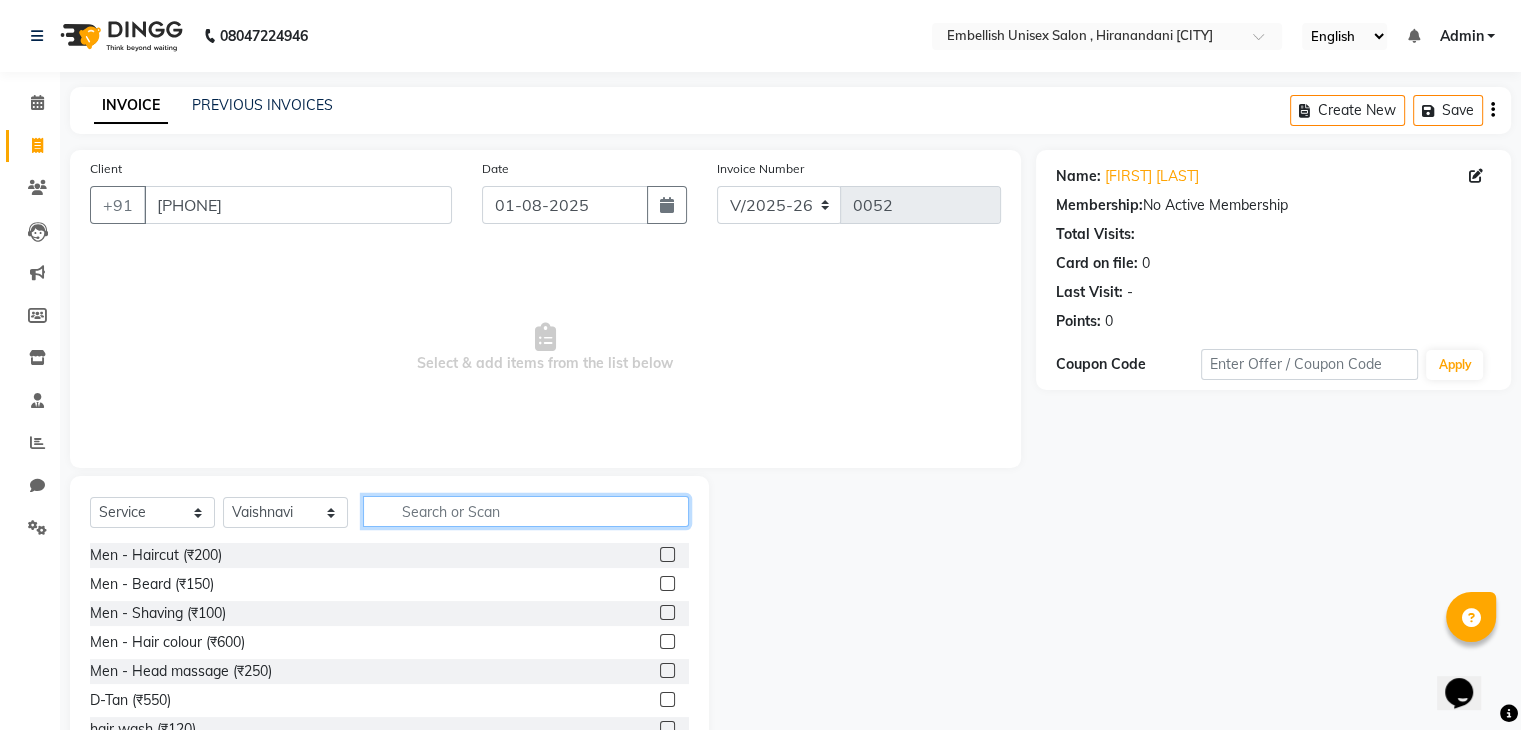click 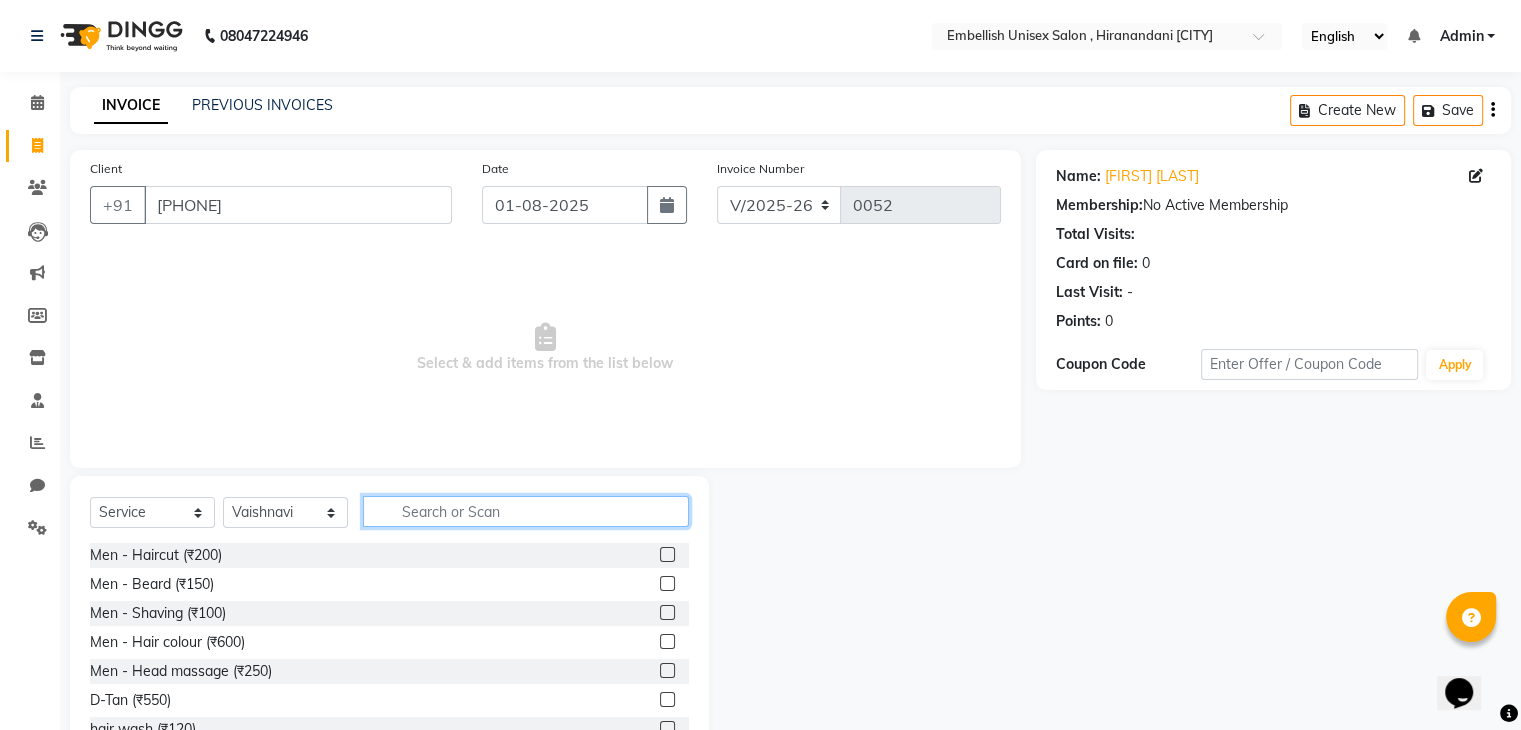 type on "h" 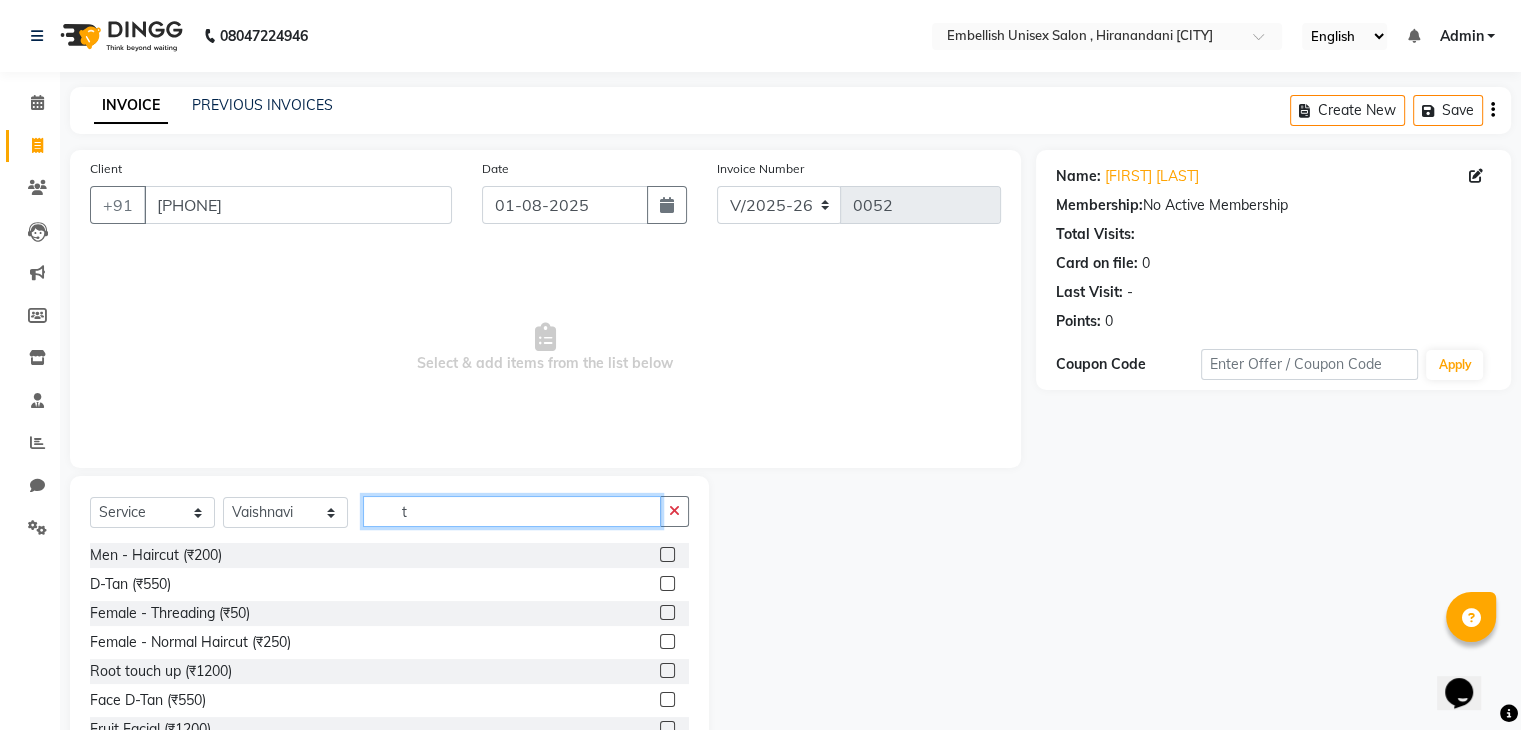 type on "t" 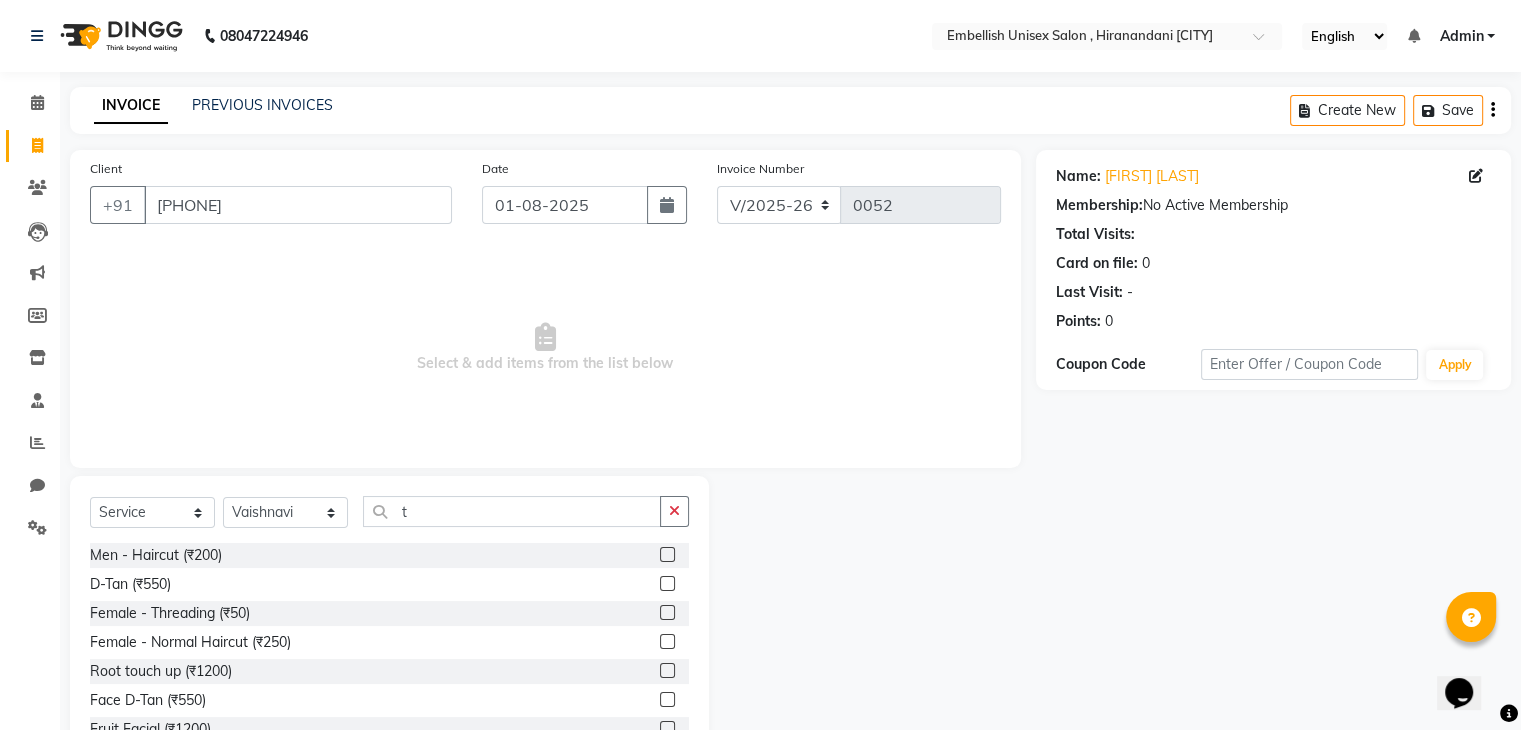 click on "Female  - Threading (₹50)" 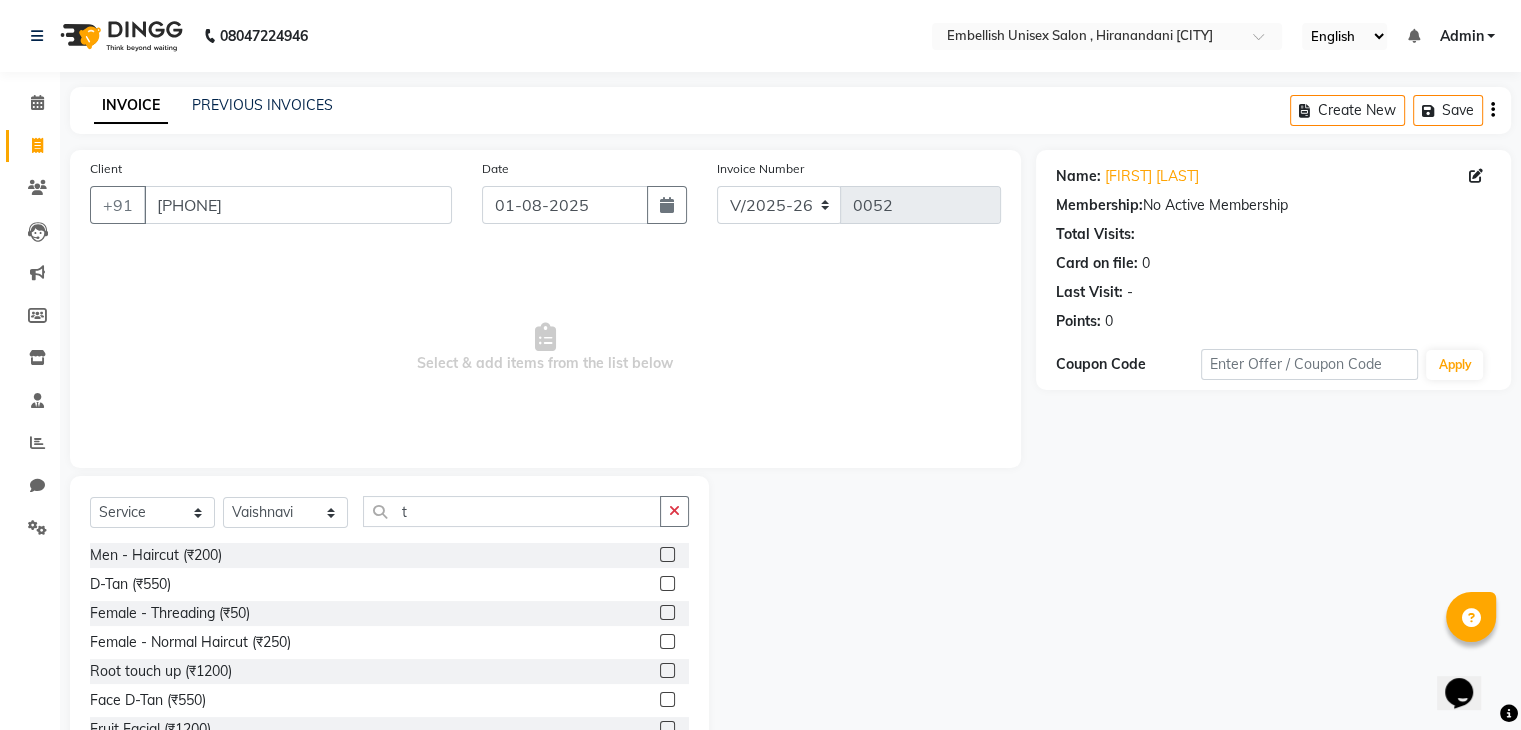 click 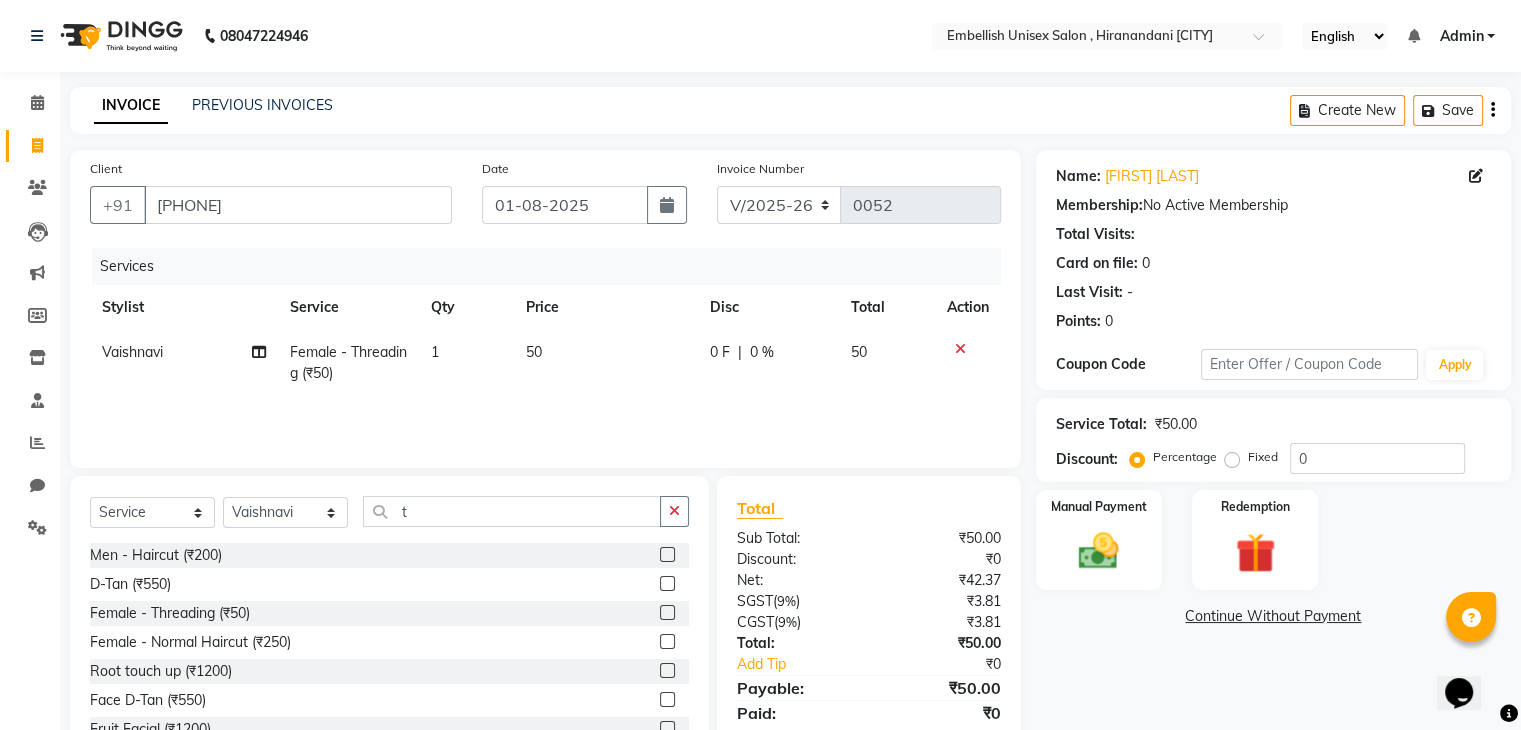 click 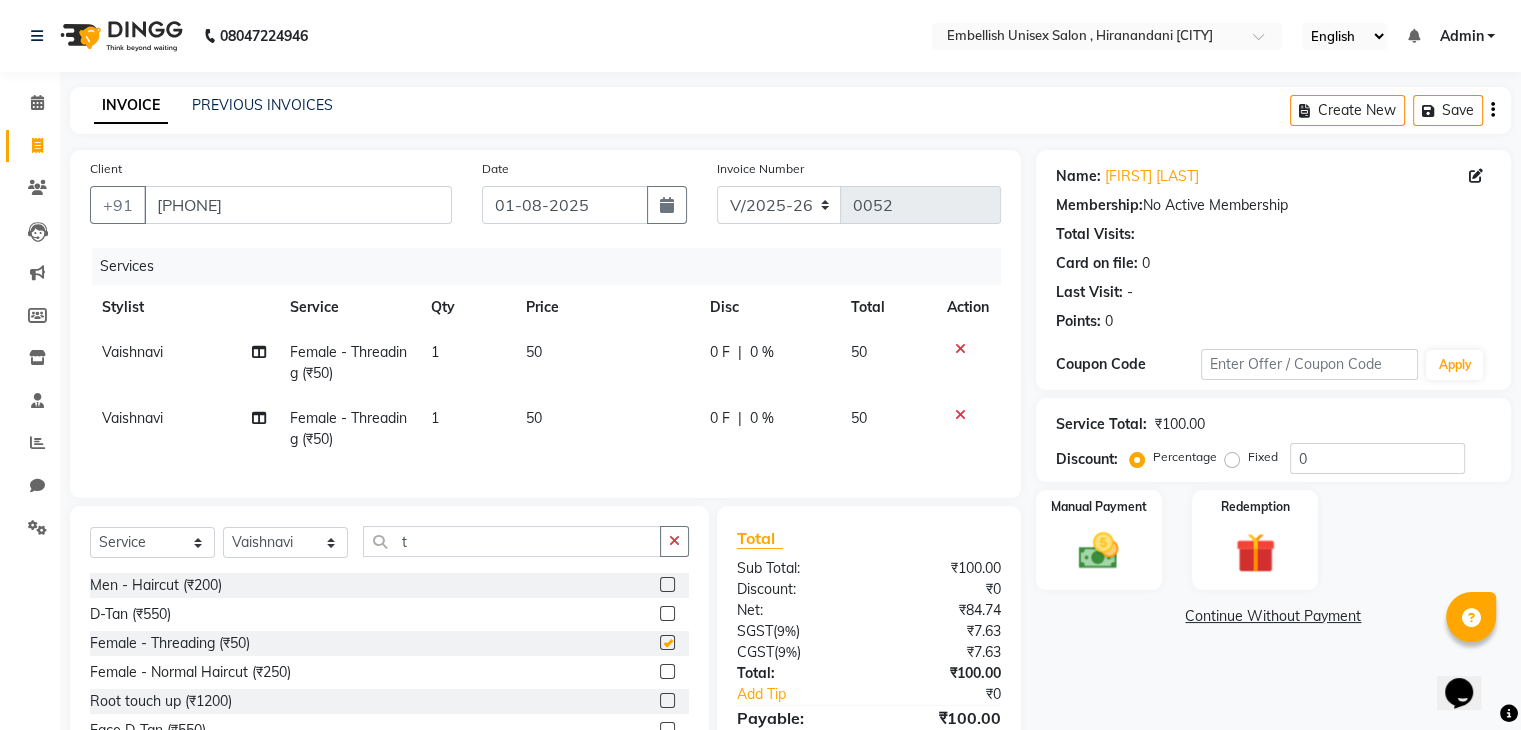 checkbox on "false" 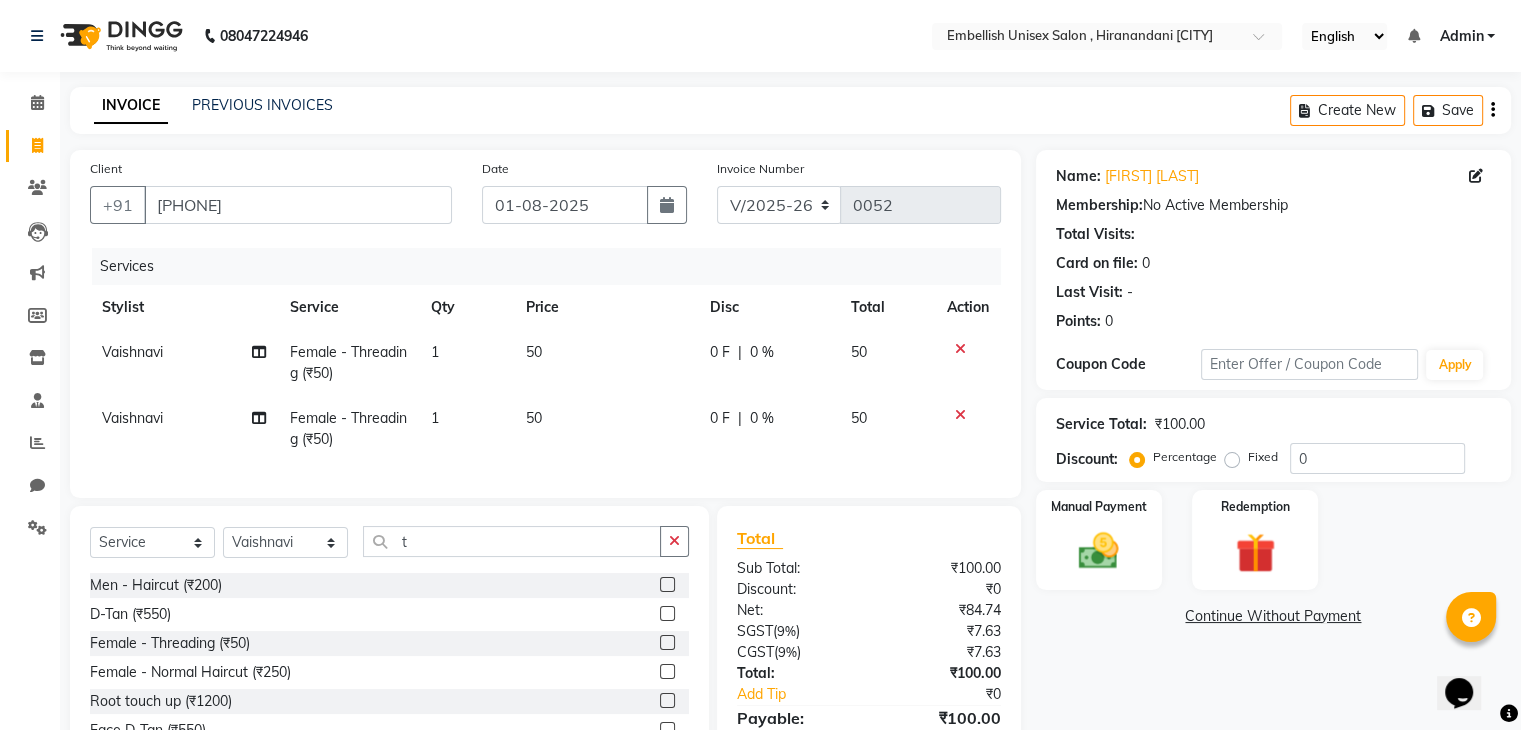 click 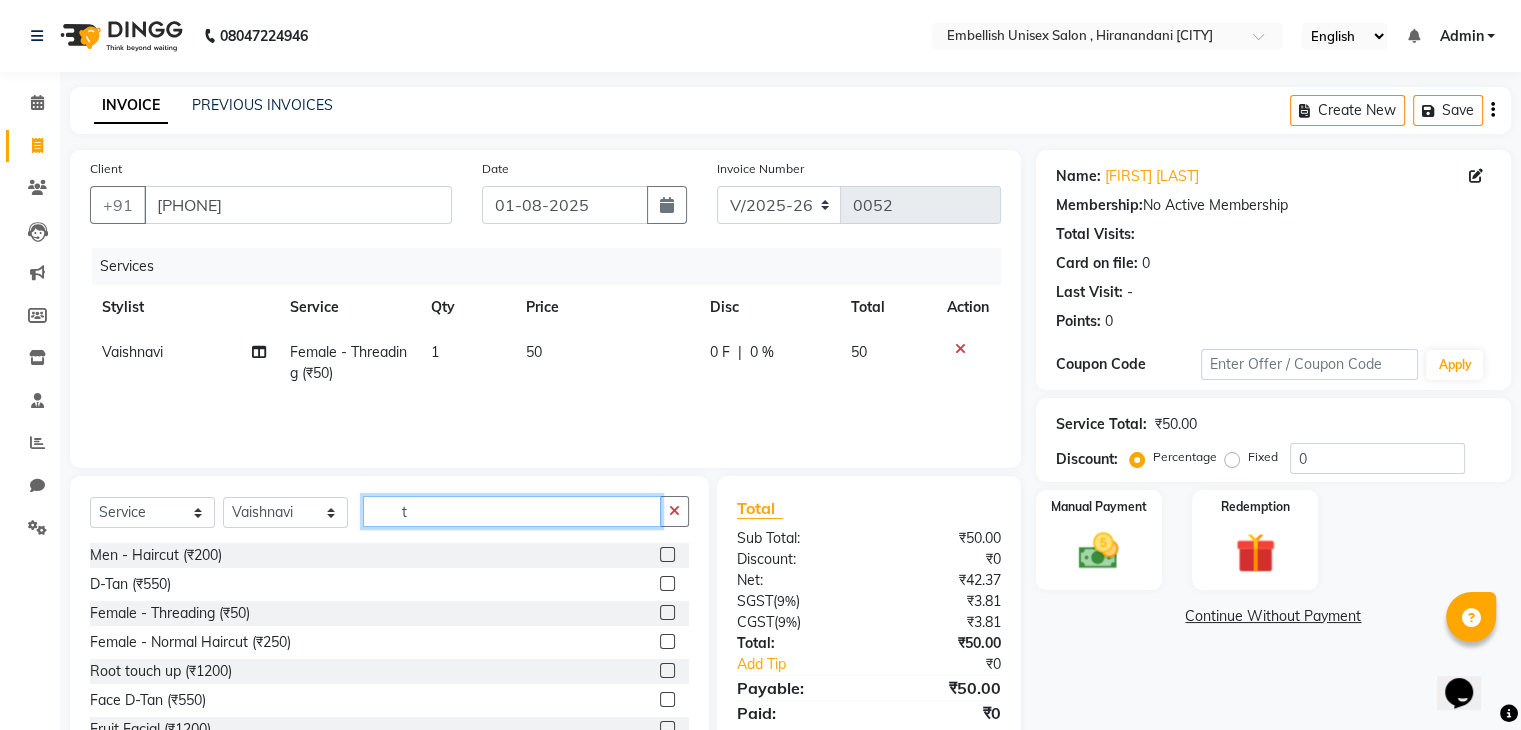 click on "t" 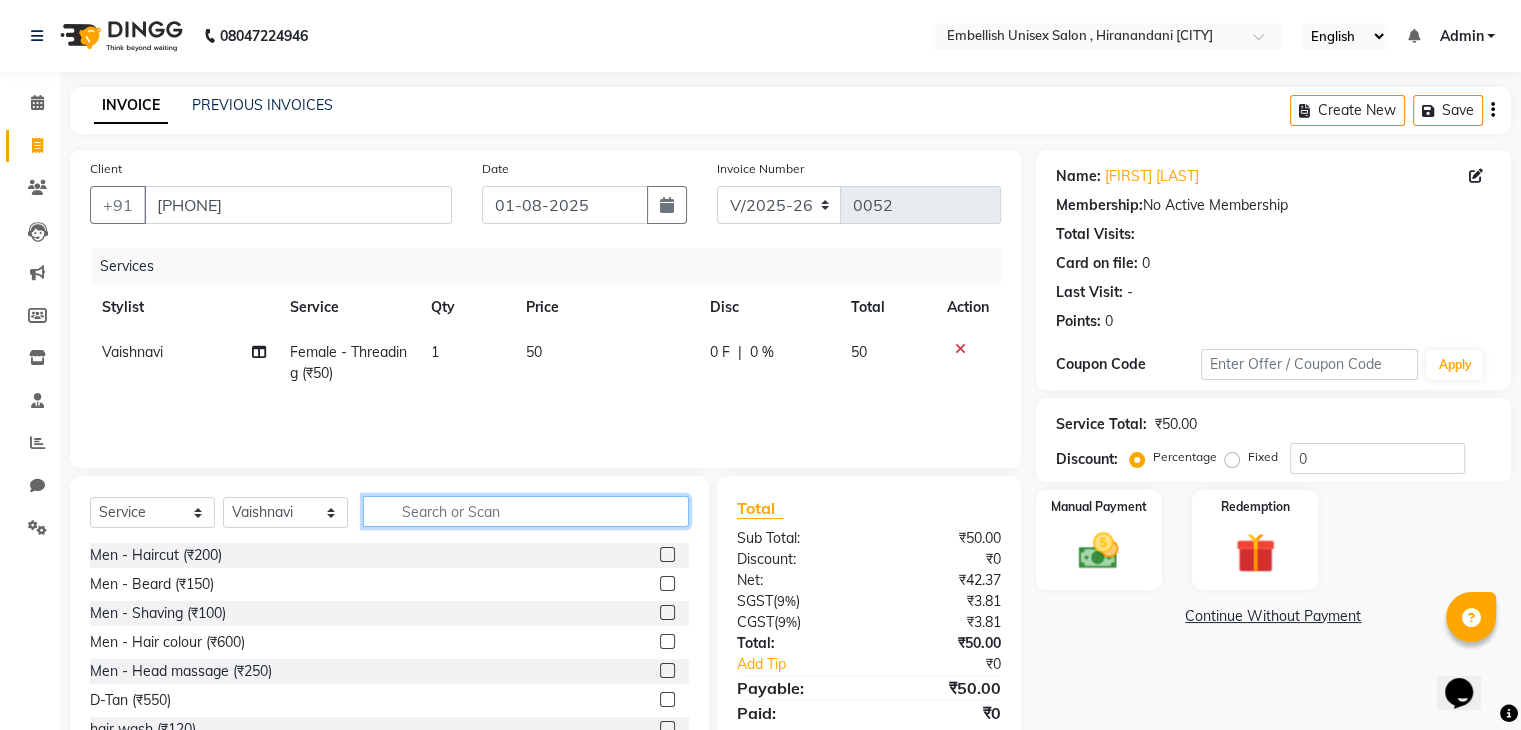click 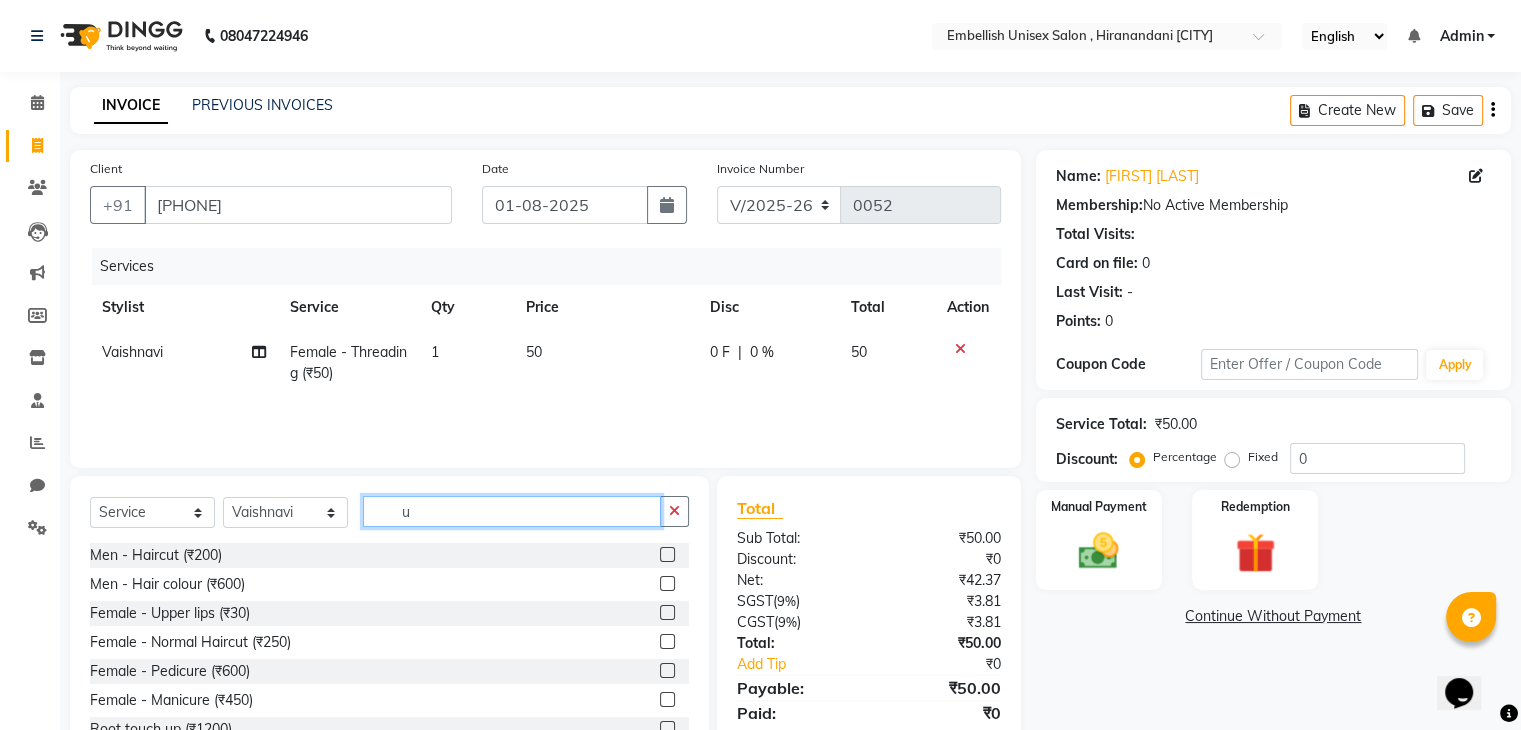 type on "u" 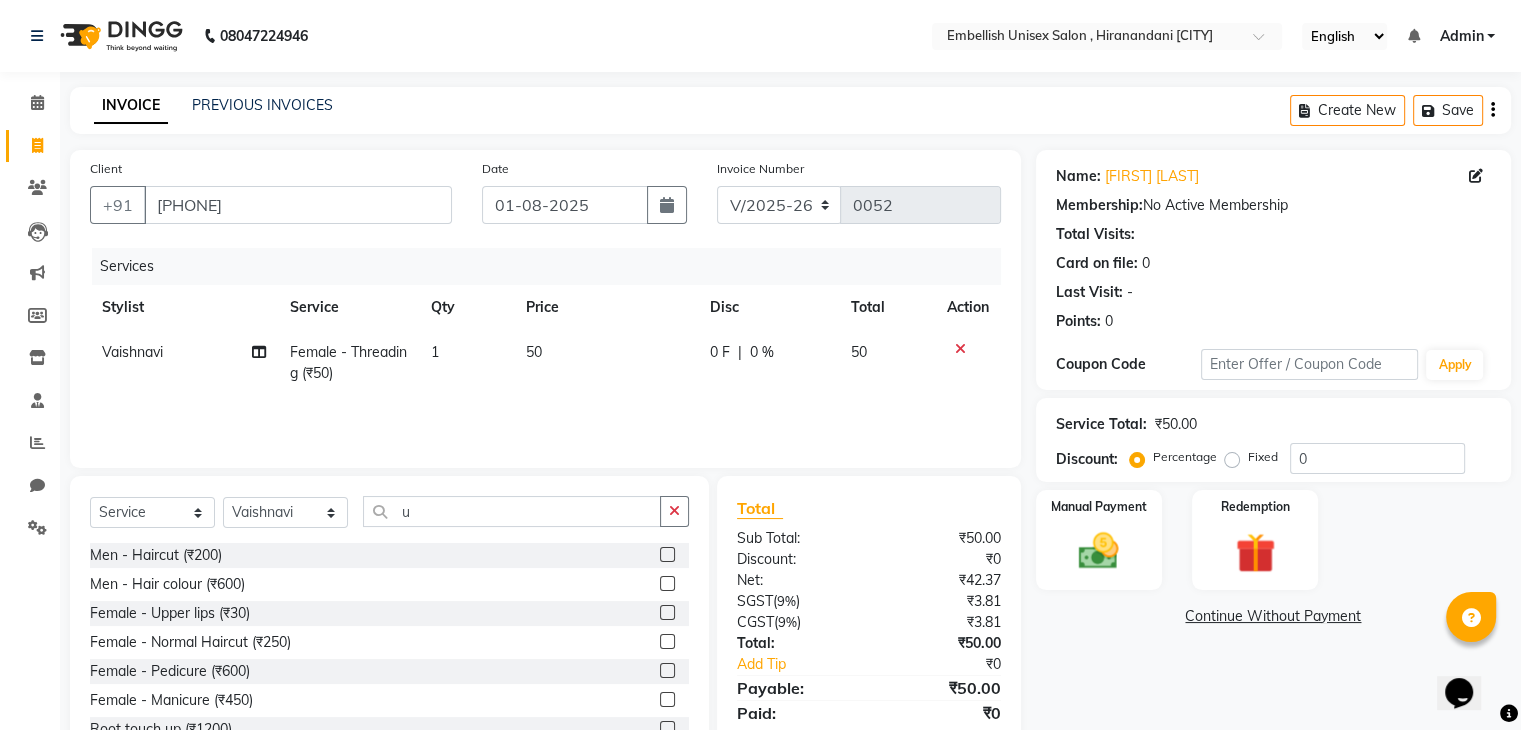 click 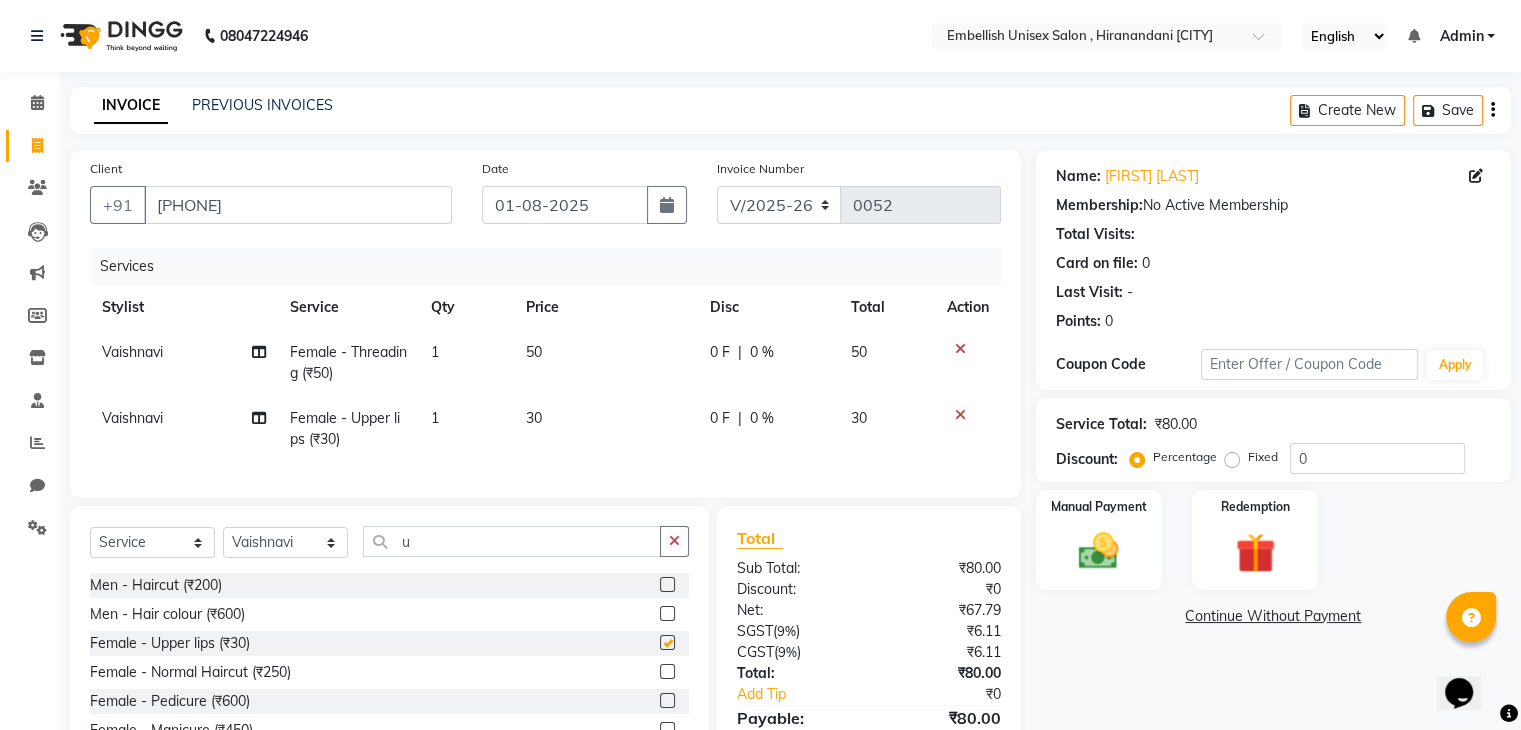 checkbox on "false" 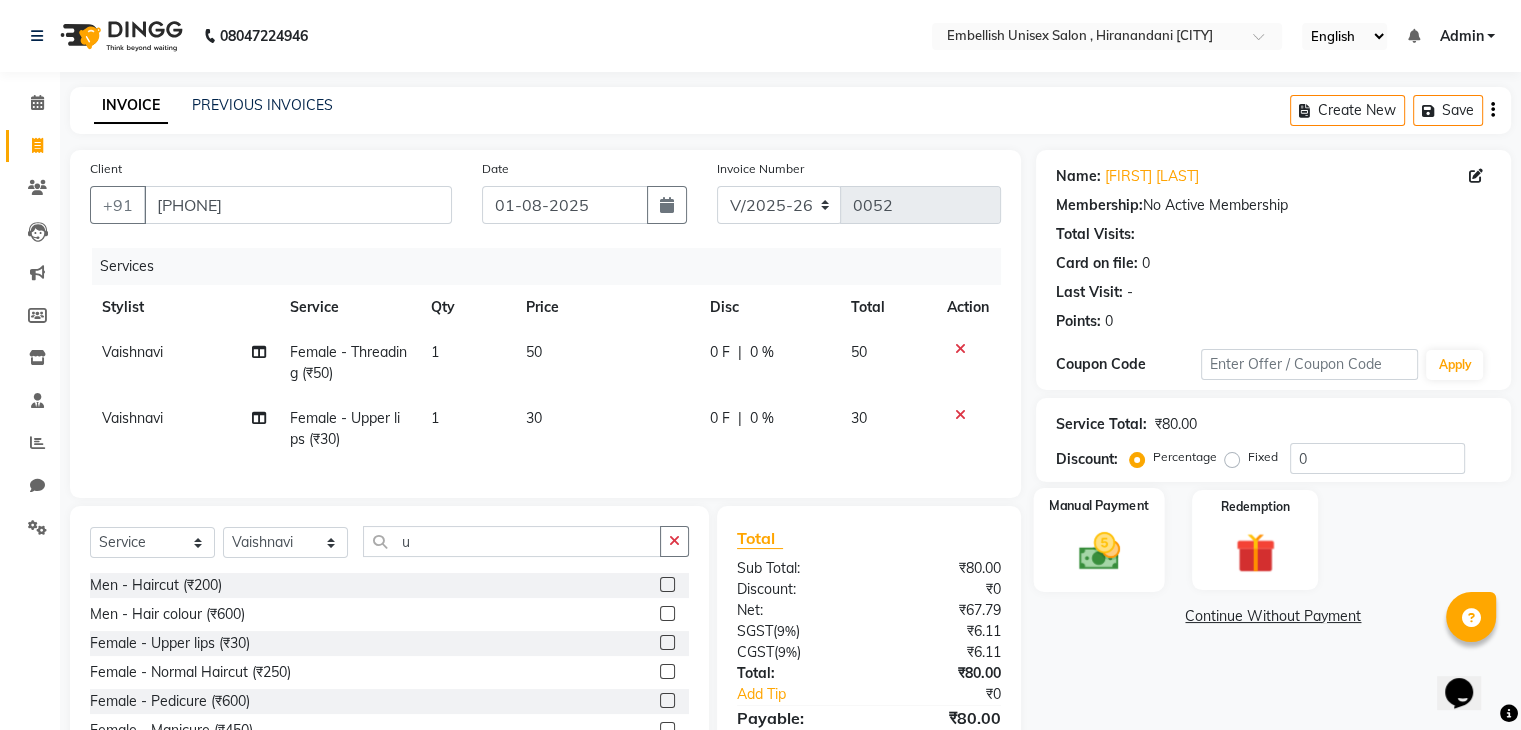 click on "Manual Payment" 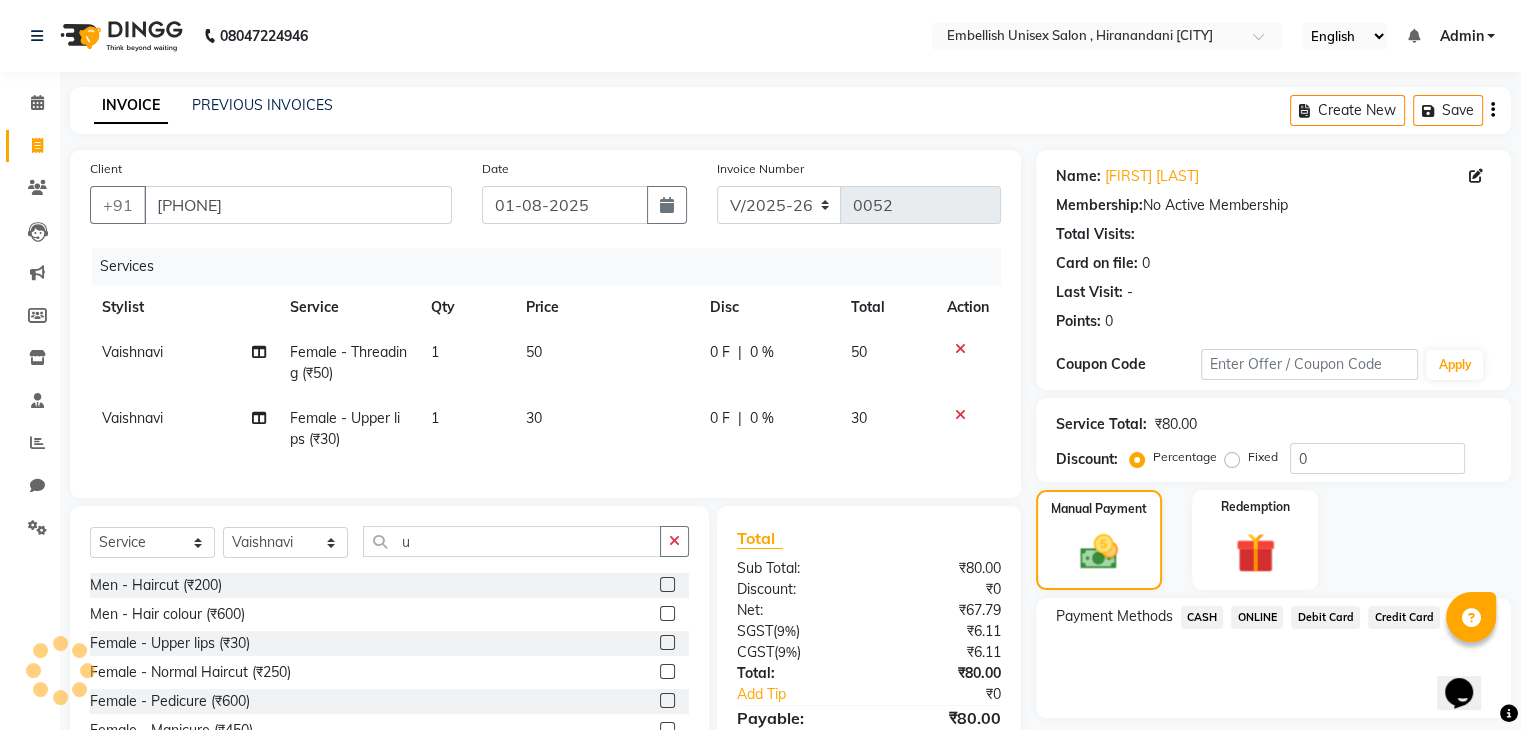 click on "CASH" 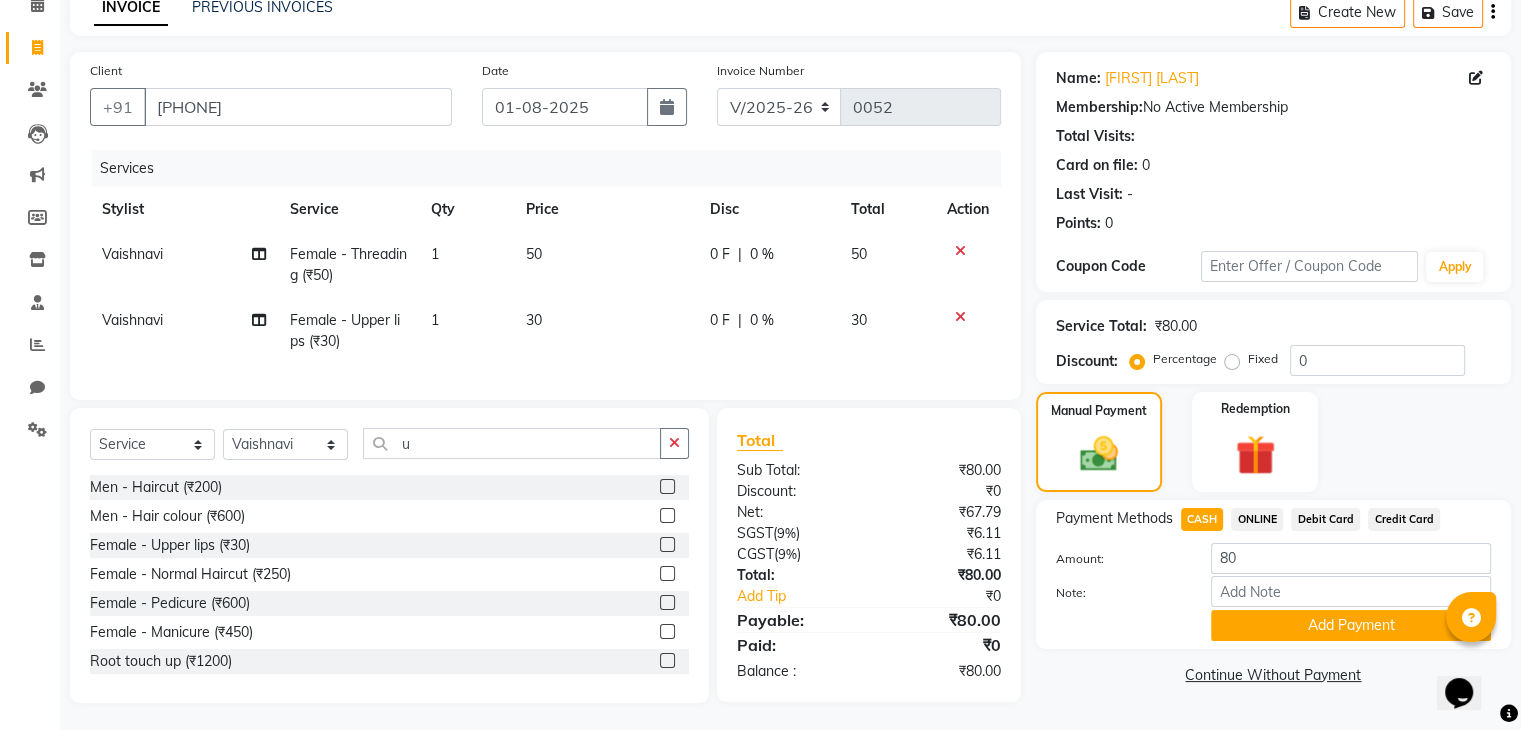 scroll, scrollTop: 117, scrollLeft: 0, axis: vertical 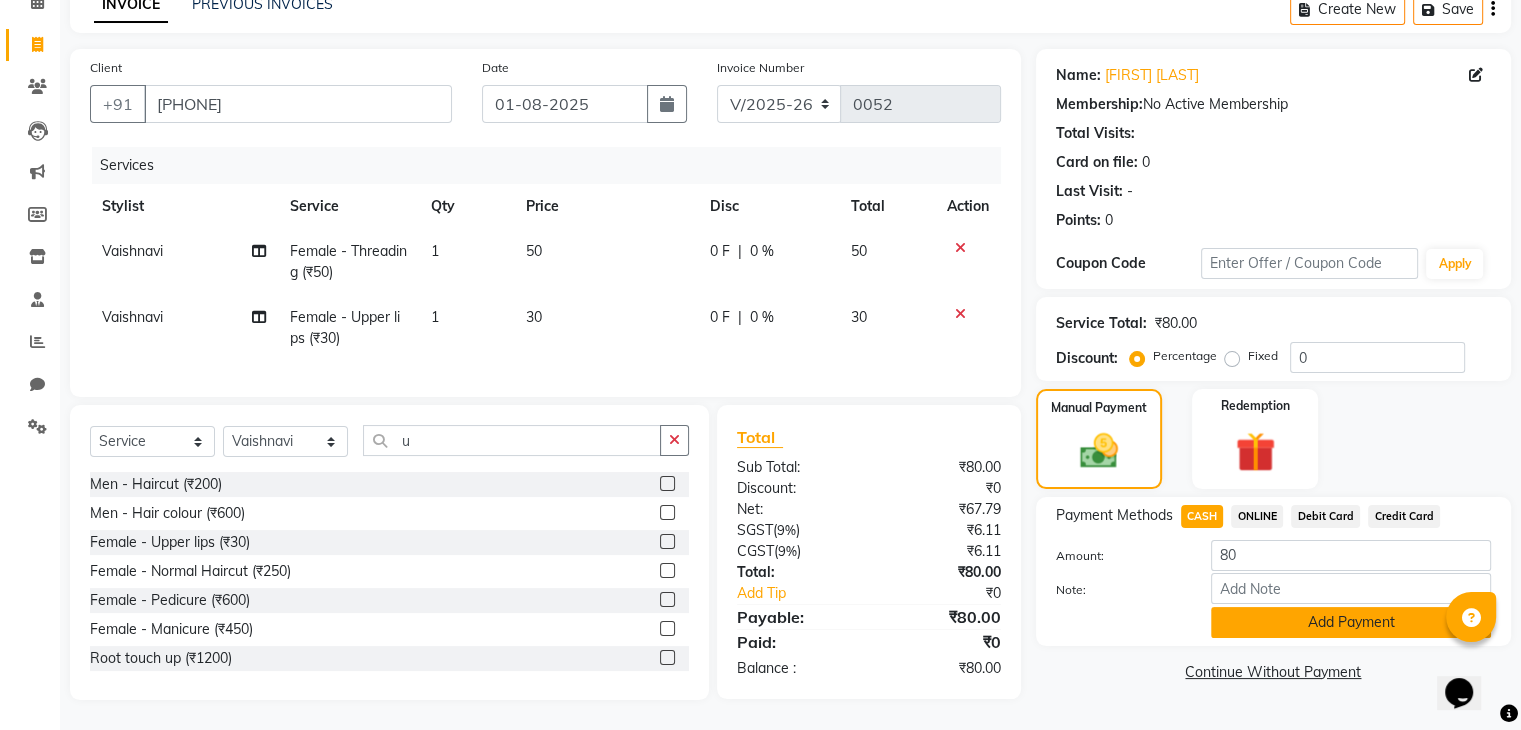 click on "Add Payment" 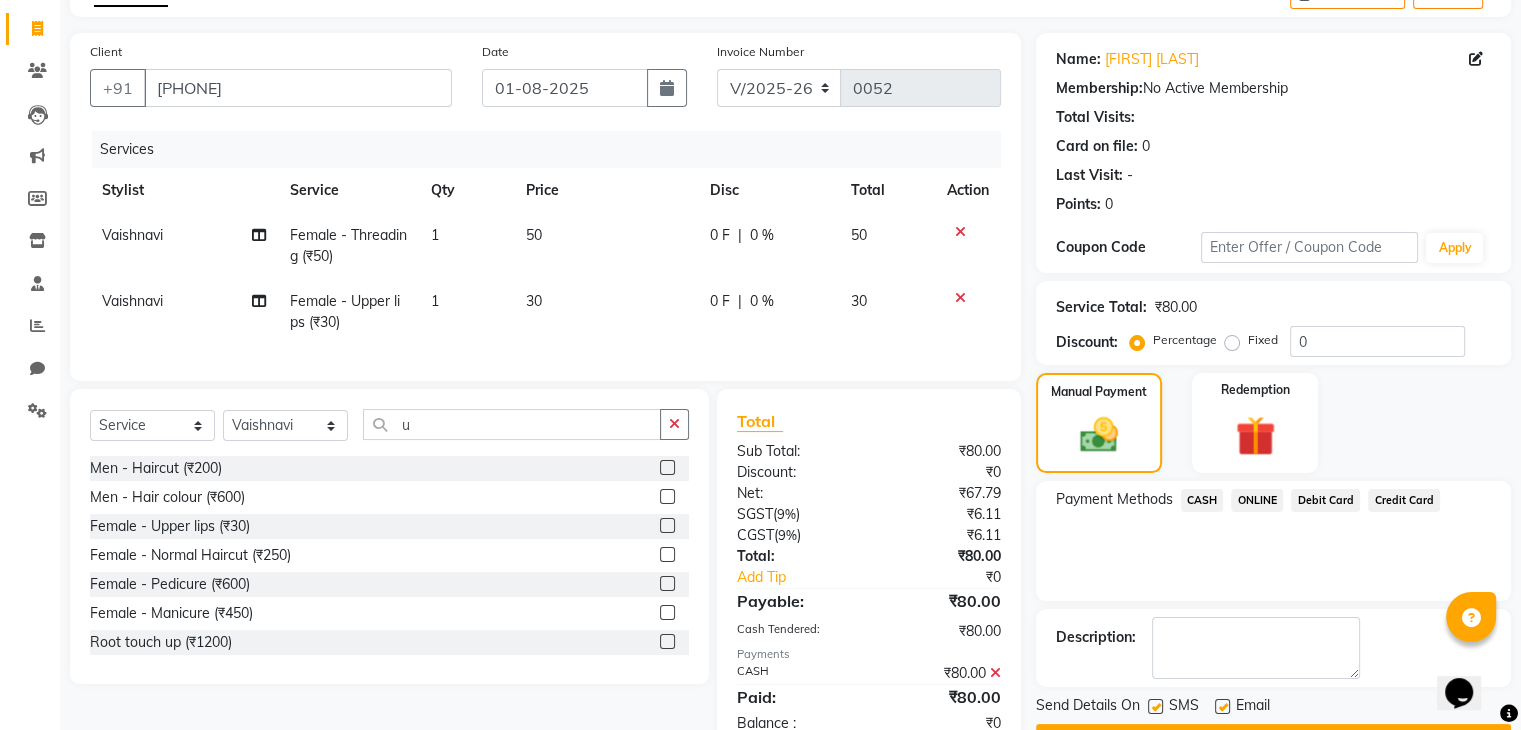 scroll, scrollTop: 187, scrollLeft: 0, axis: vertical 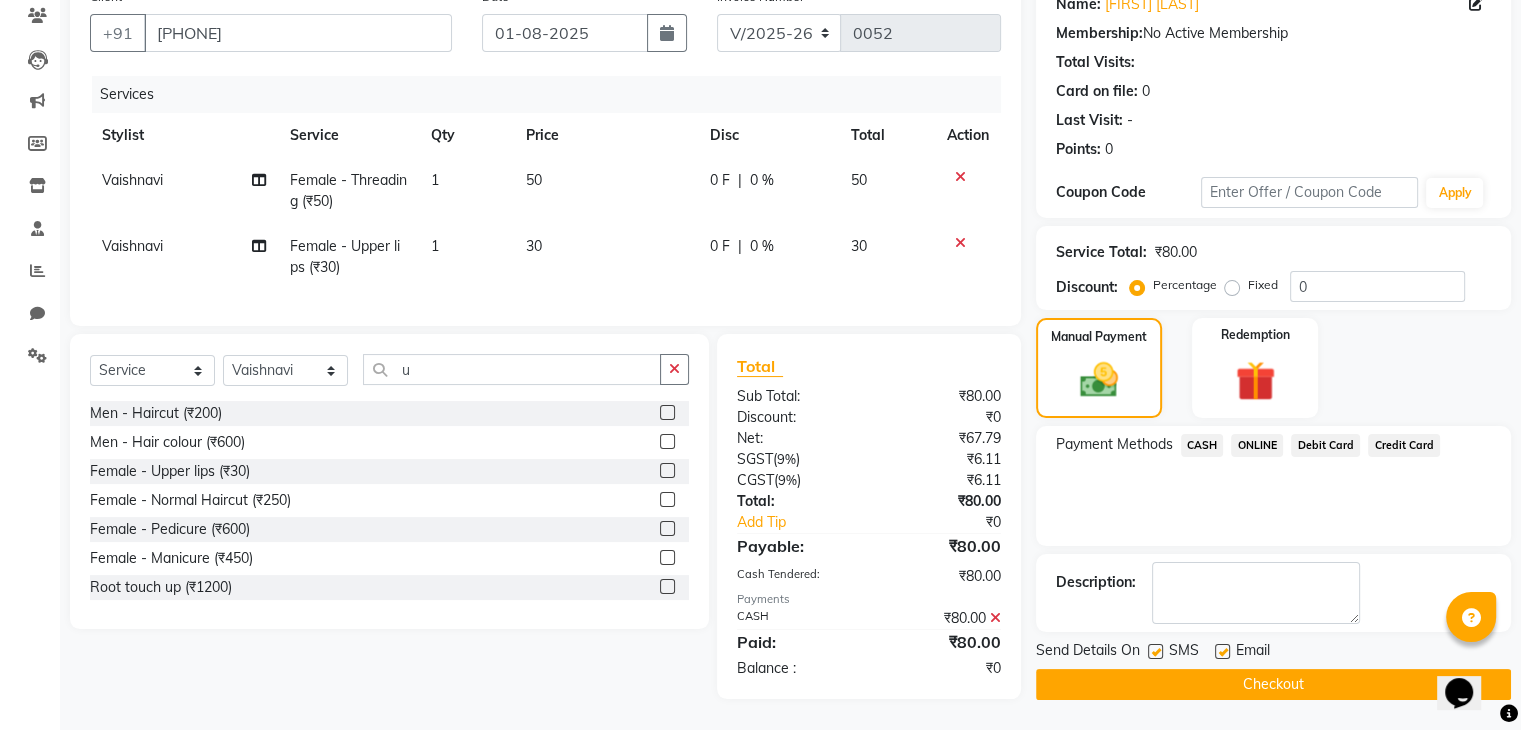 click on "Fixed" 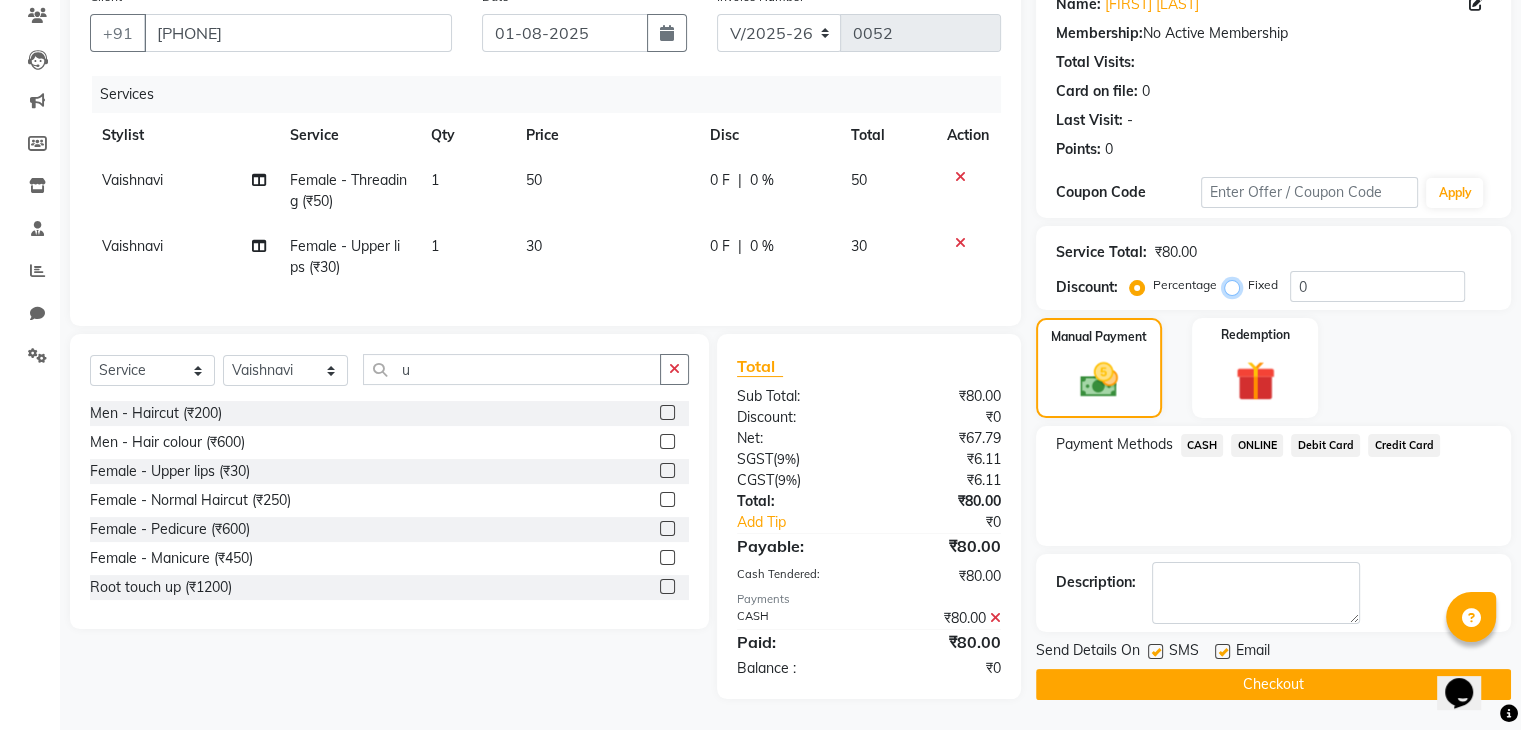 click on "Fixed" at bounding box center [1236, 285] 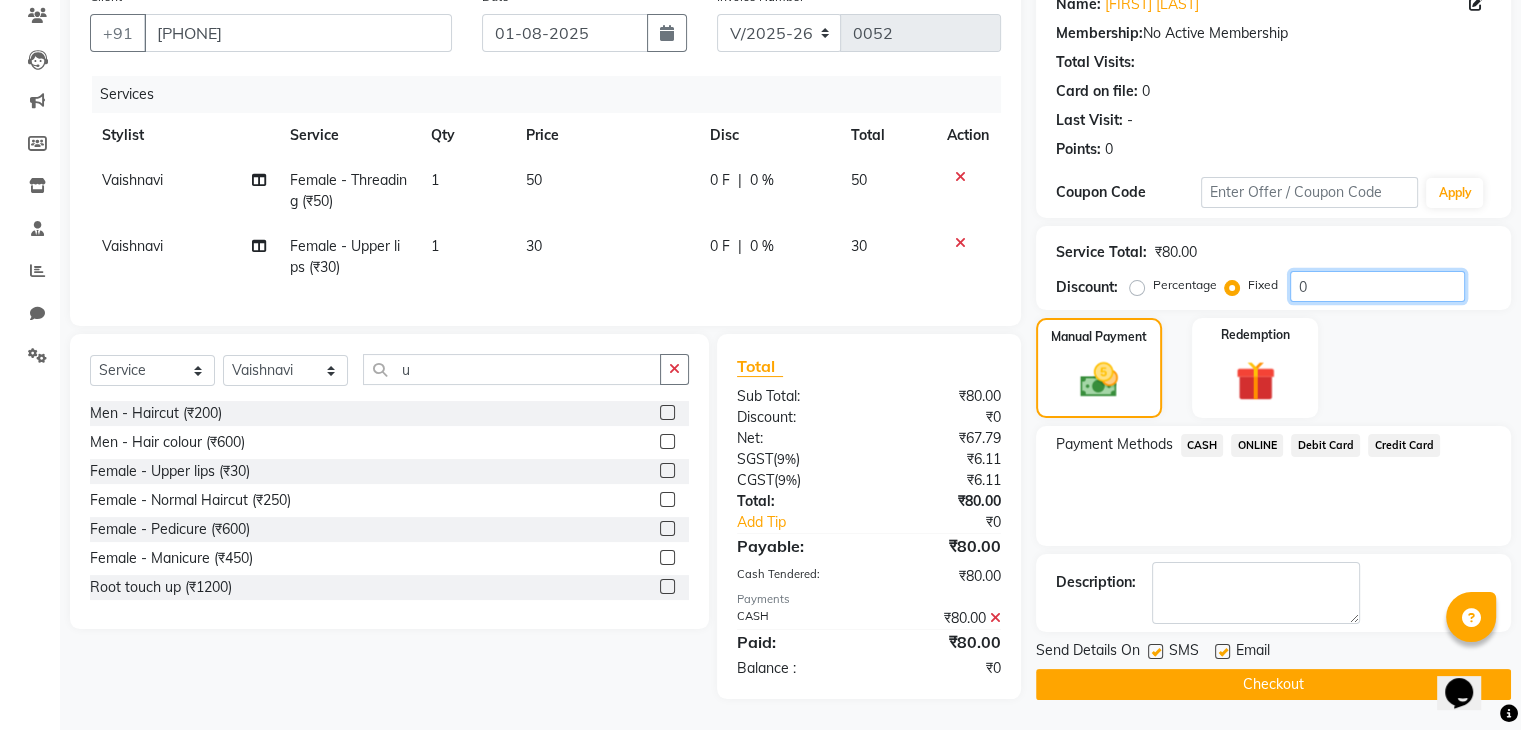 click on "0" 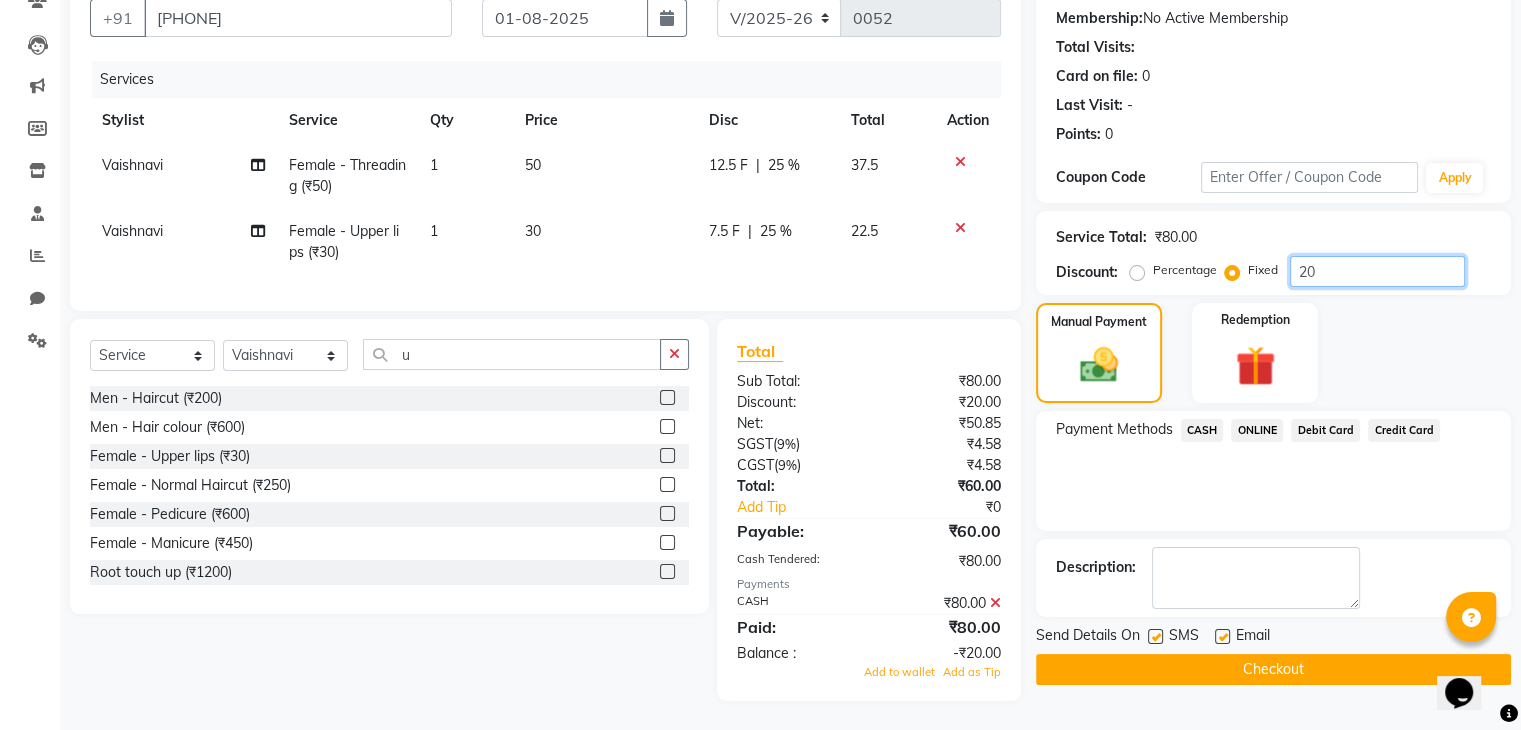 type on "20" 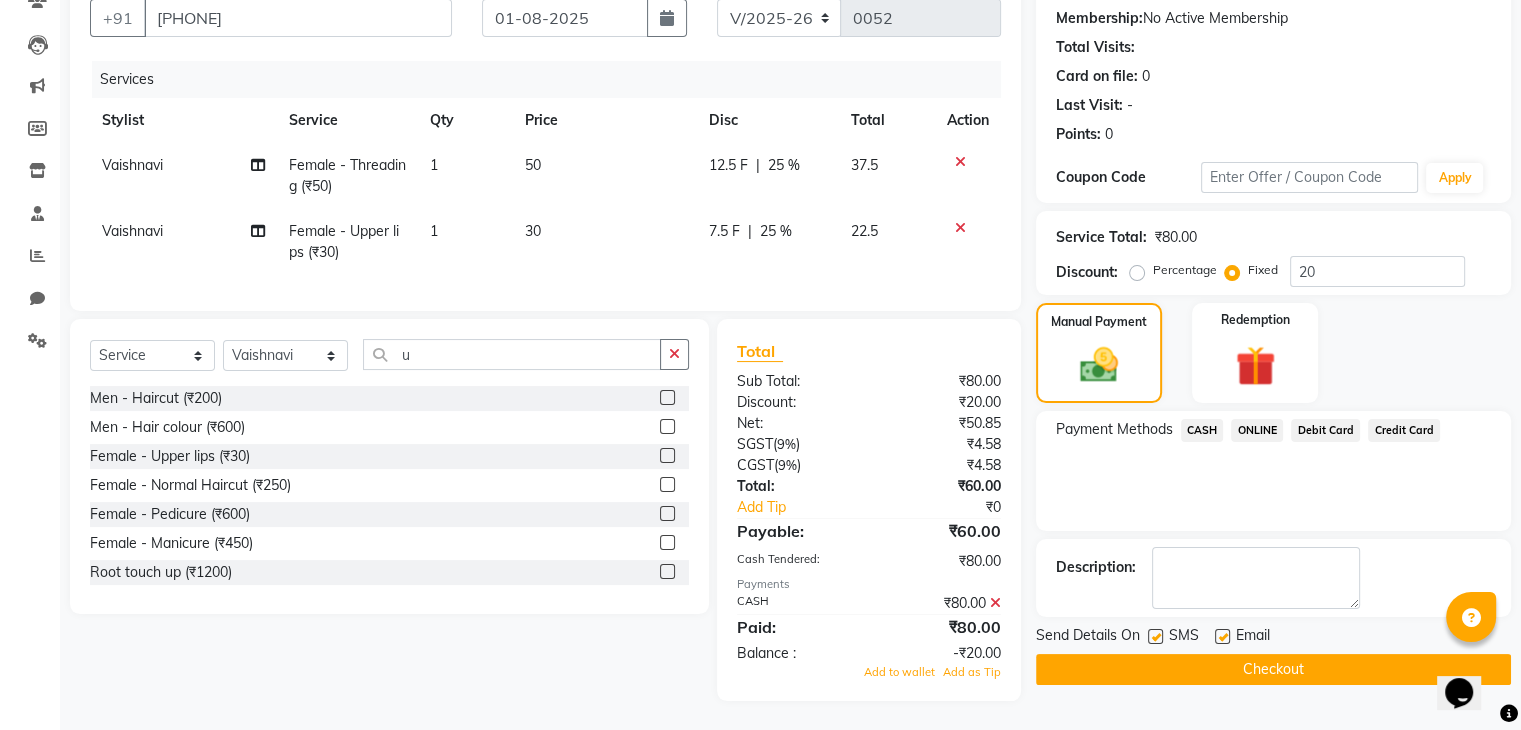 click 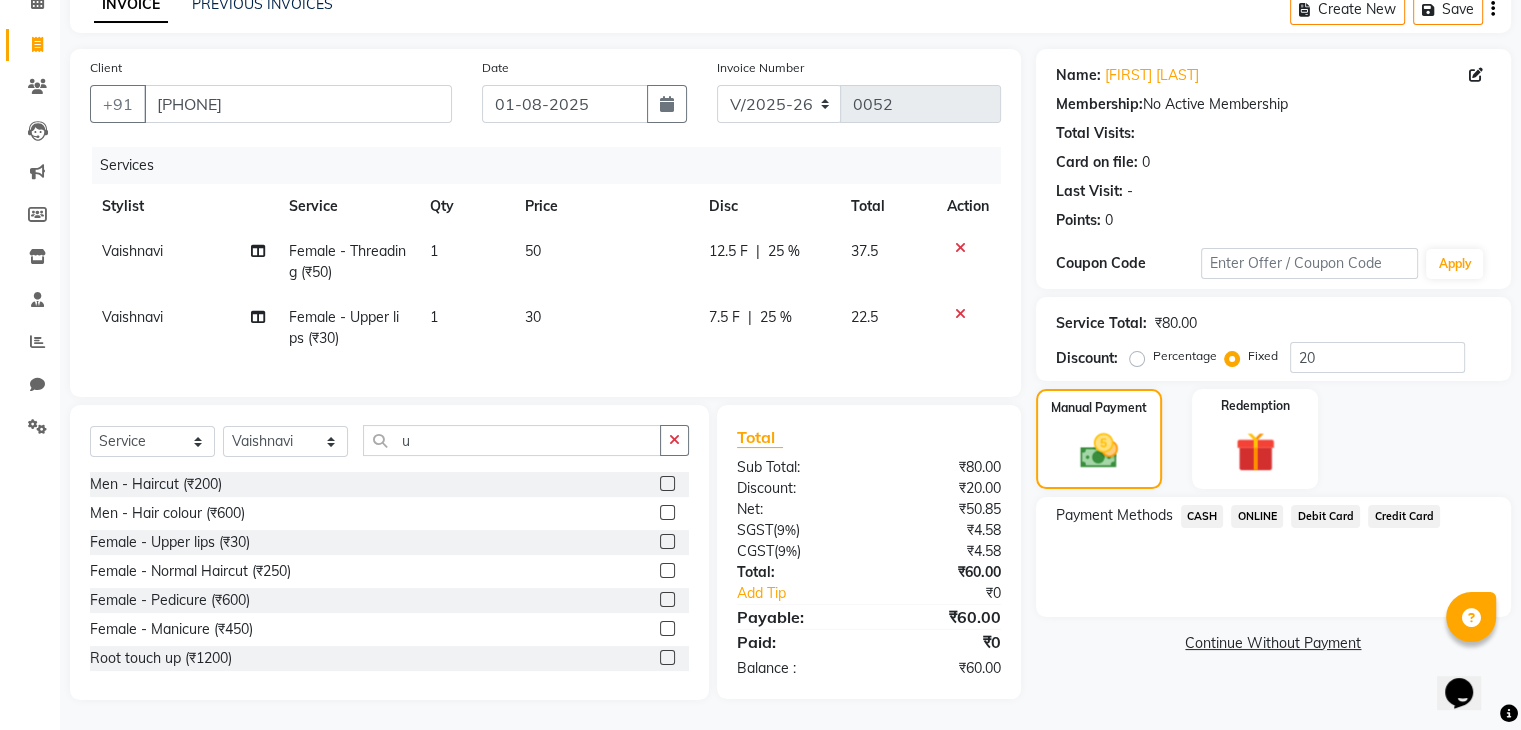 scroll, scrollTop: 117, scrollLeft: 0, axis: vertical 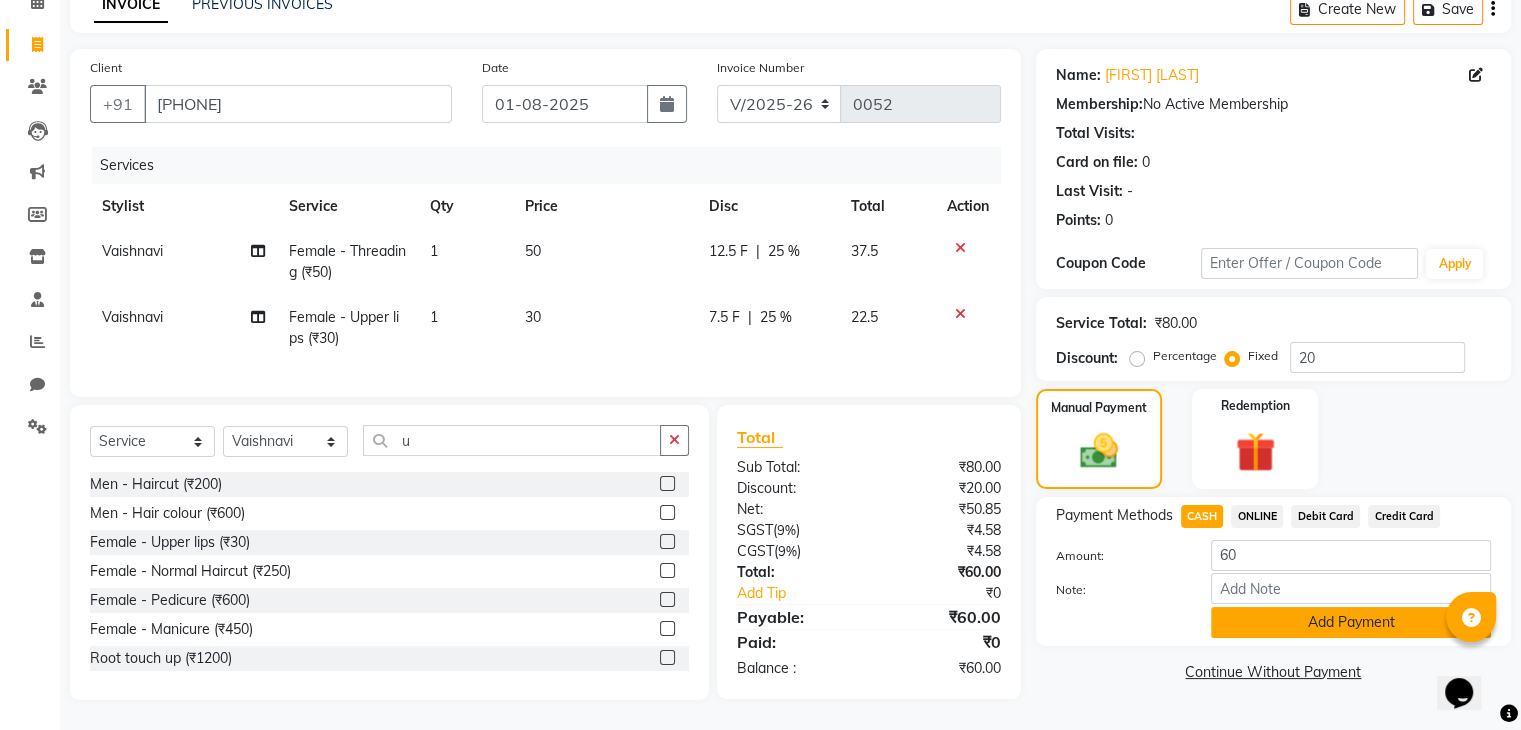 click on "Add Payment" 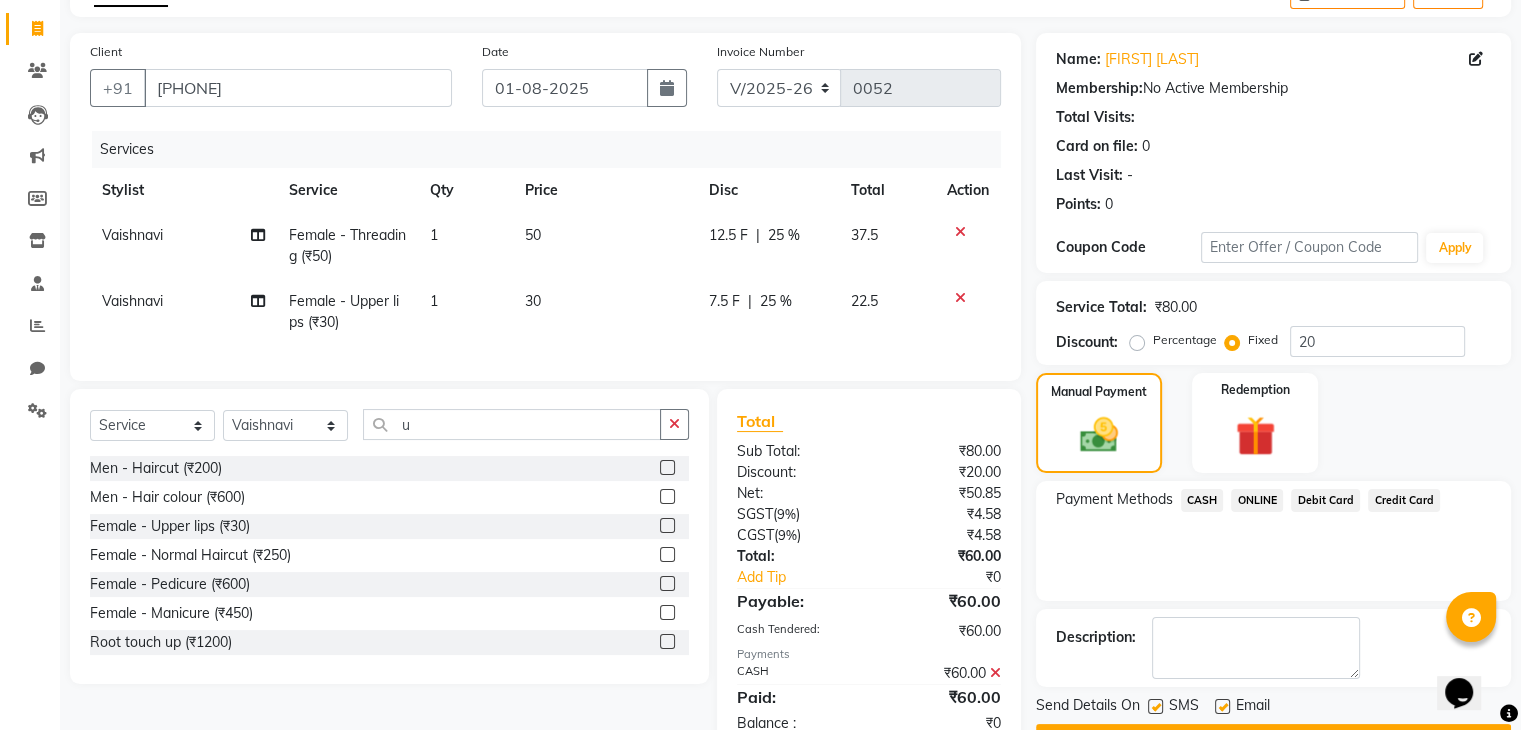 scroll, scrollTop: 187, scrollLeft: 0, axis: vertical 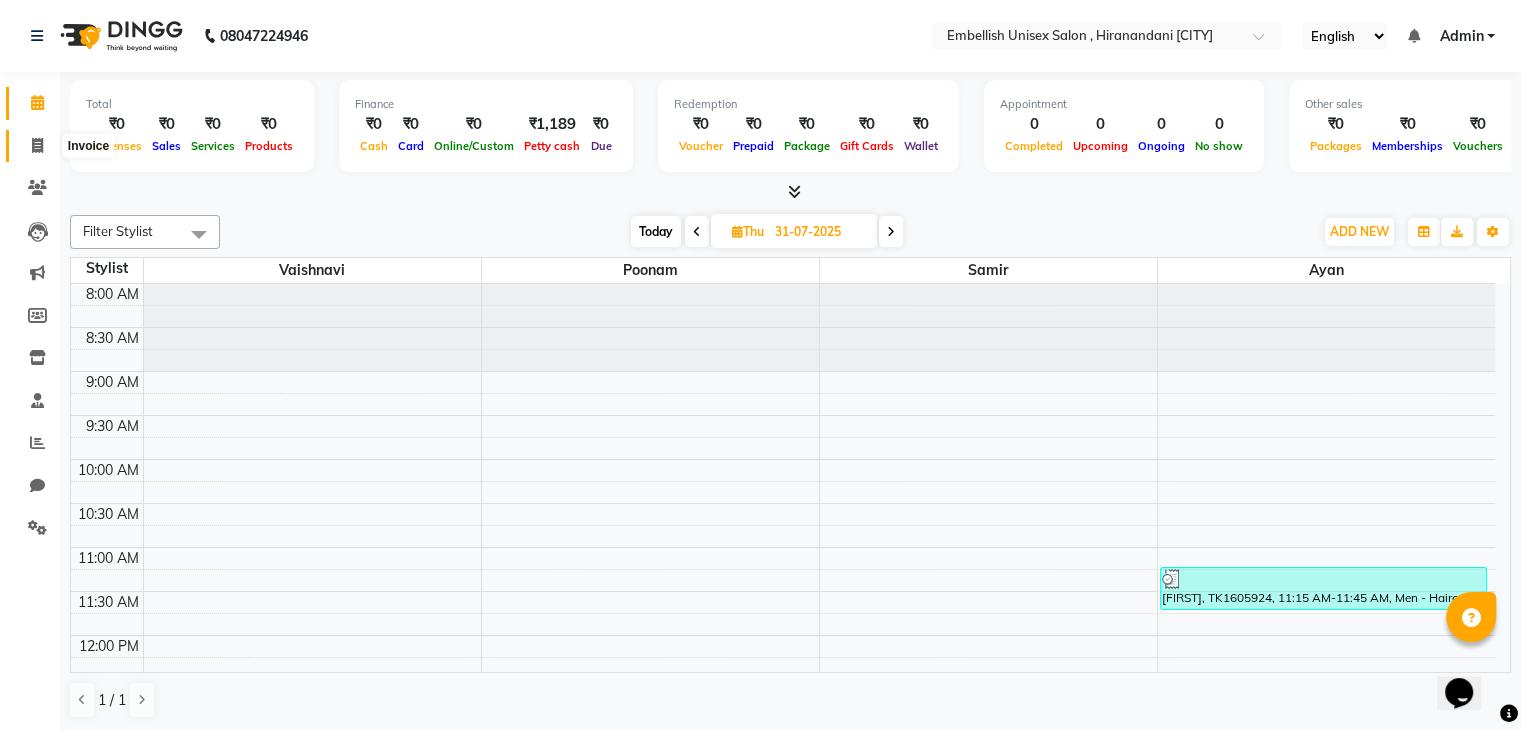 click 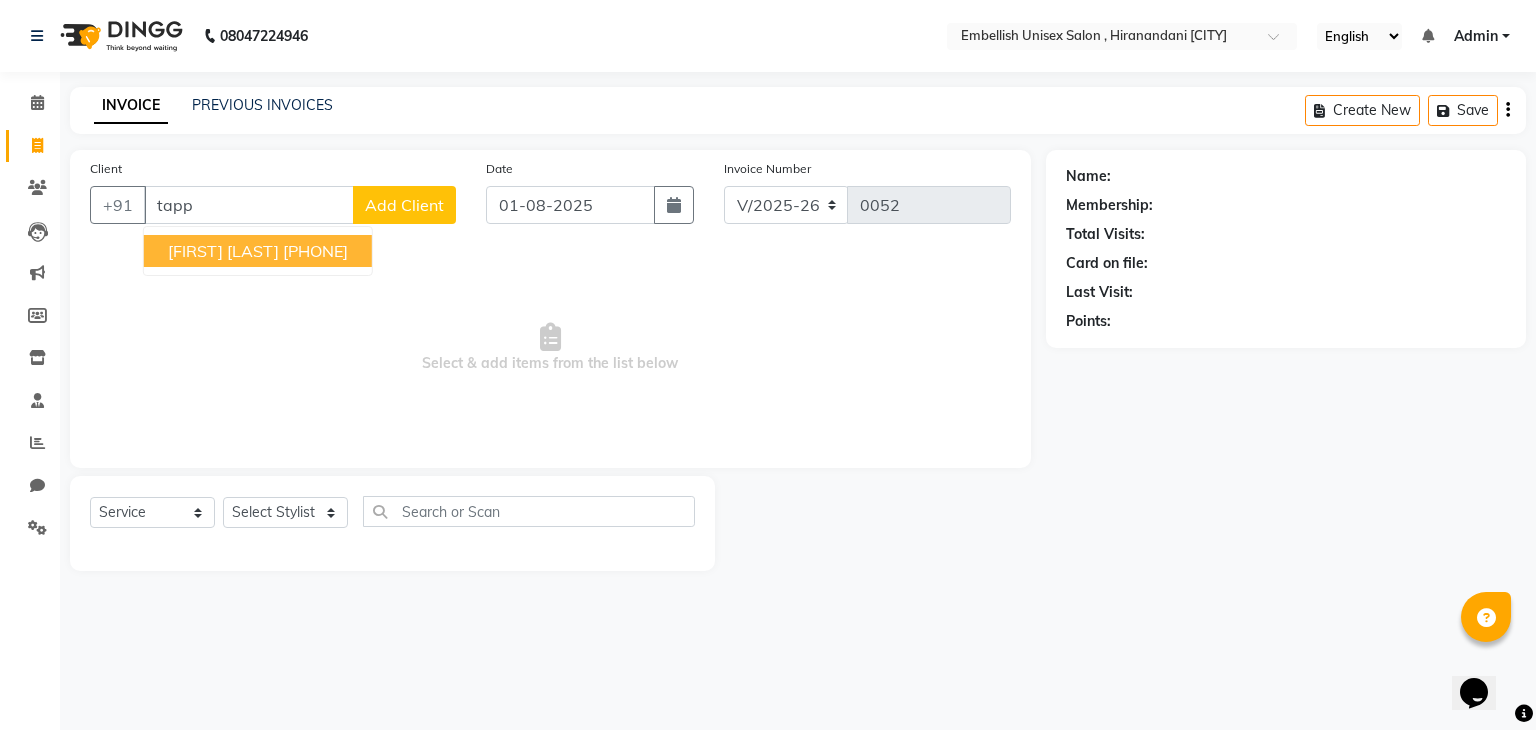 click on "Tappu Gupta" at bounding box center (223, 251) 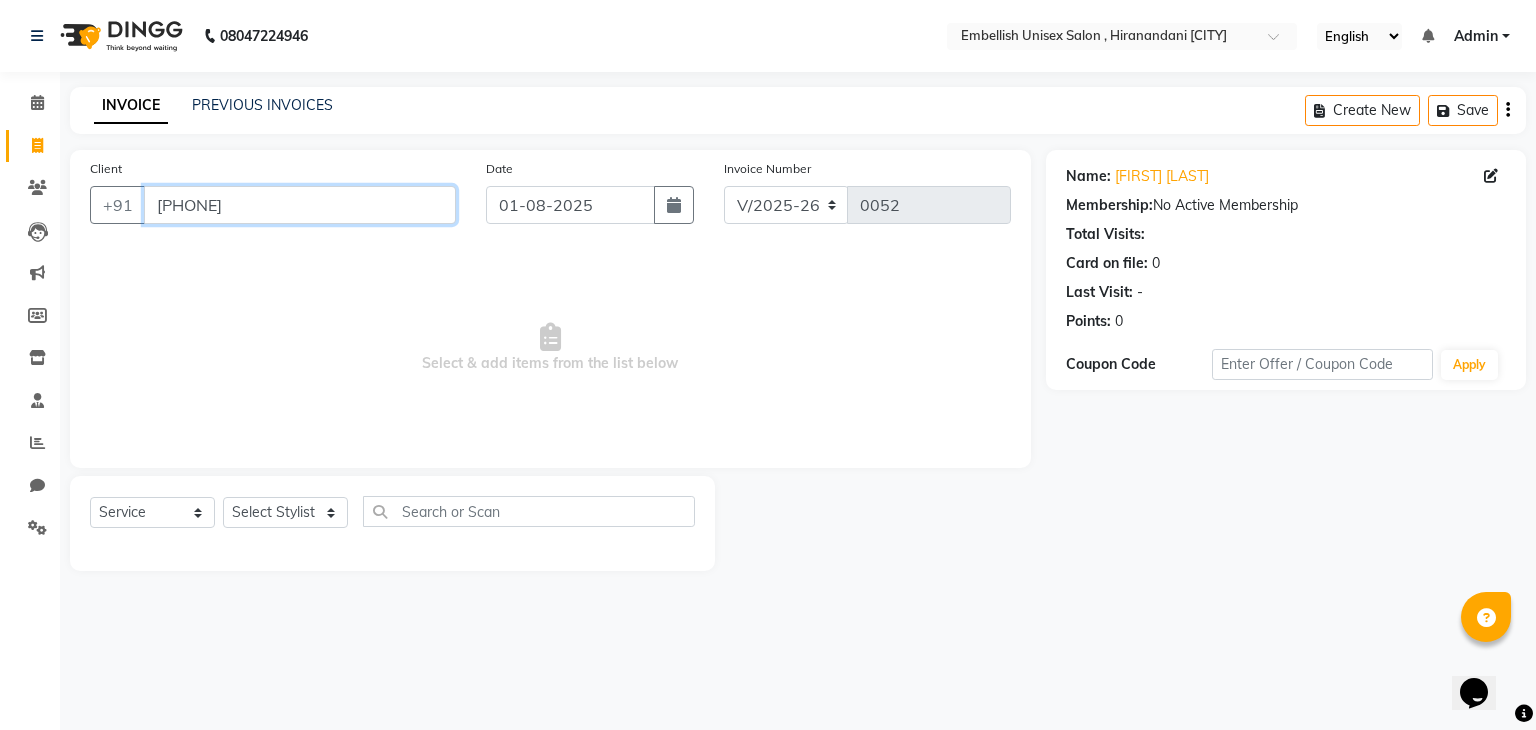 click on "7718975131" at bounding box center [300, 205] 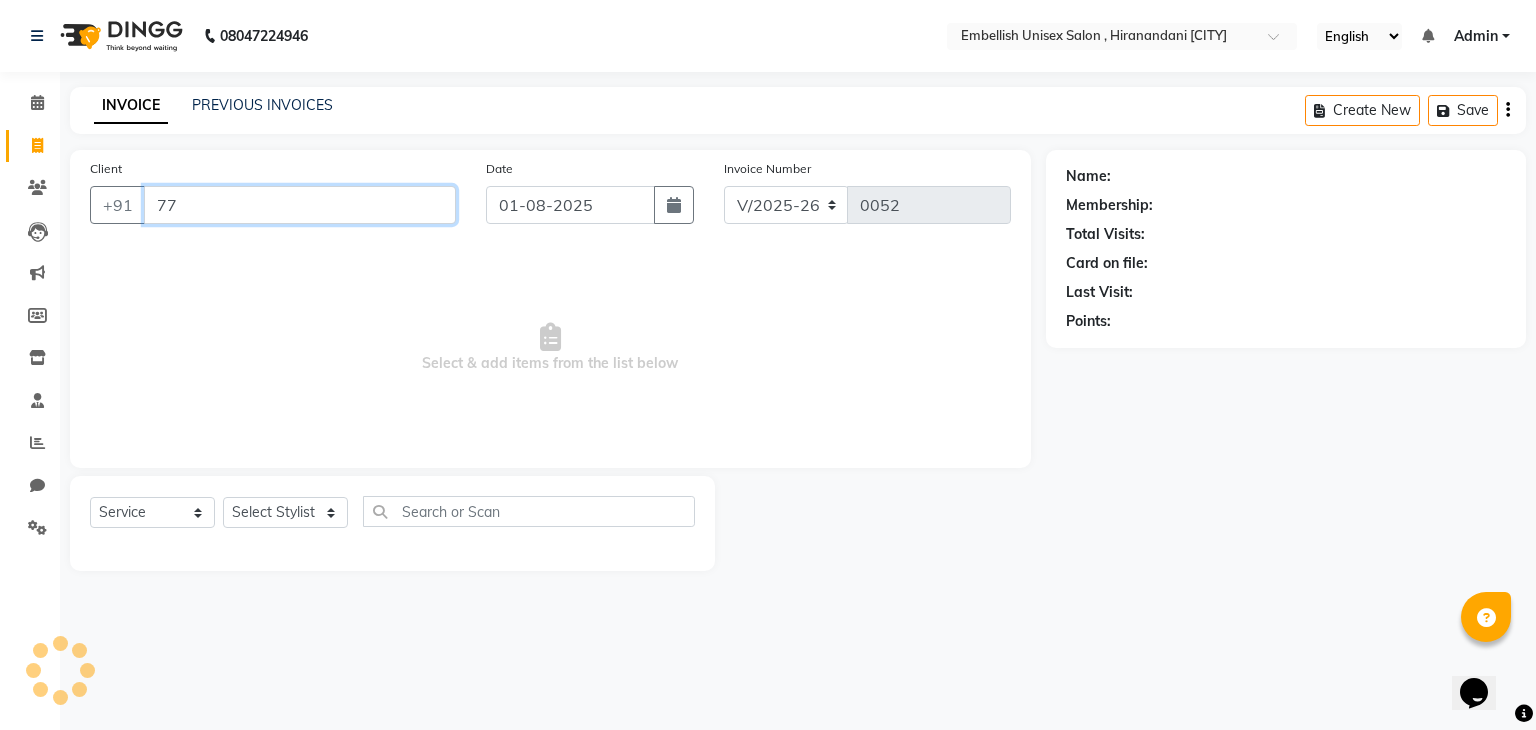 type on "7" 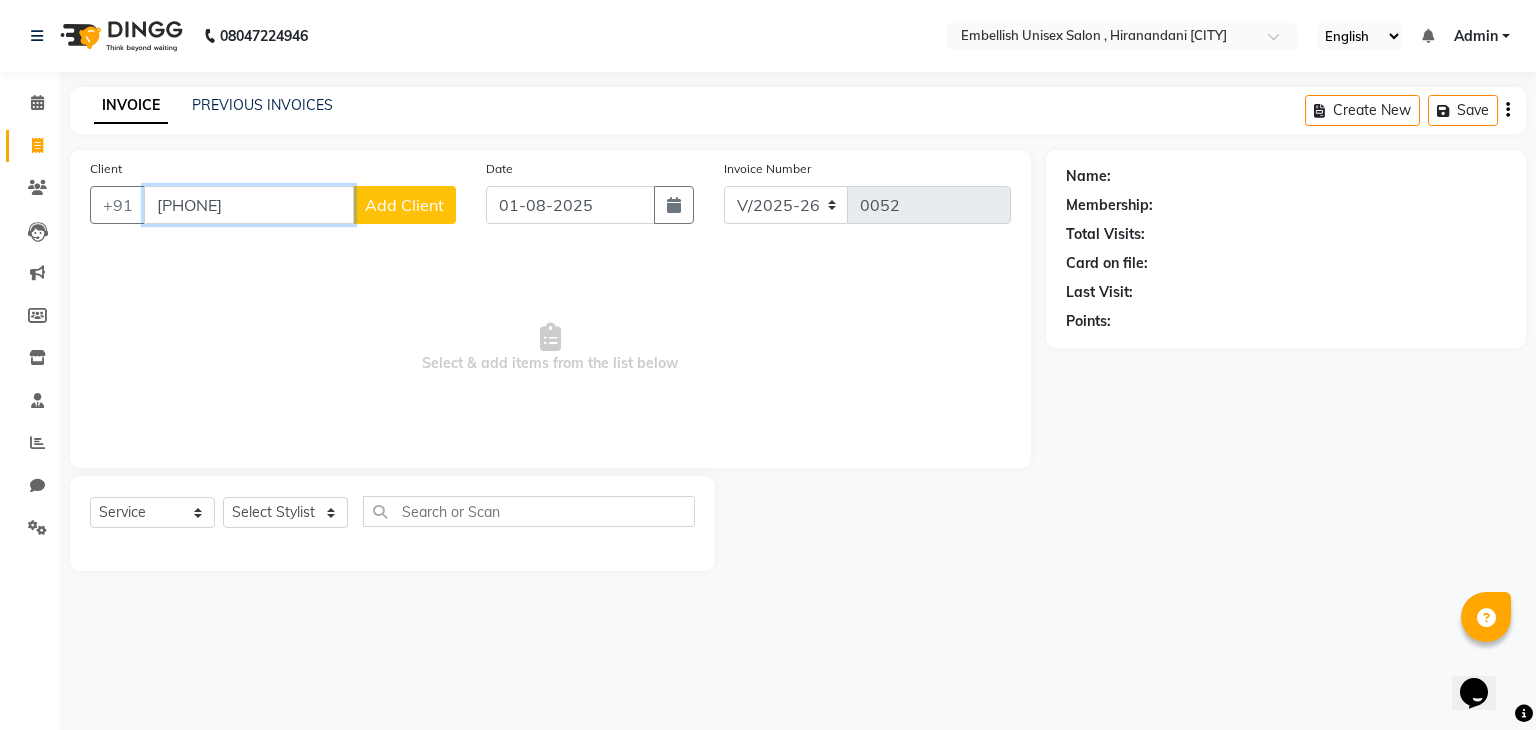 type on "8097076941" 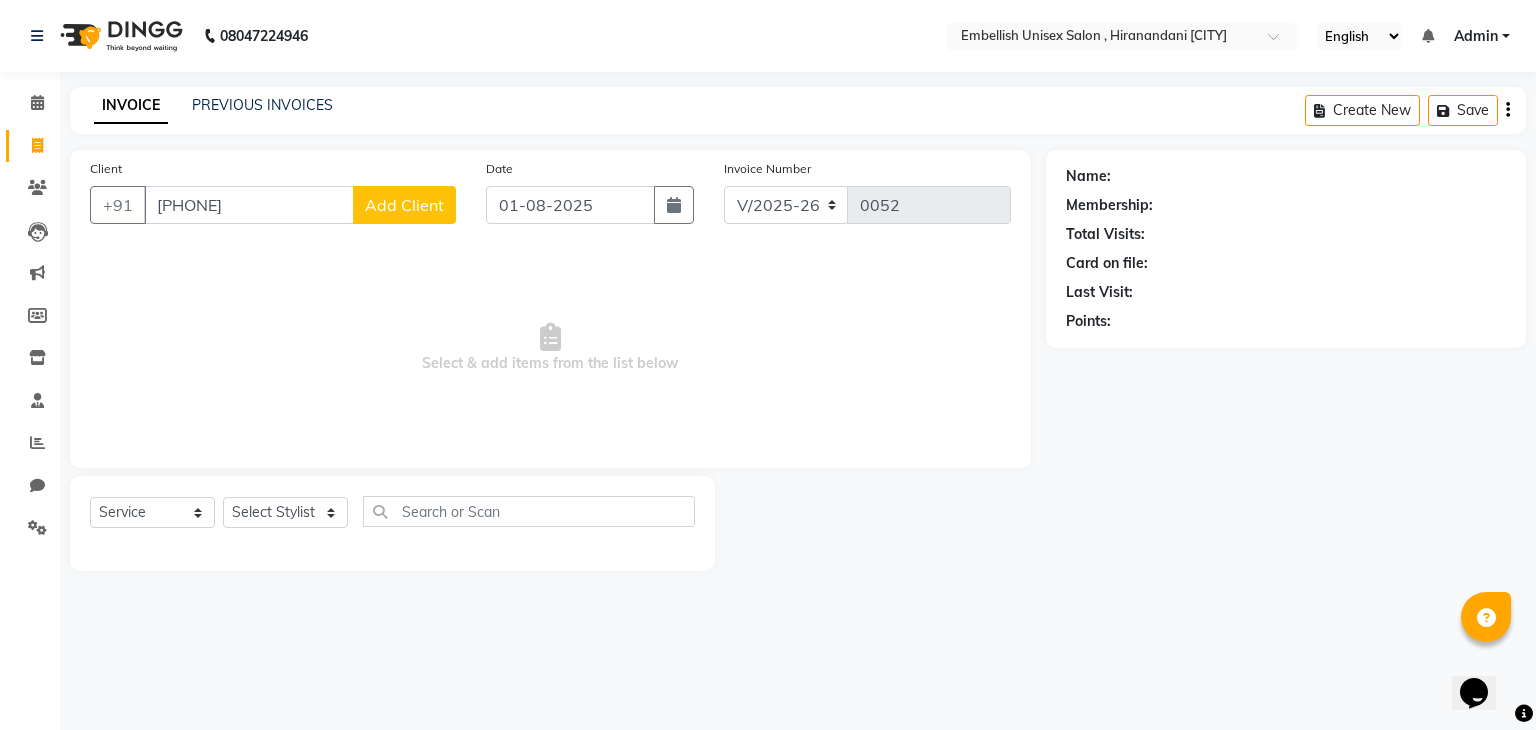 click on "Add Client" 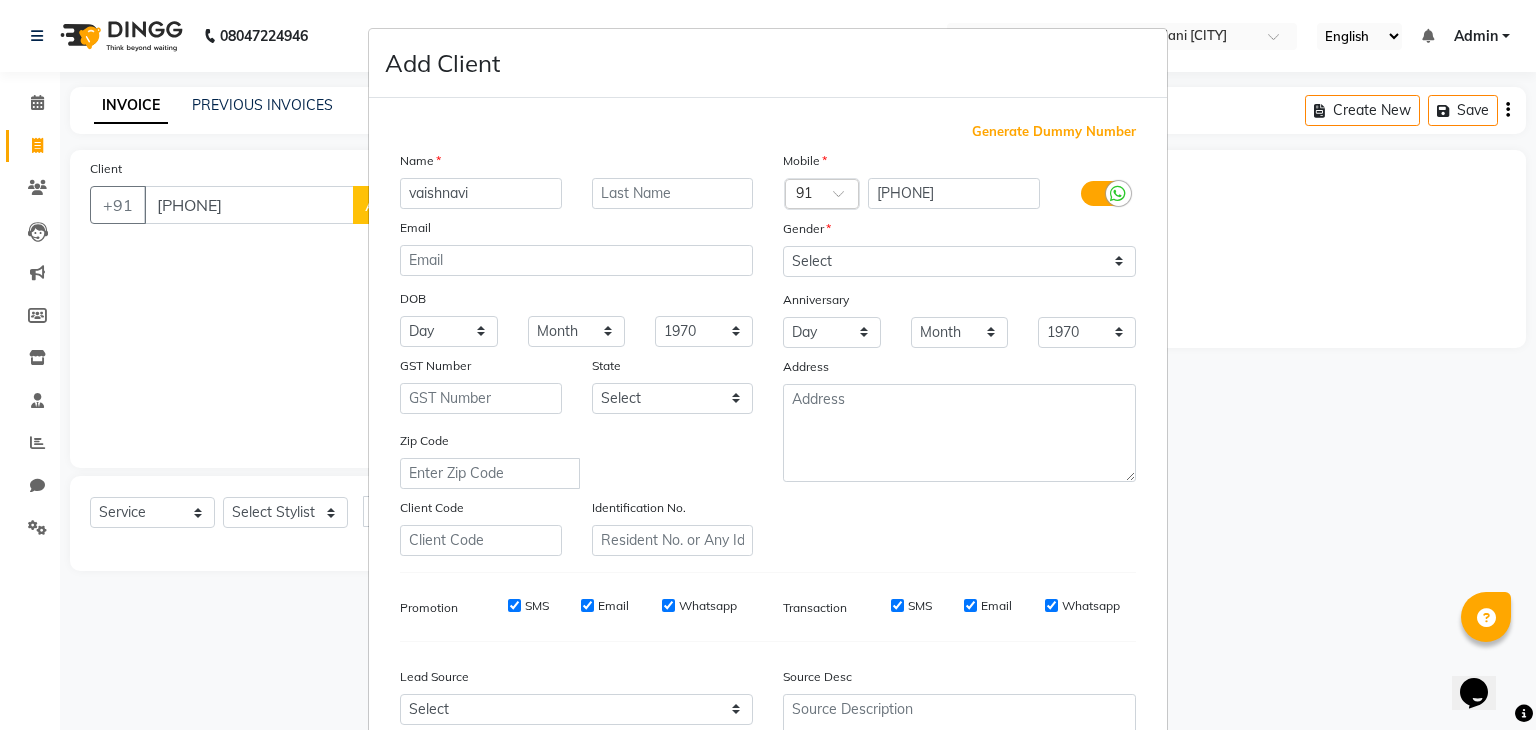 type on "vaishnavi" 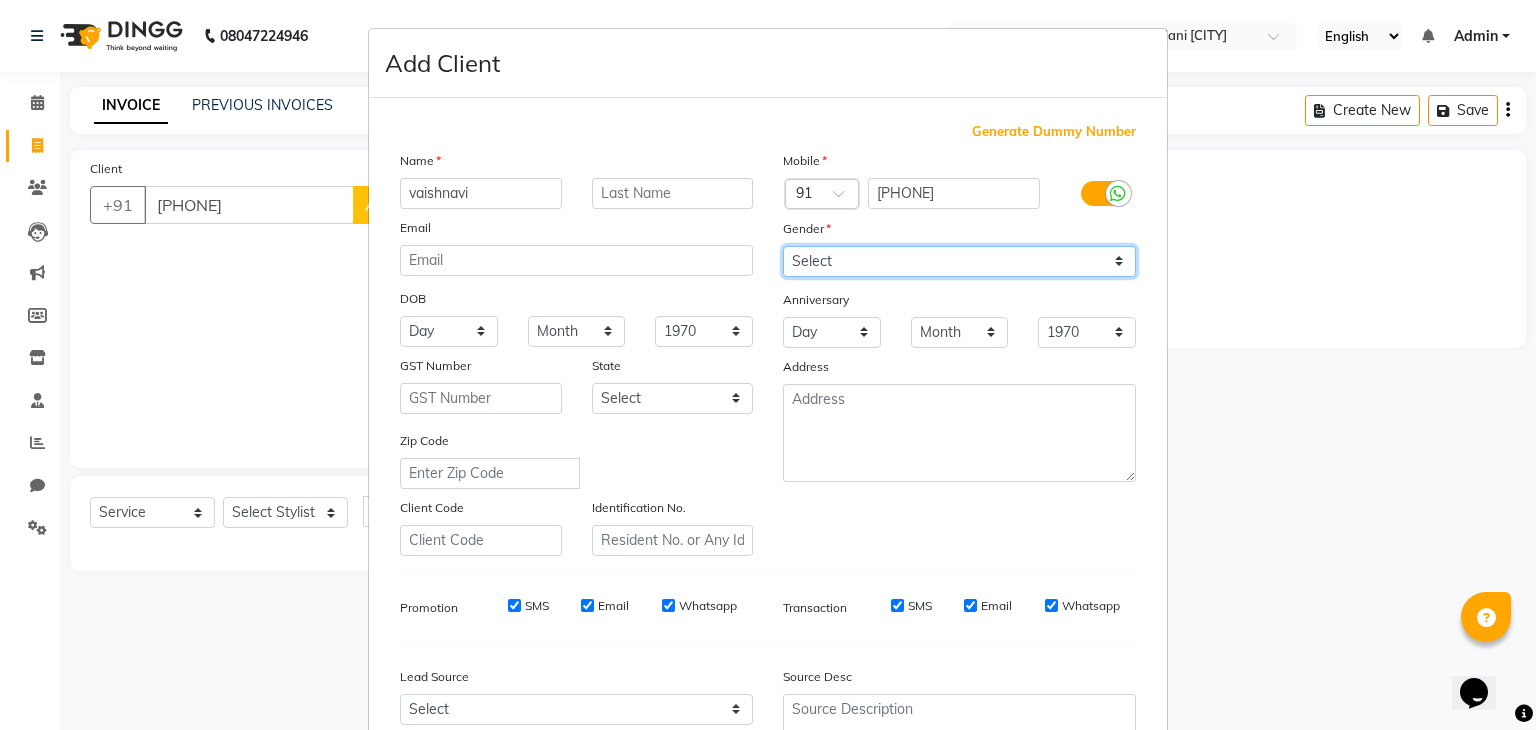 click on "Select Male Female Other Prefer Not To Say" at bounding box center [959, 261] 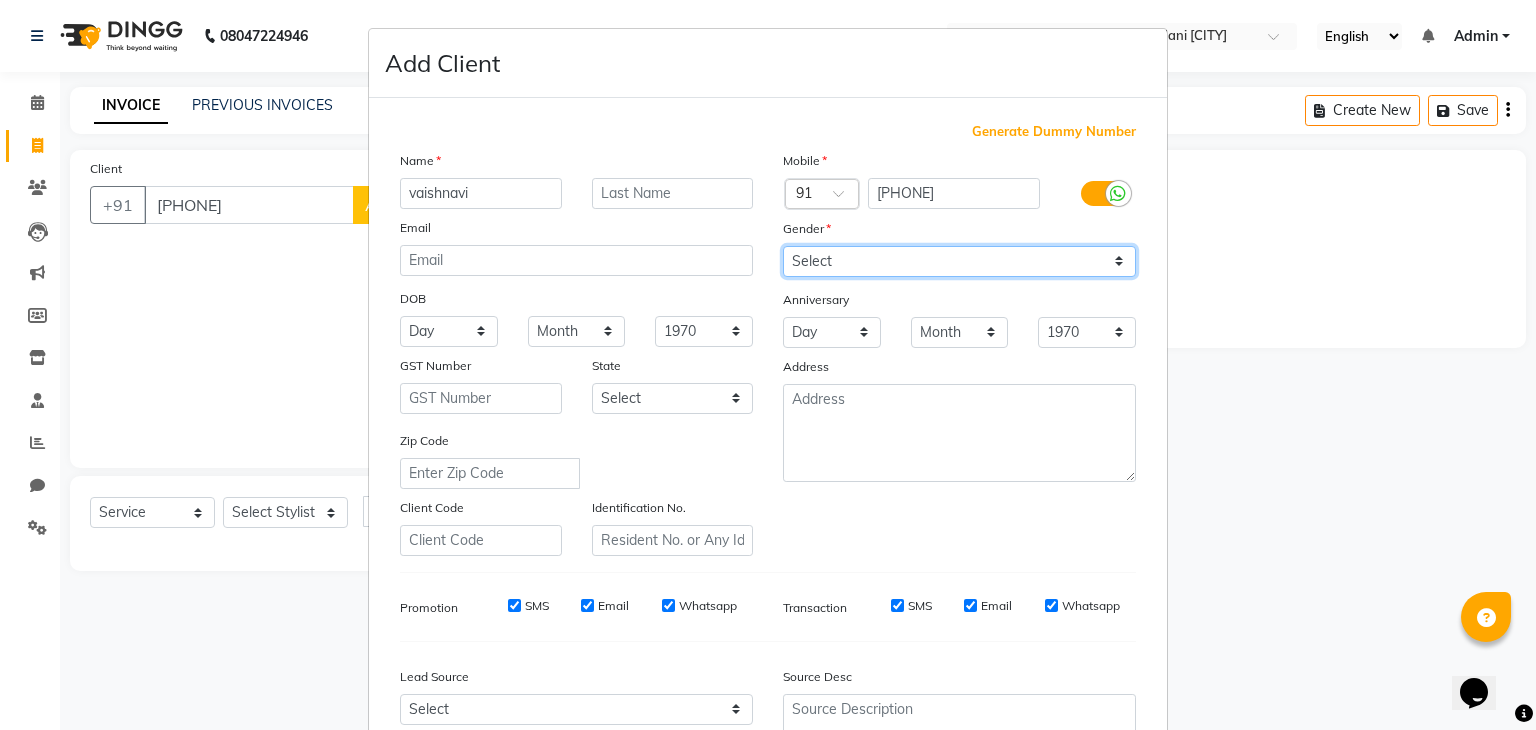 select on "female" 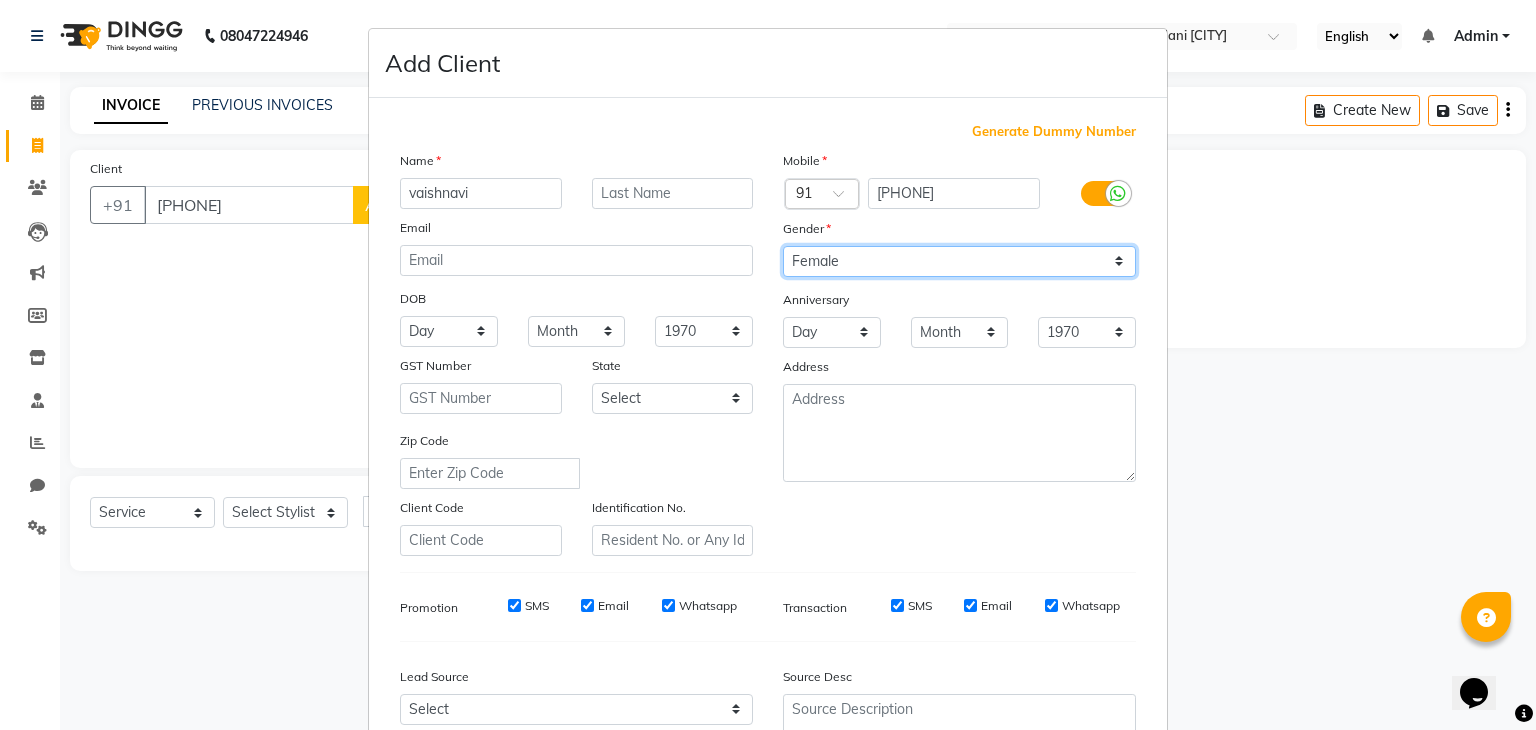 click on "Select Male Female Other Prefer Not To Say" at bounding box center (959, 261) 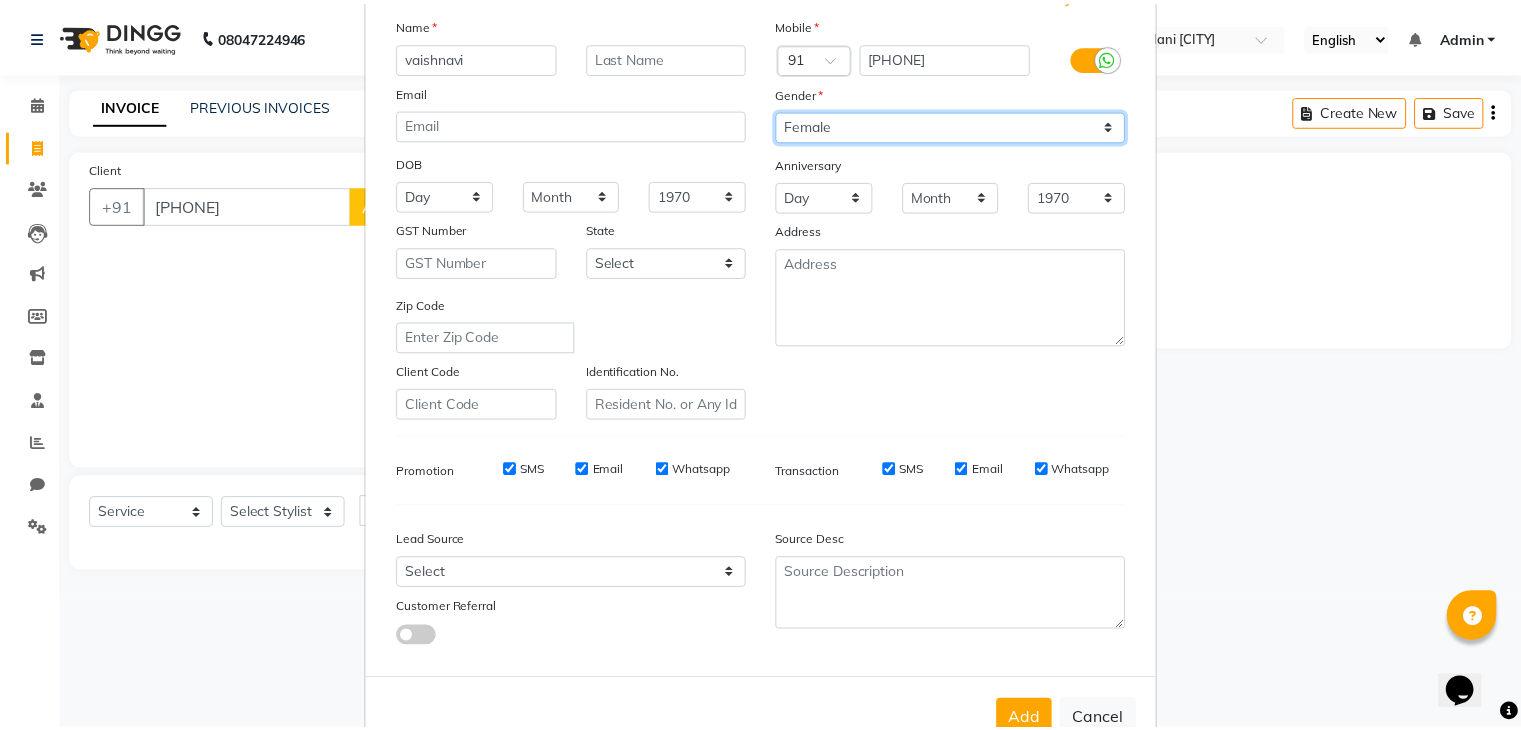 scroll, scrollTop: 203, scrollLeft: 0, axis: vertical 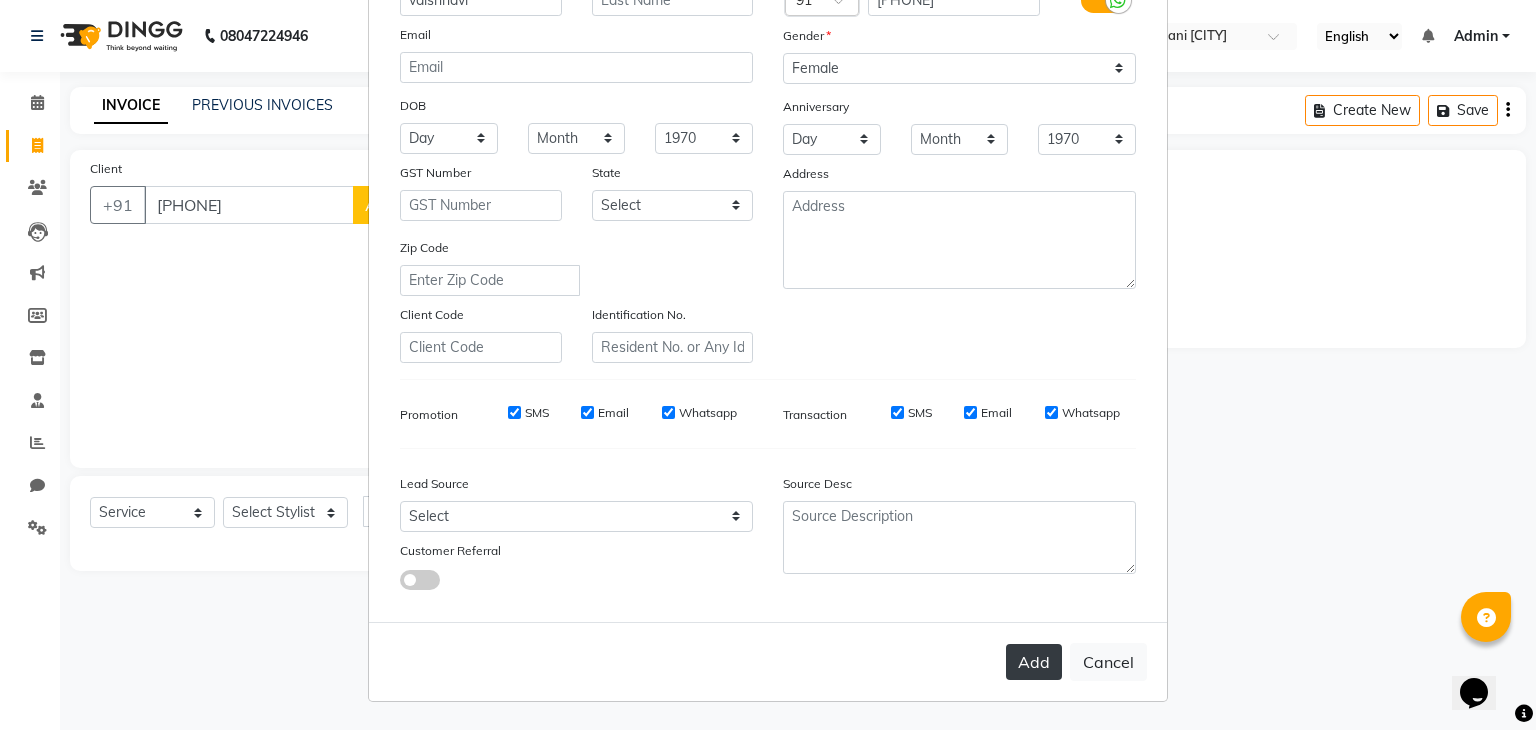 click on "Add" at bounding box center (1034, 662) 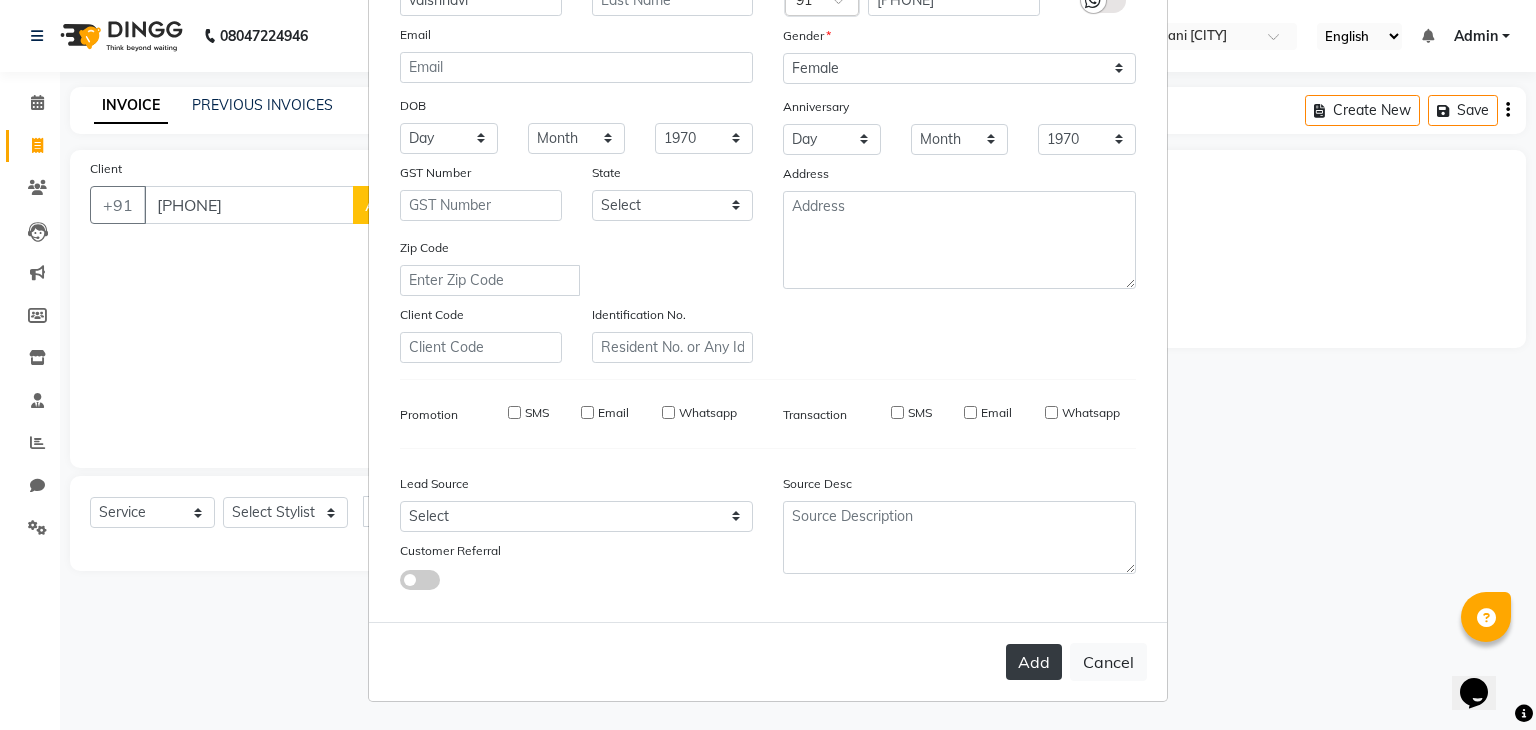 type 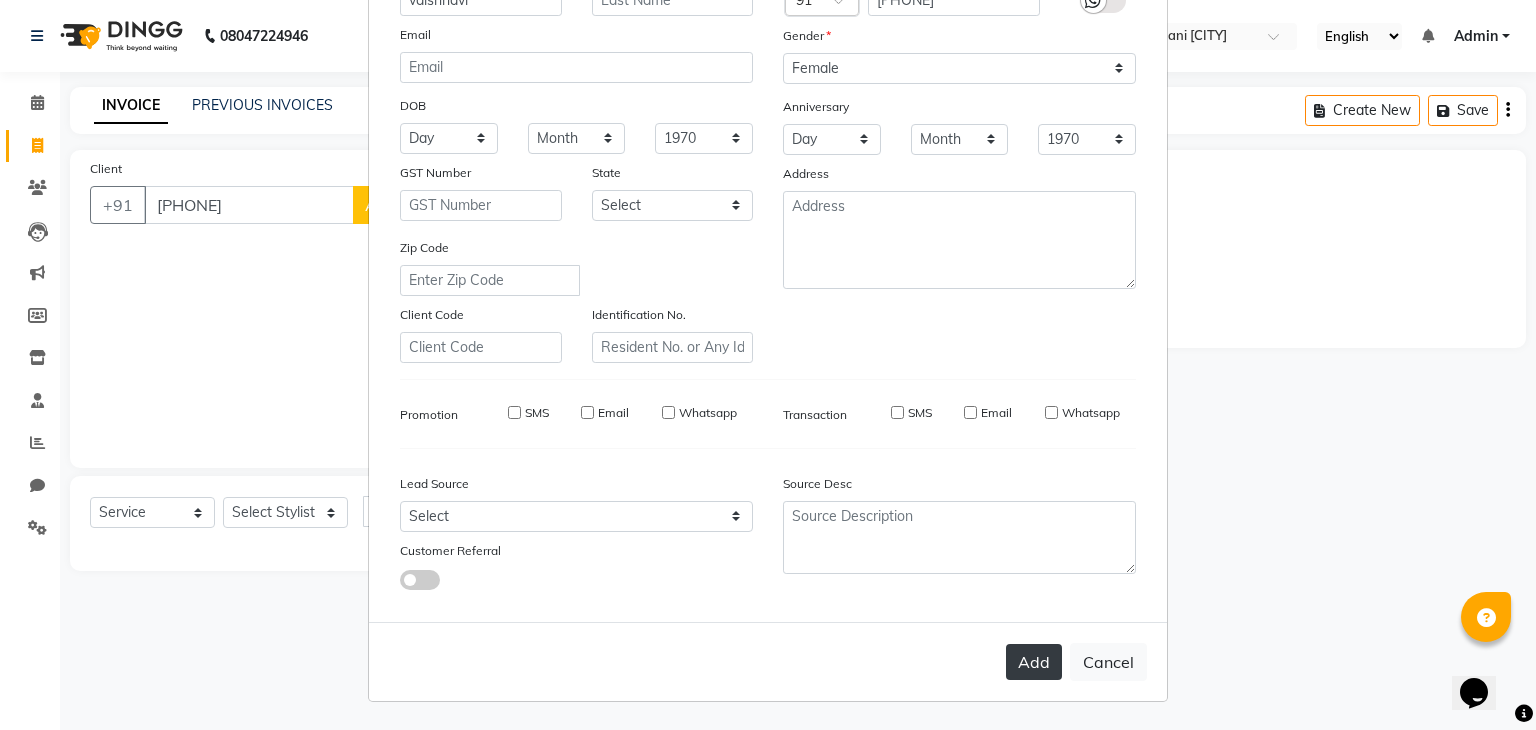 select 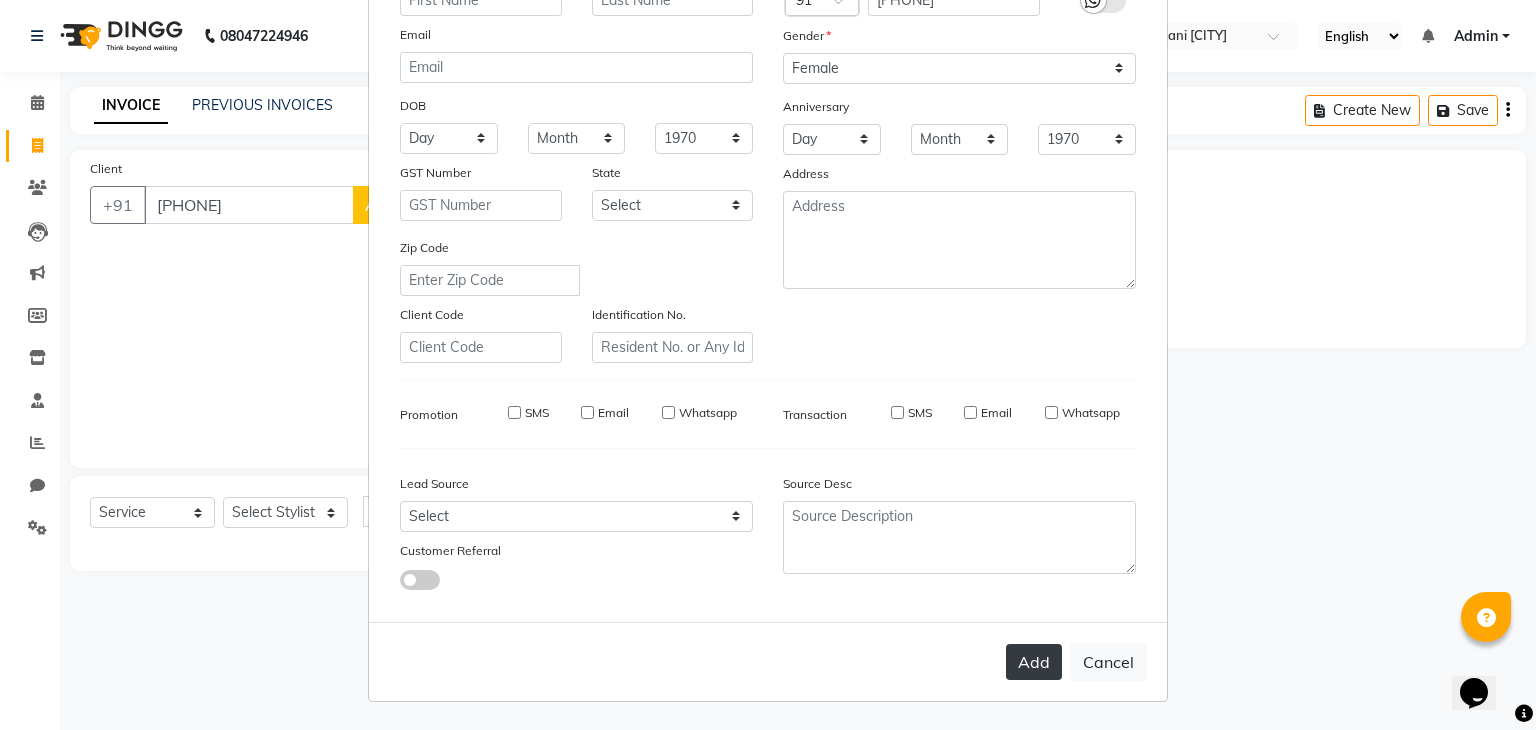 select 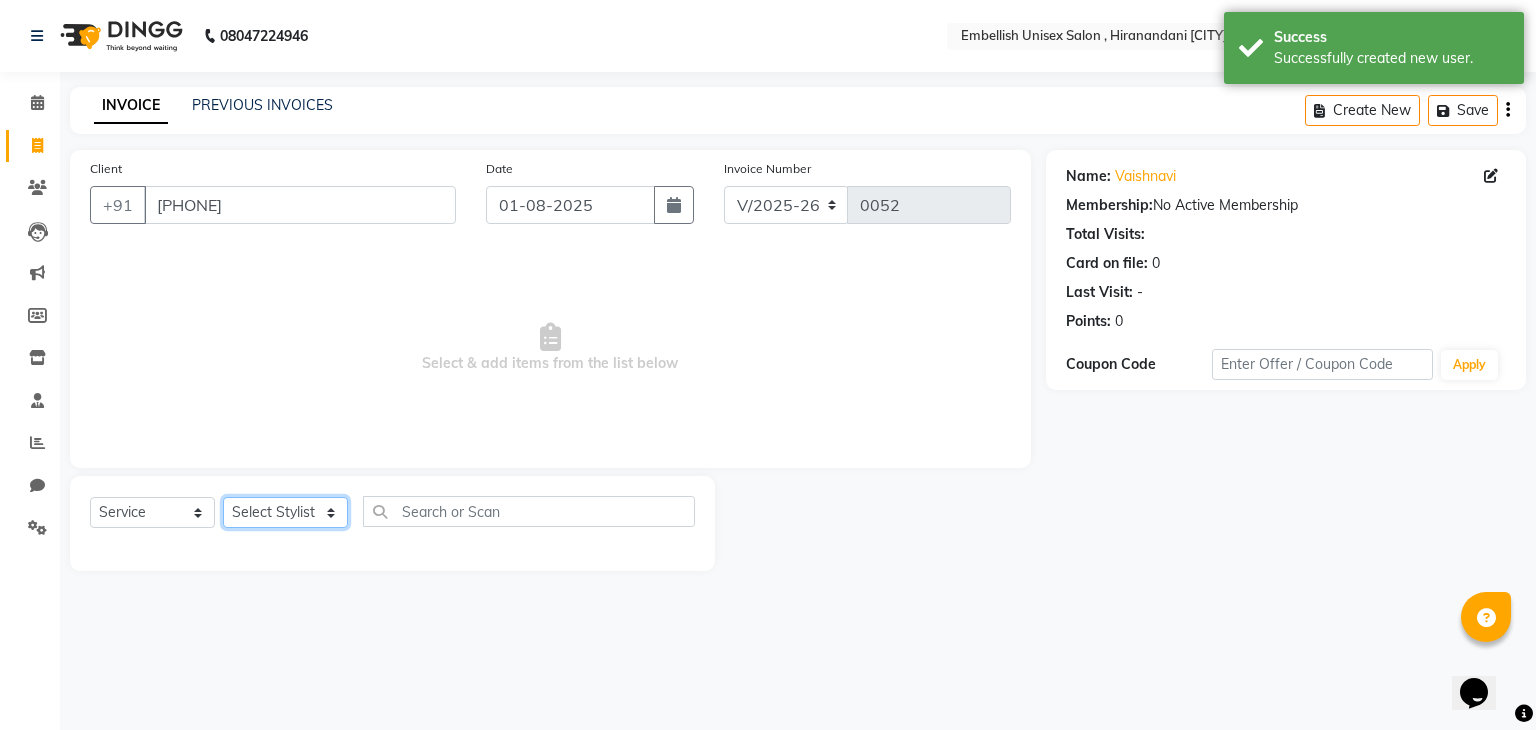 click on "Select Stylist [PERSON] [PERSON] [PERSON] [PERSON]" 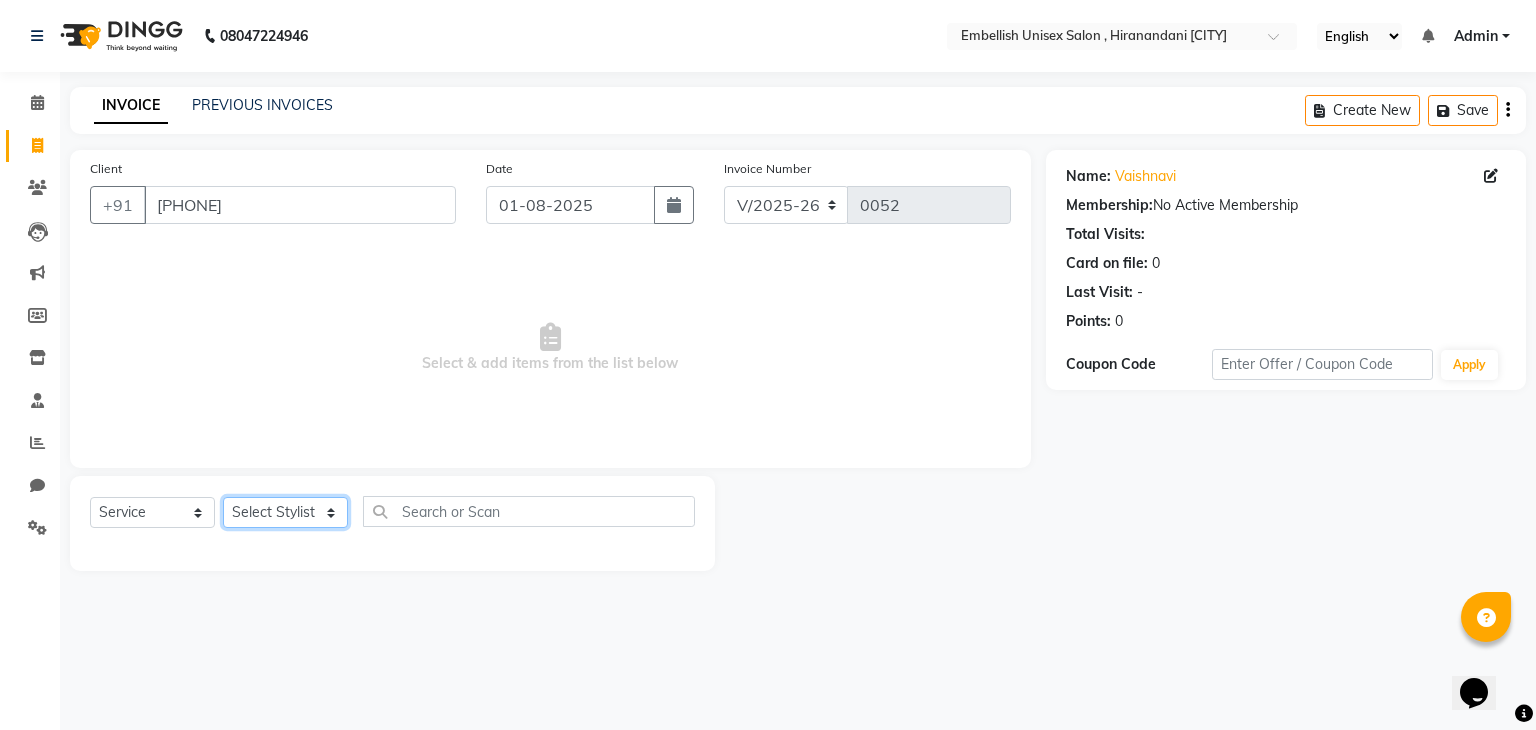 select on "87268" 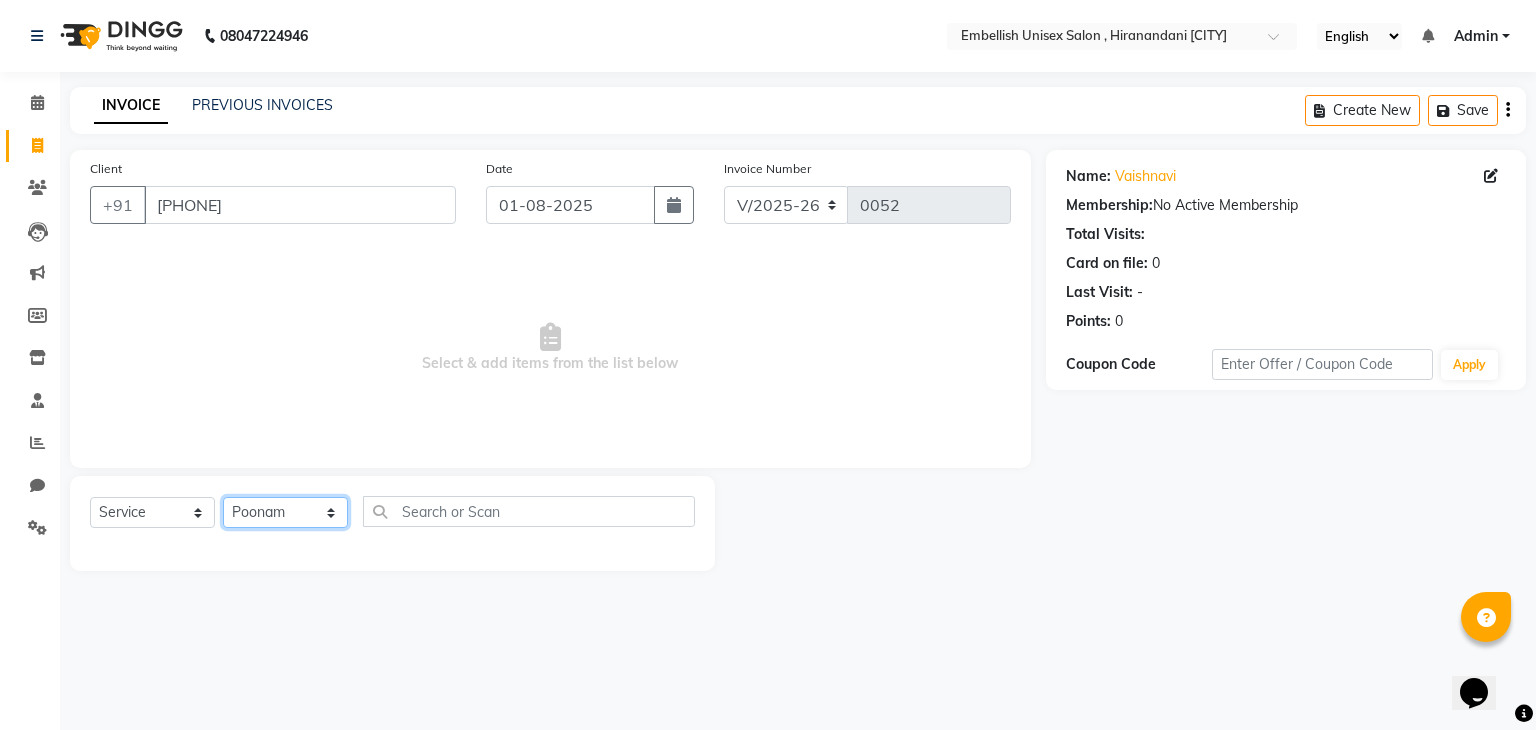 click on "Select Stylist [PERSON] [PERSON] [PERSON] [PERSON]" 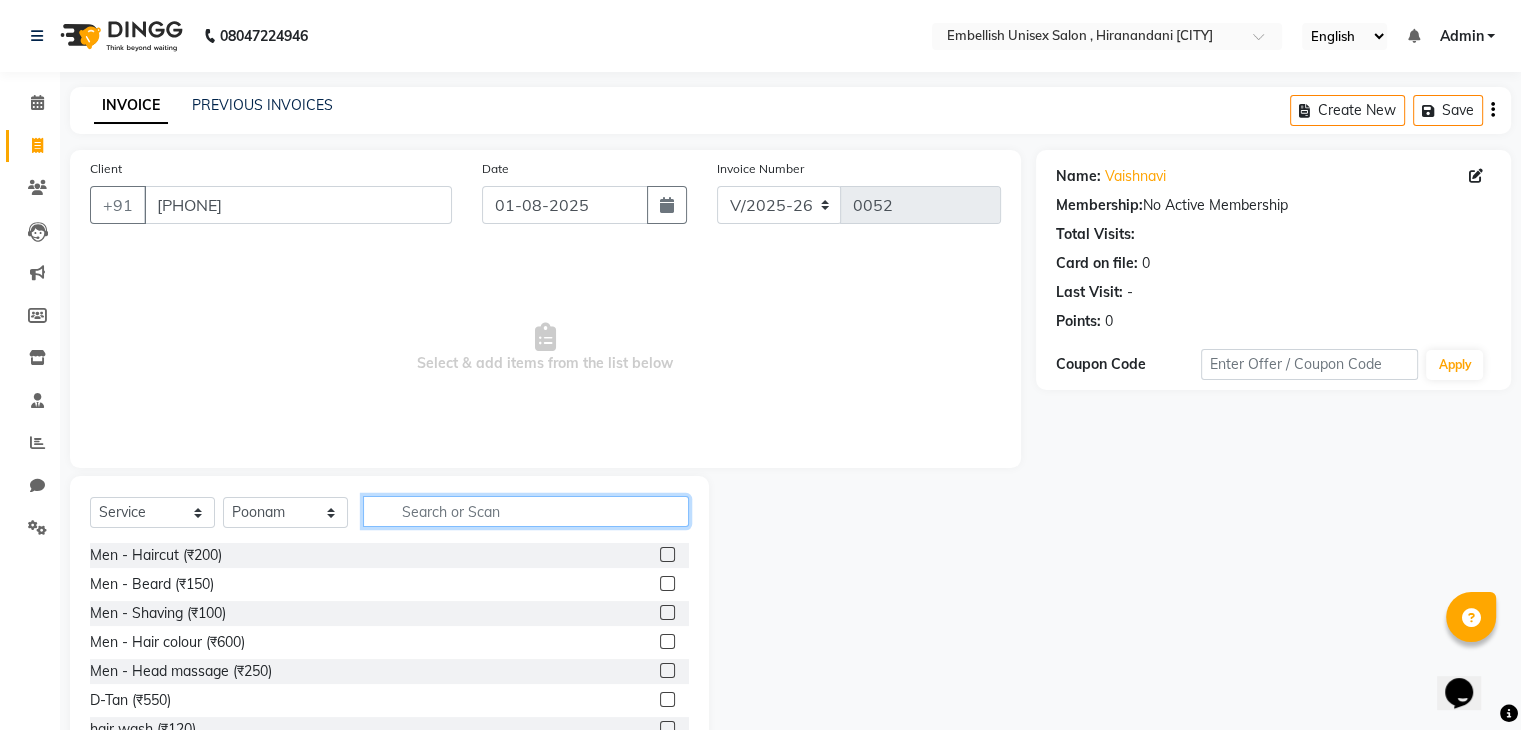 click 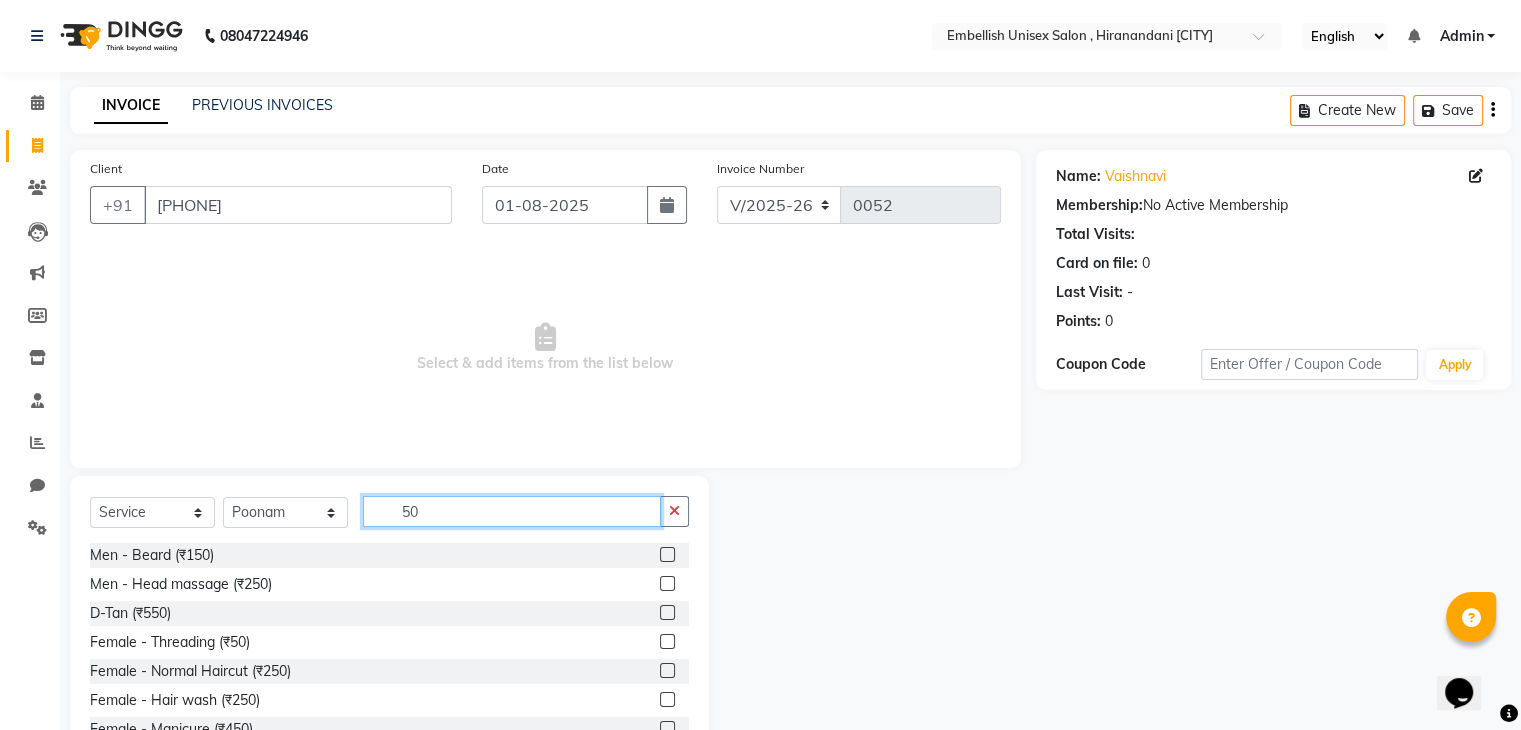 type on "5" 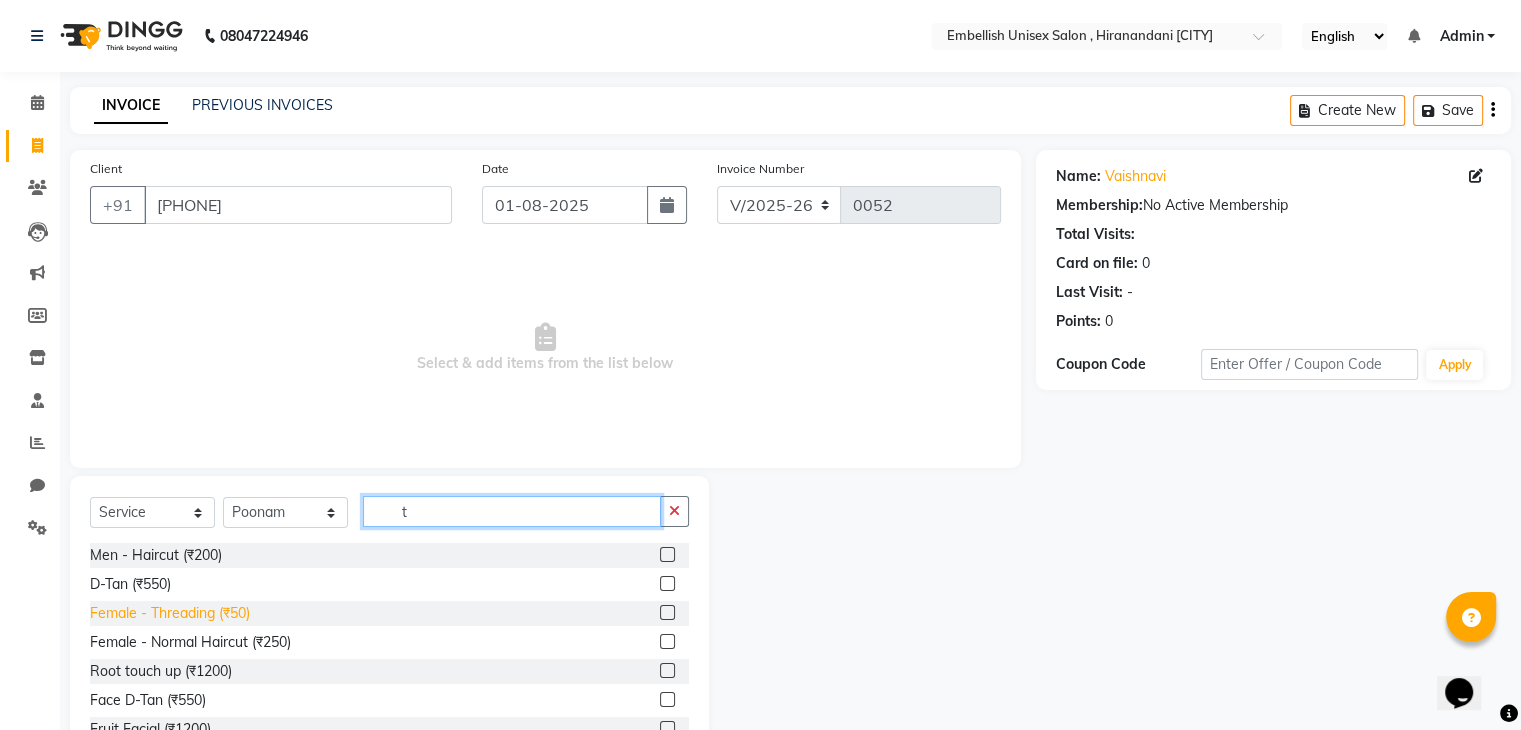 type on "t" 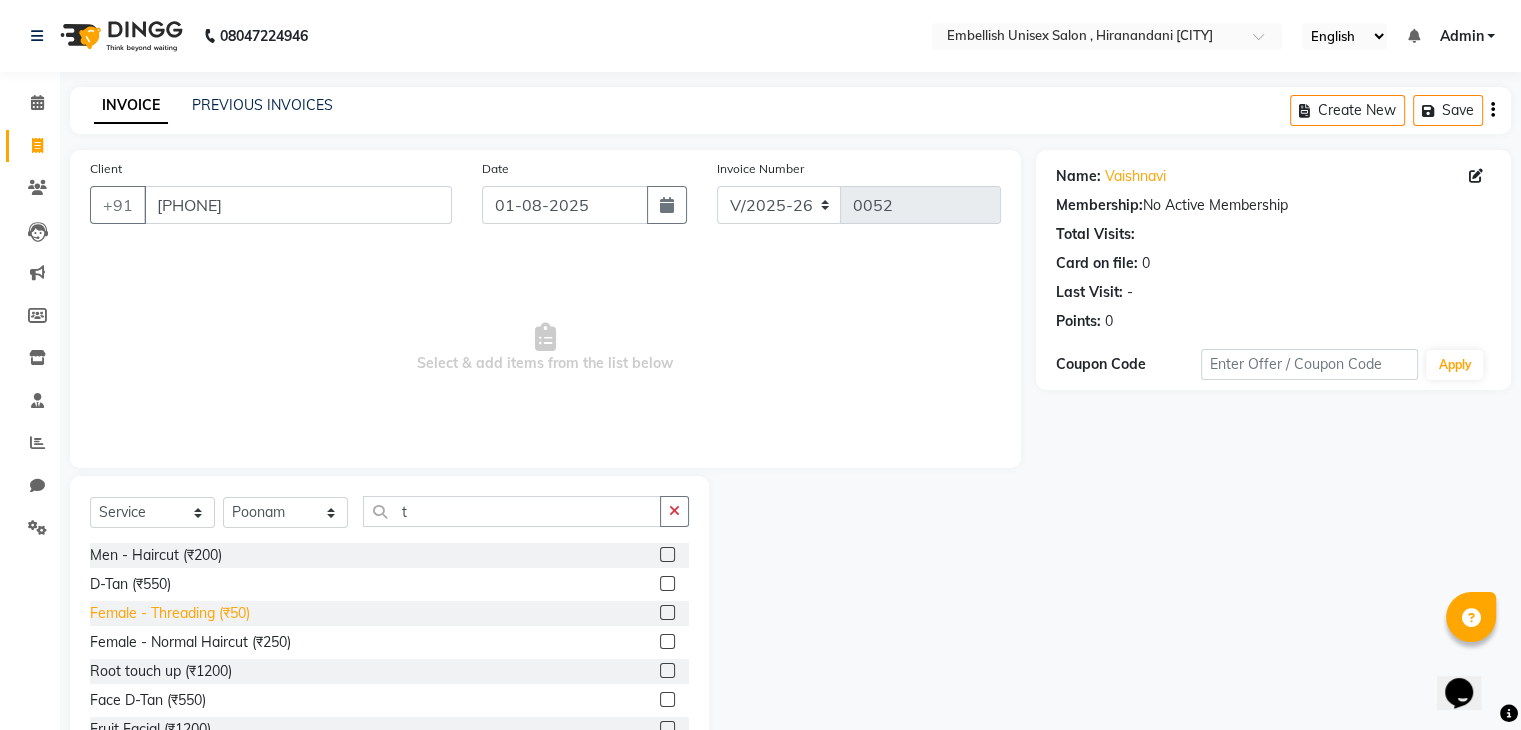 click on "Female  - Threading (₹50)" 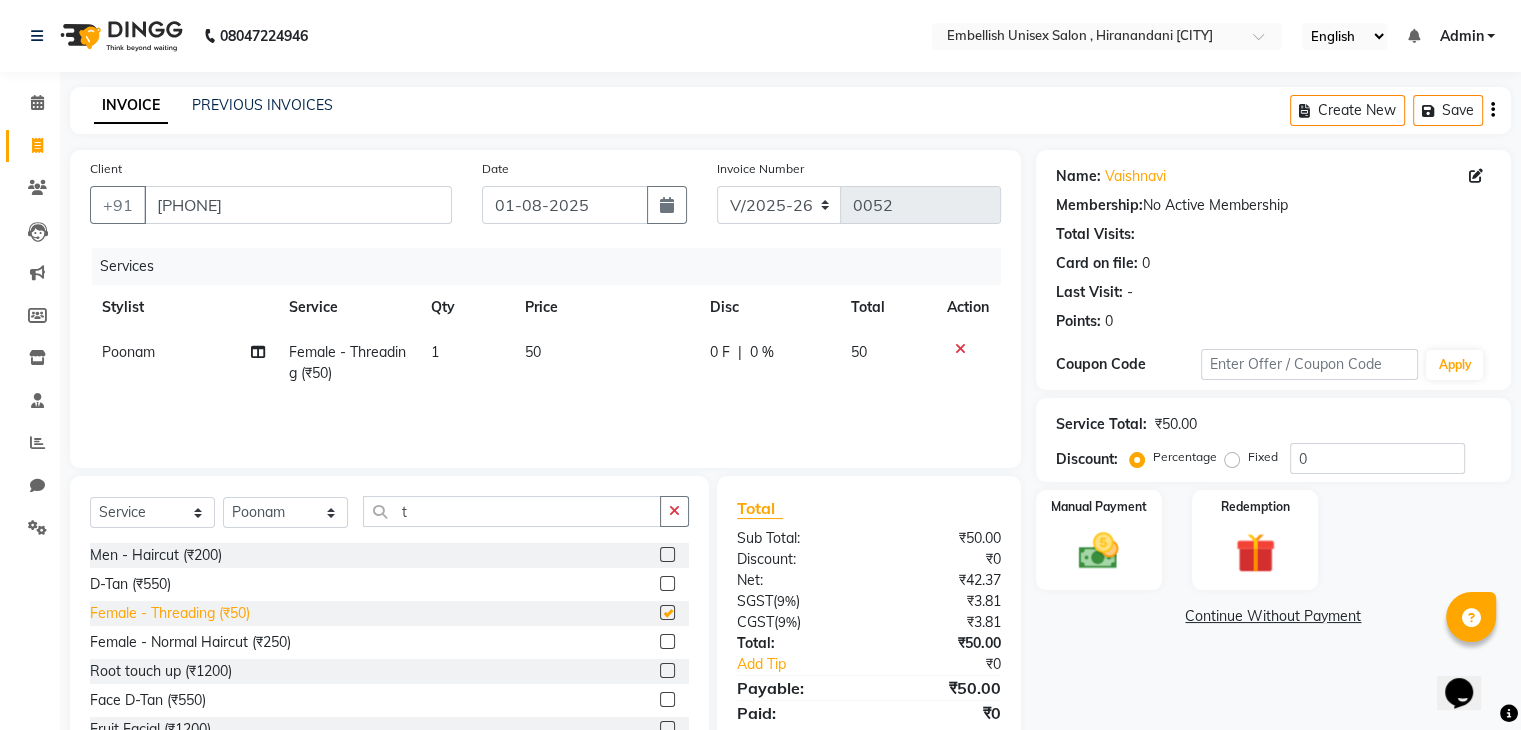 checkbox on "false" 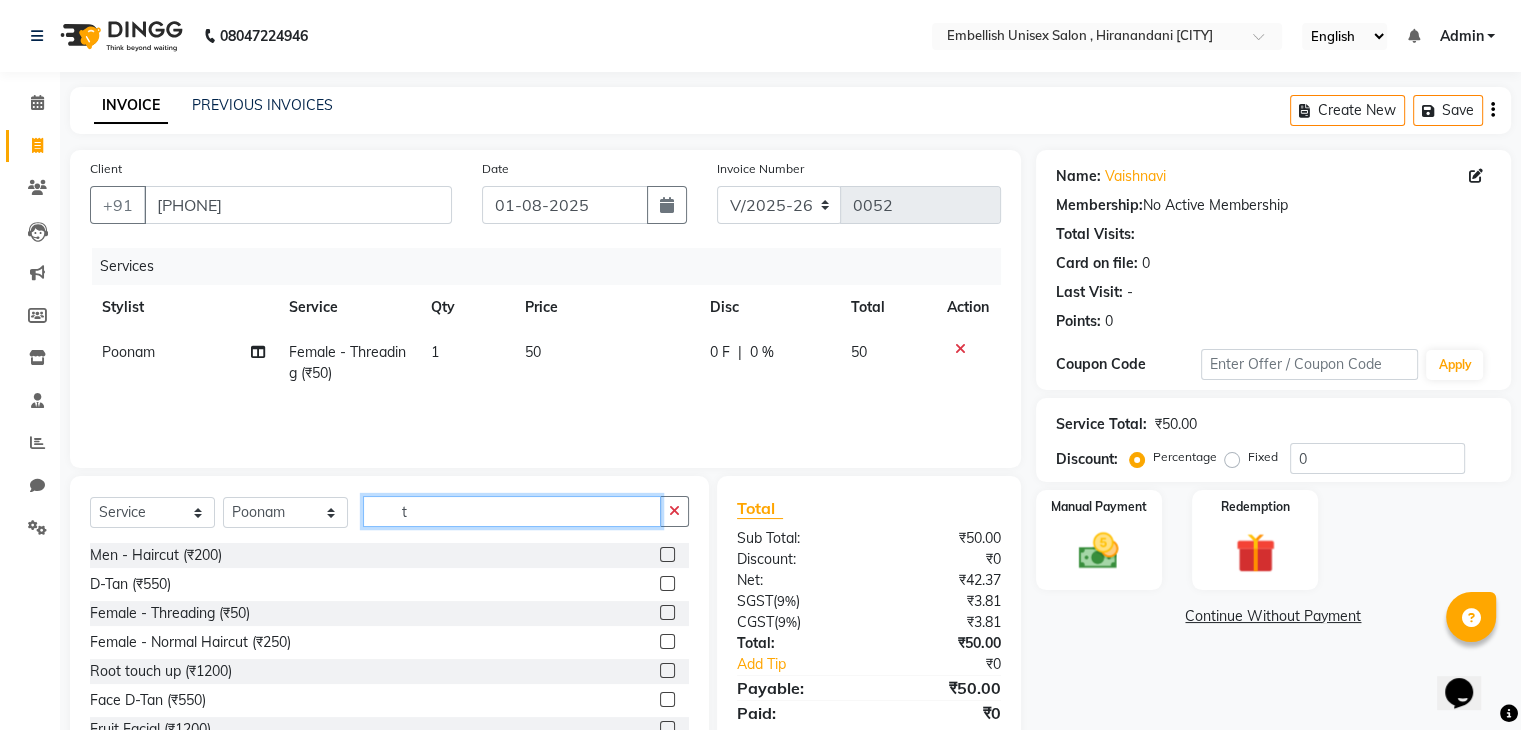 click on "t" 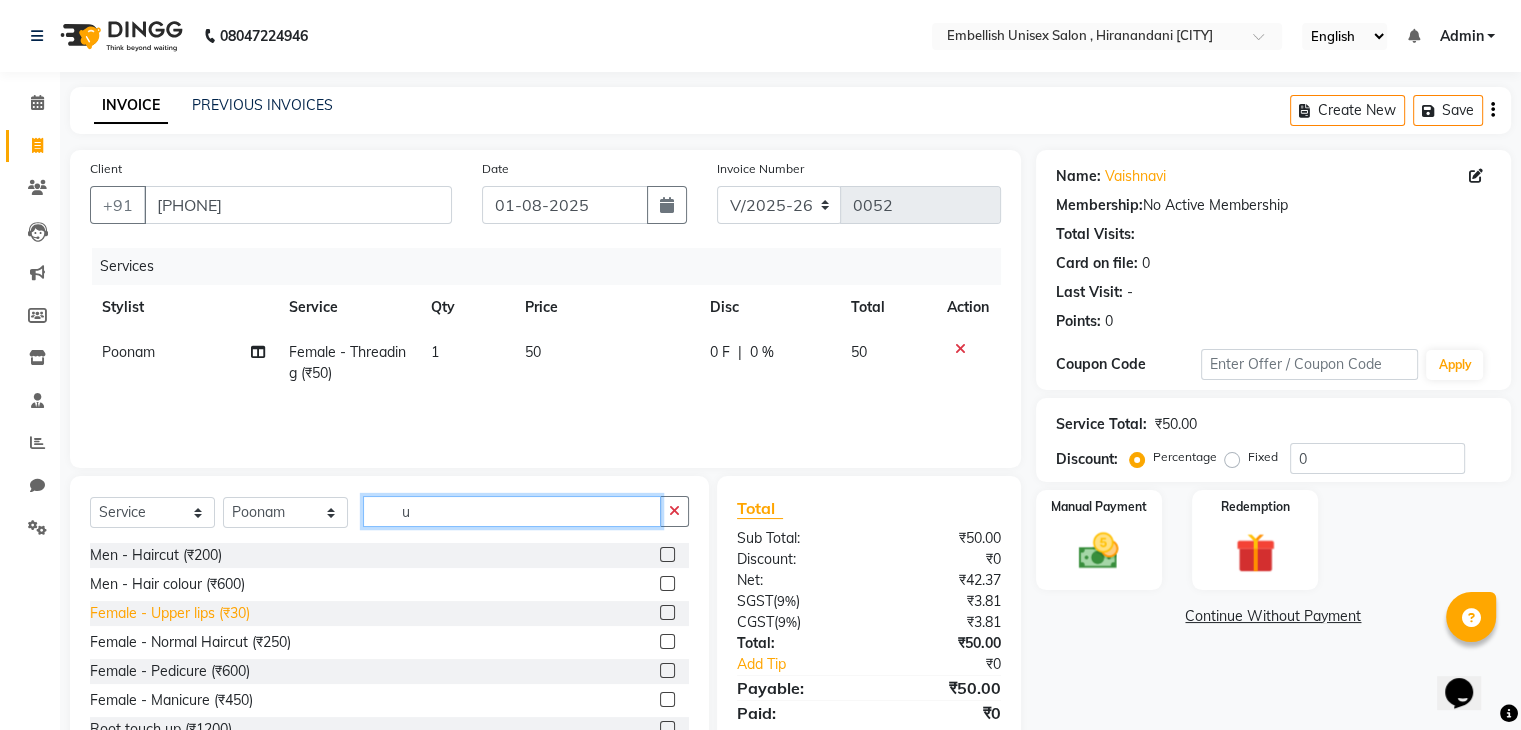 type on "u" 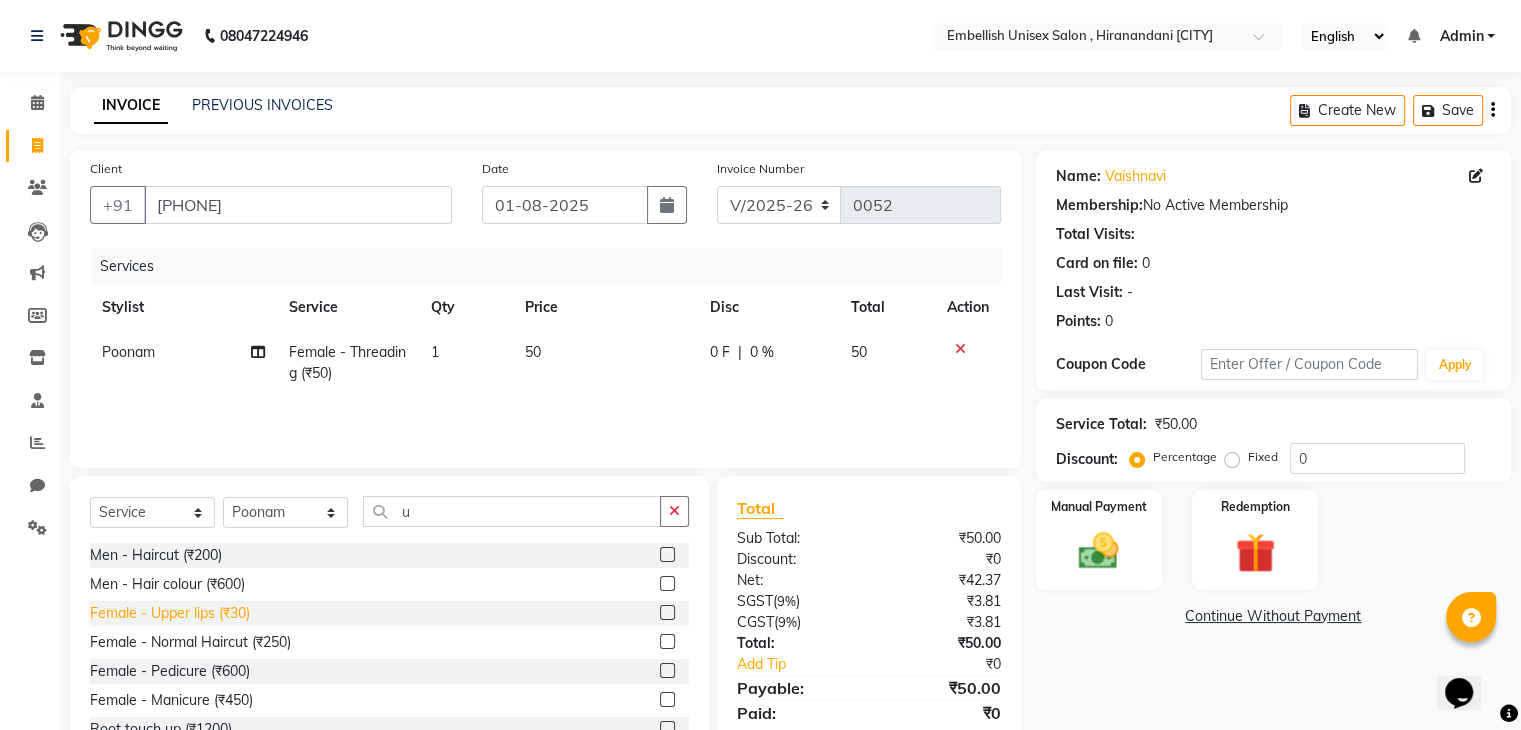 click on "Female  - Upper lips (₹30)" 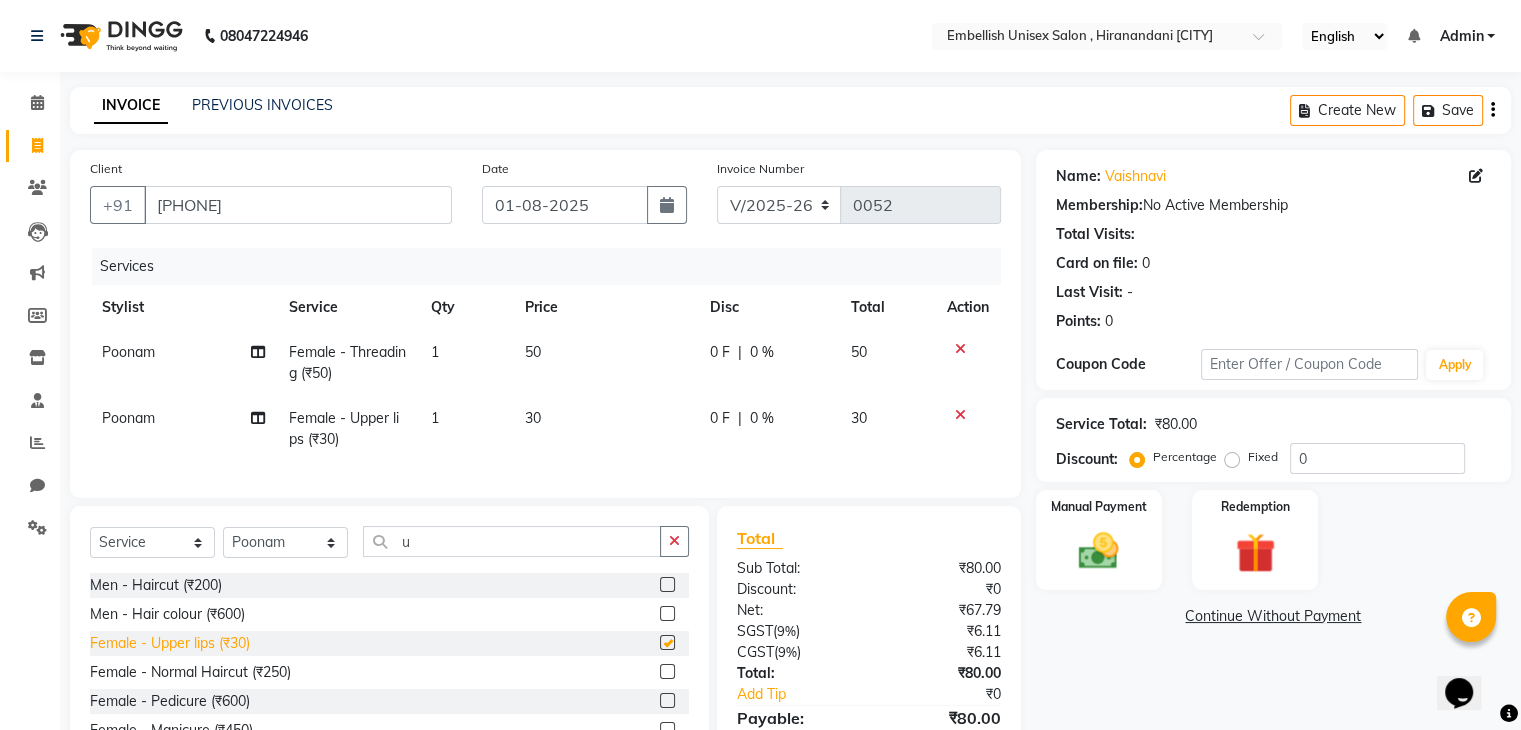 checkbox on "false" 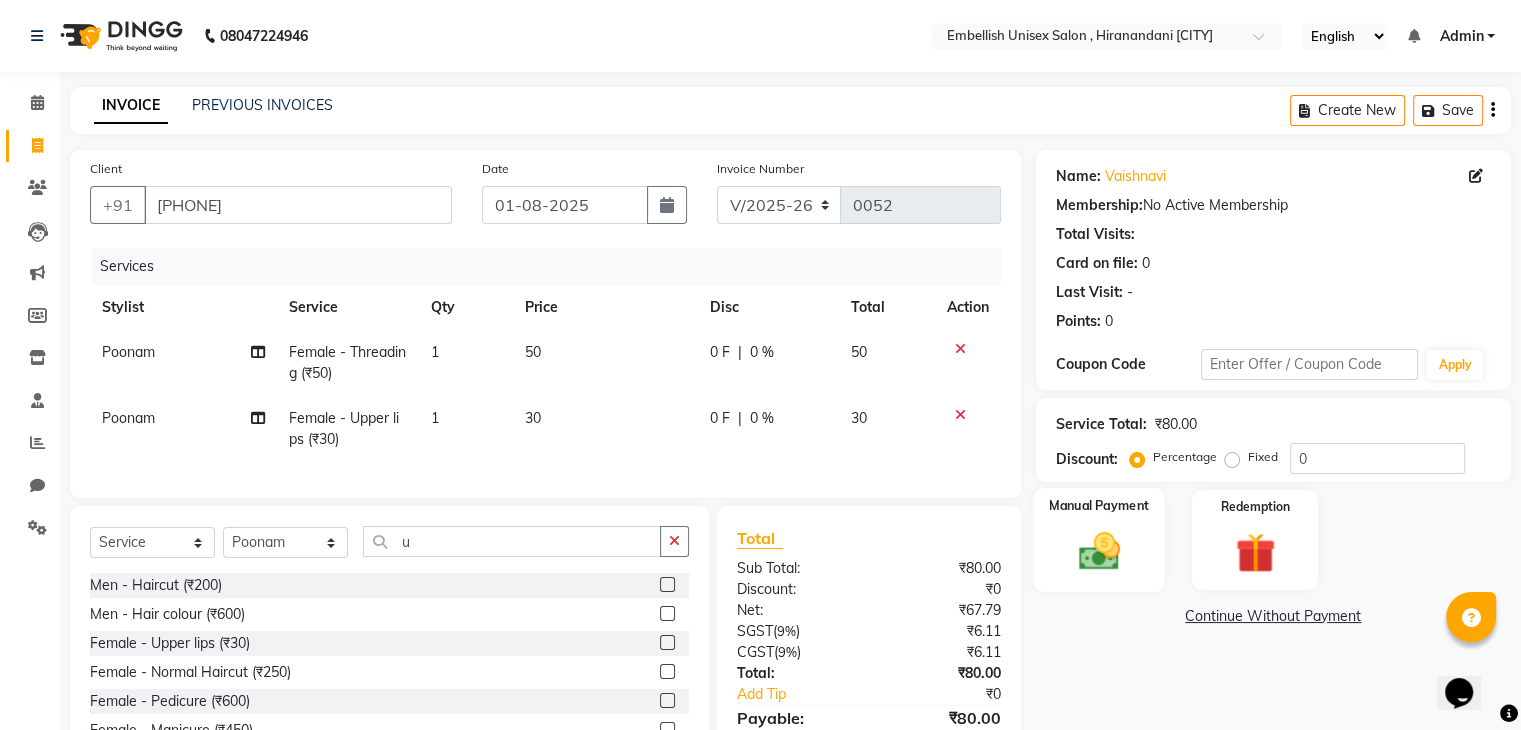 click on "Manual Payment" 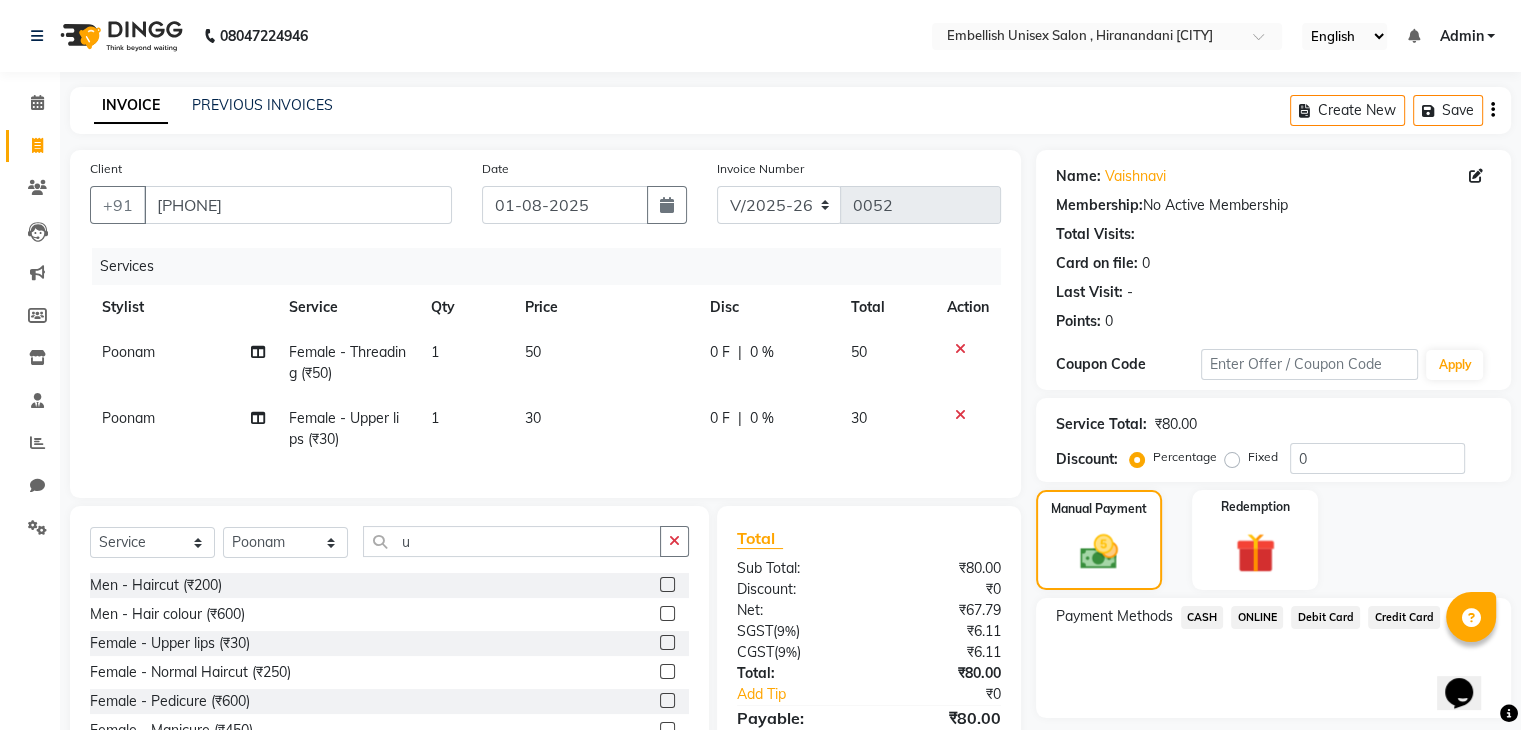 click on "CASH" 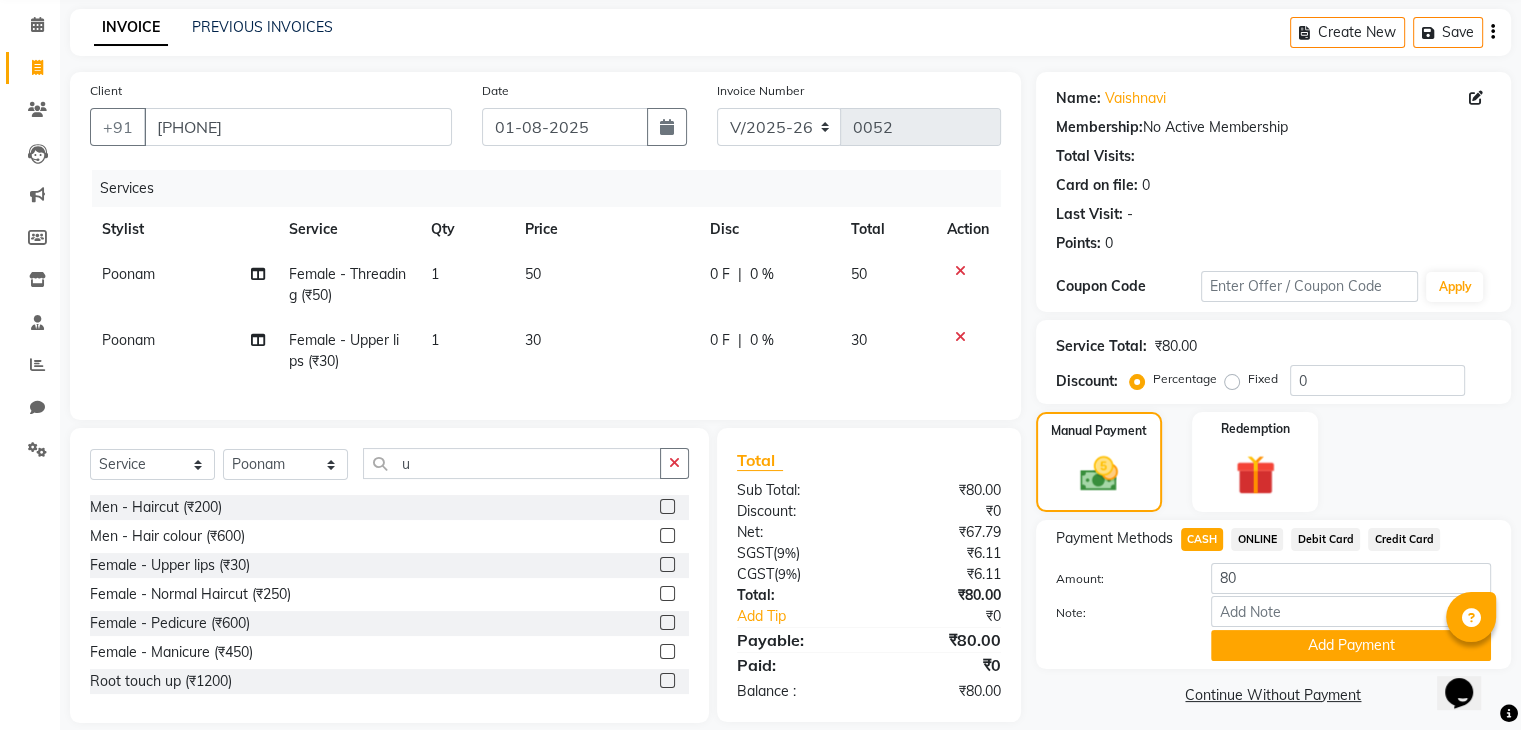 scroll, scrollTop: 80, scrollLeft: 0, axis: vertical 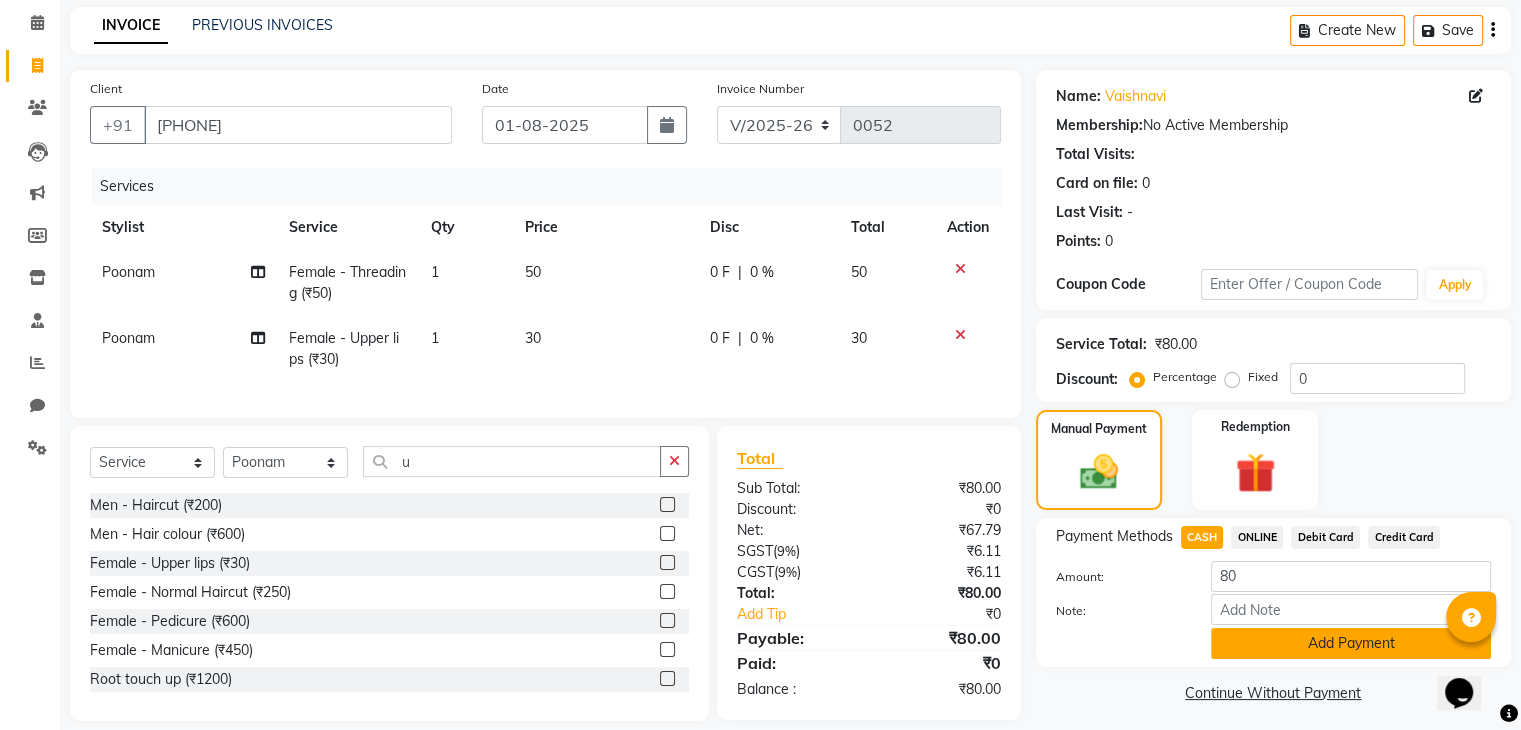 click on "Add Payment" 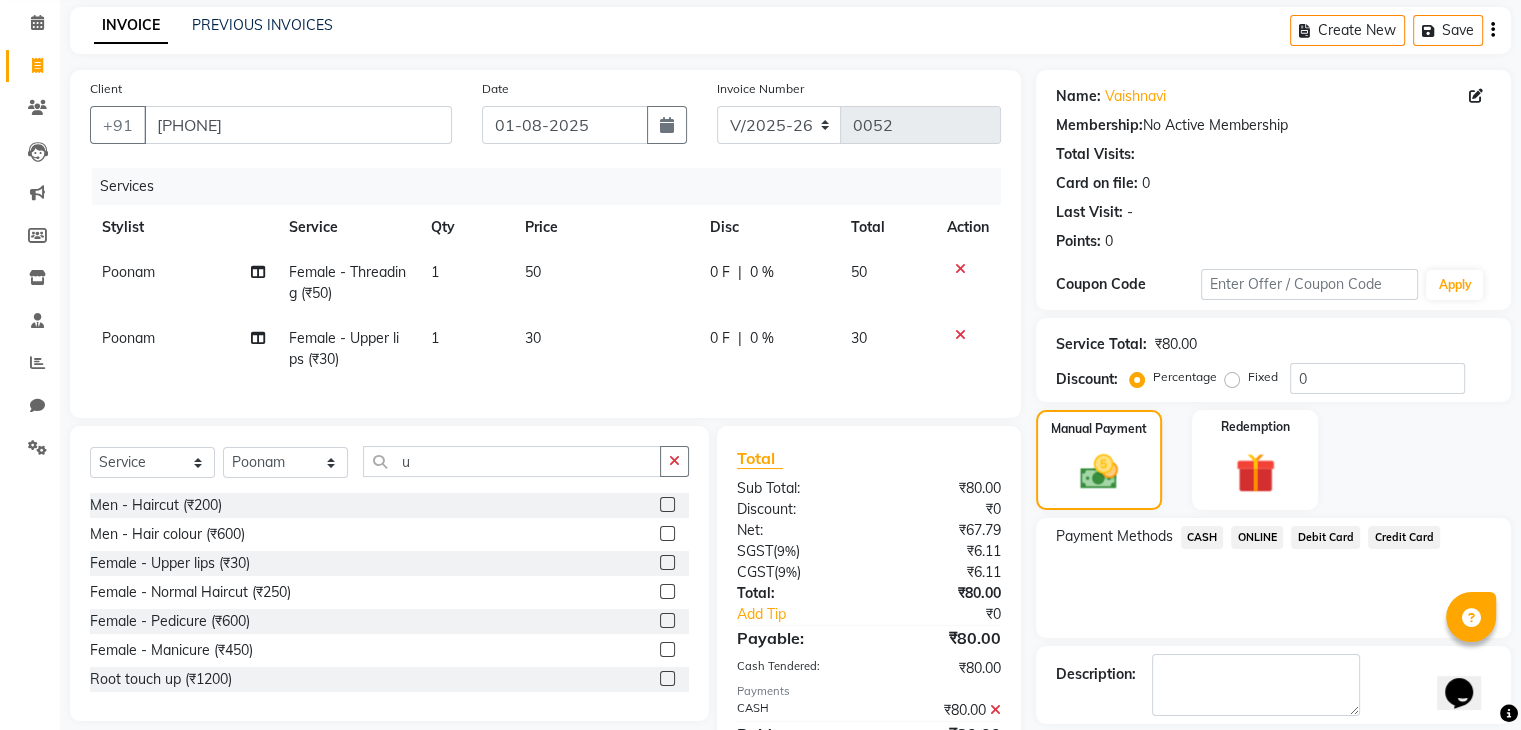 click on "CASH" 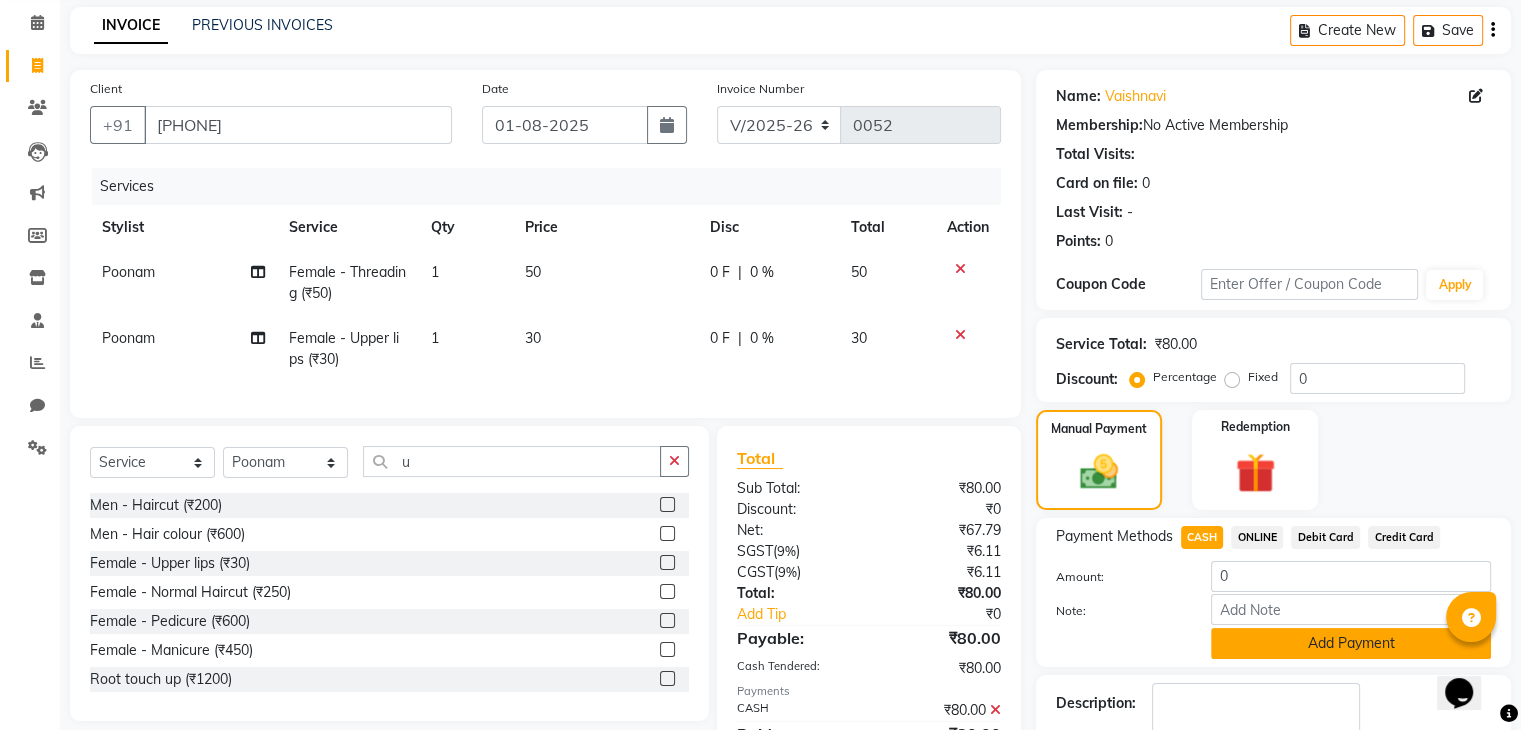click on "Add Payment" 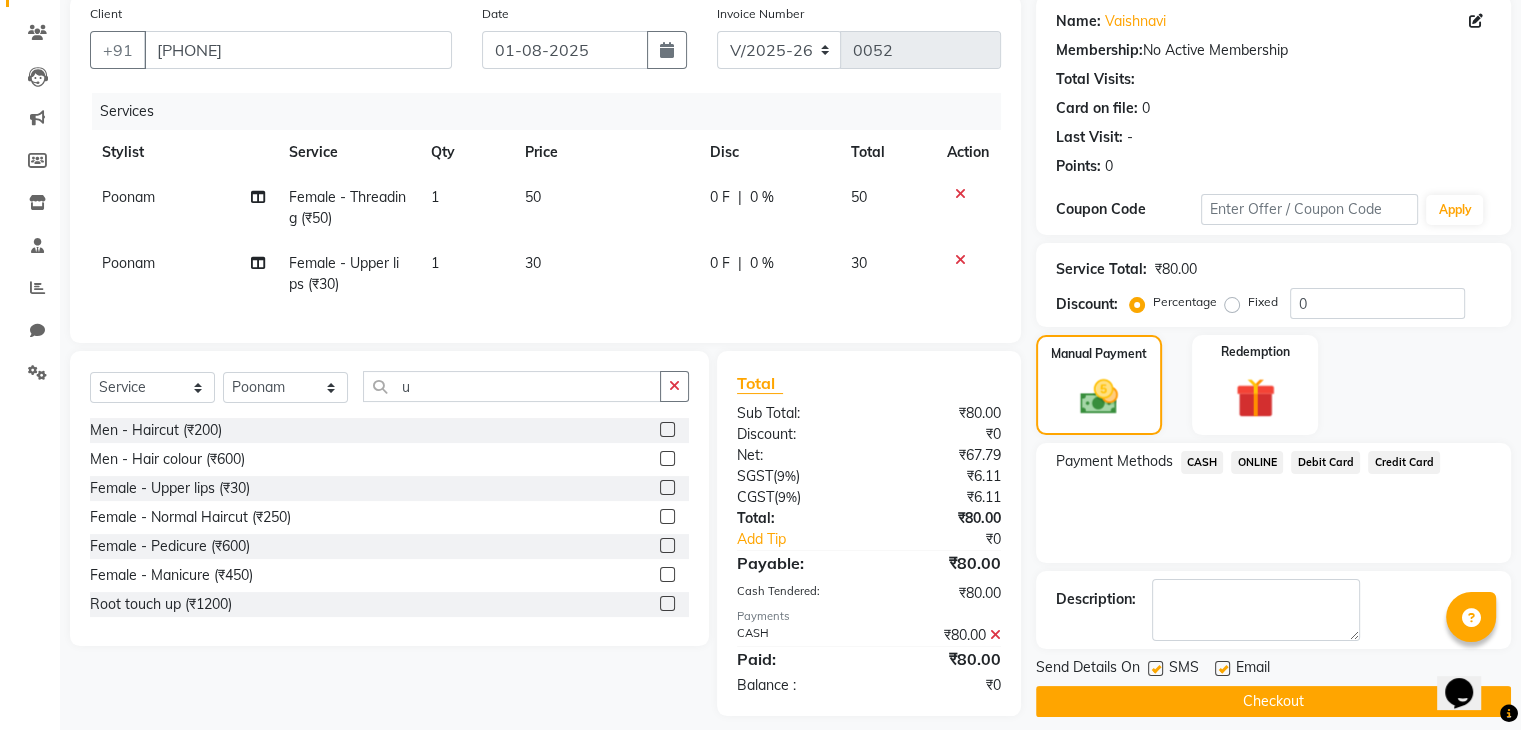 scroll, scrollTop: 187, scrollLeft: 0, axis: vertical 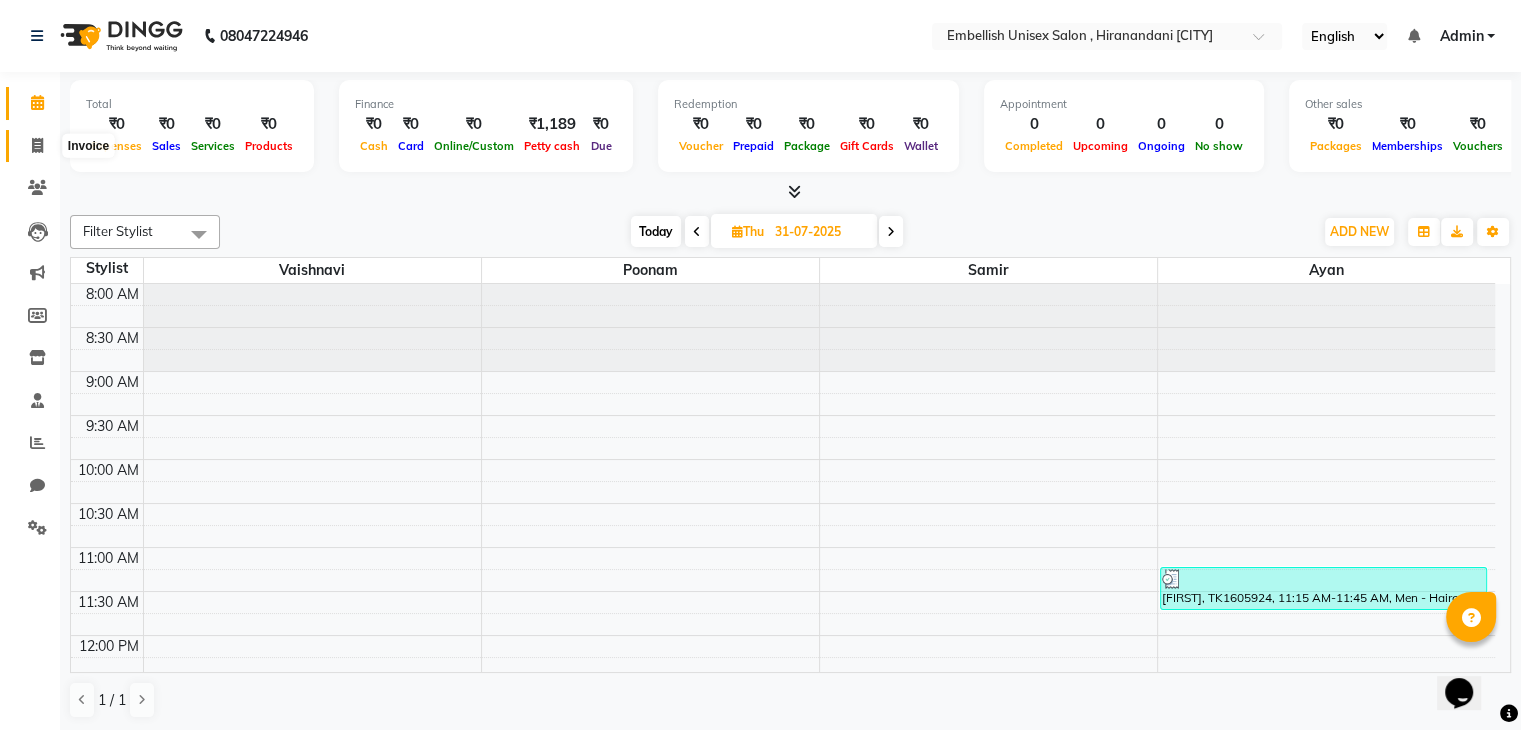 click 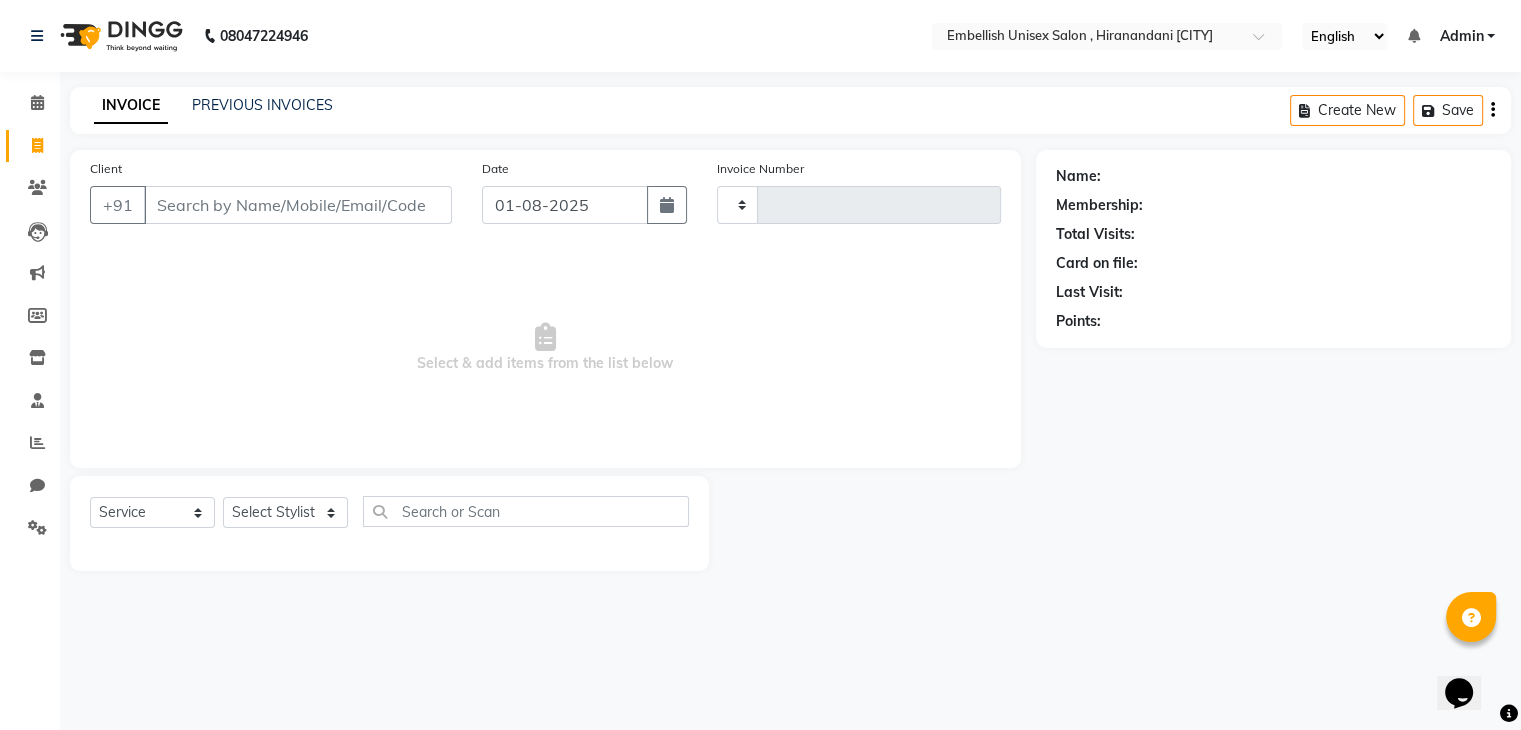 type on "0052" 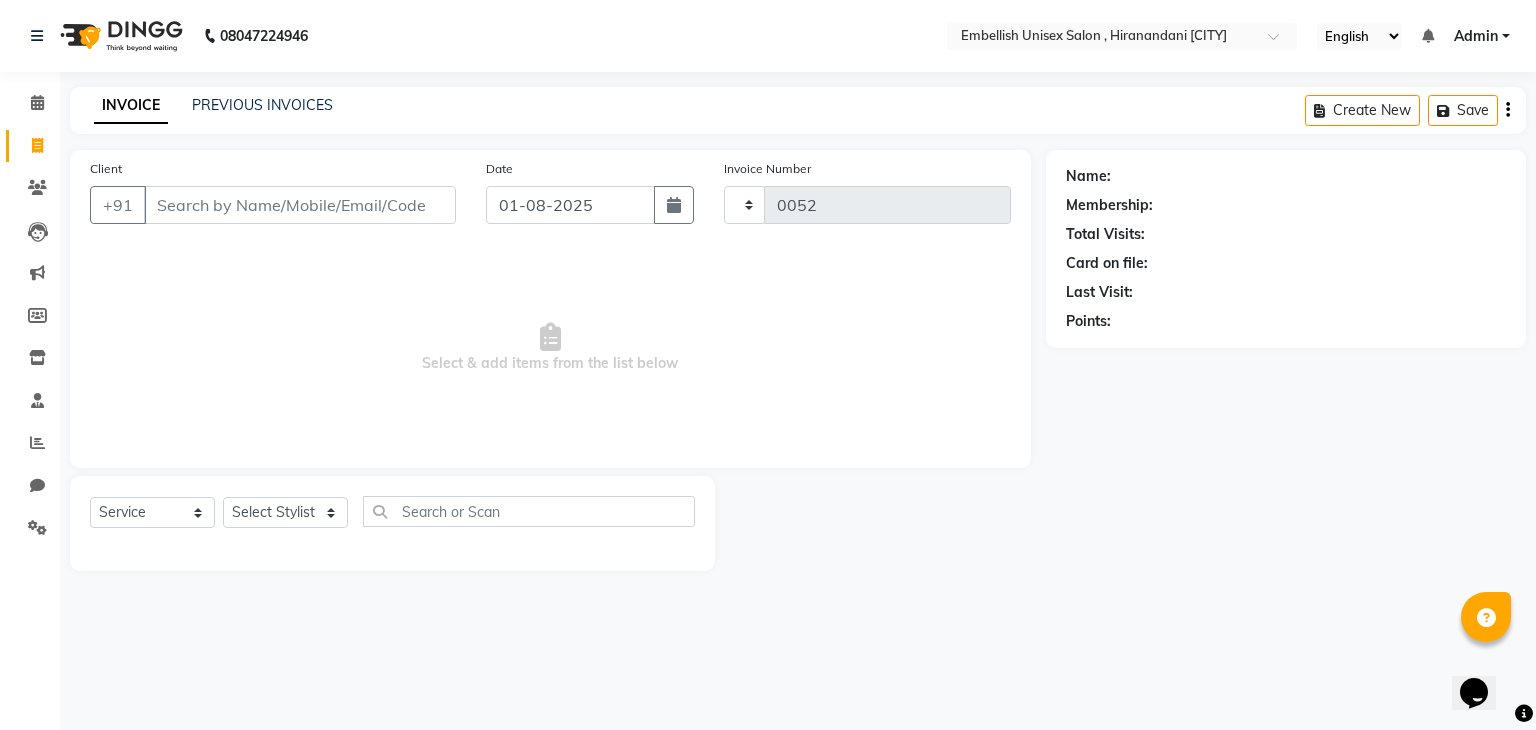 select on "8665" 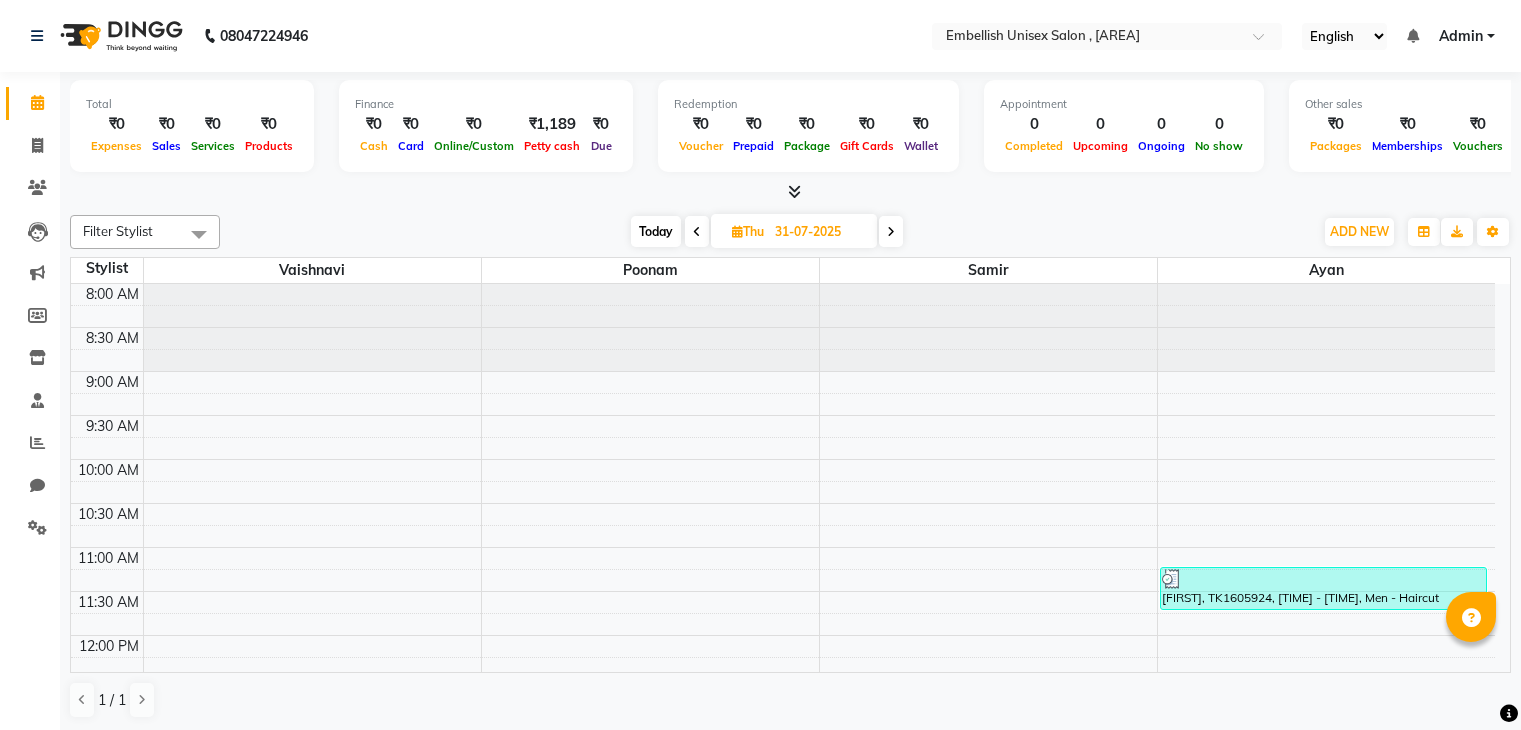 scroll, scrollTop: 0, scrollLeft: 0, axis: both 